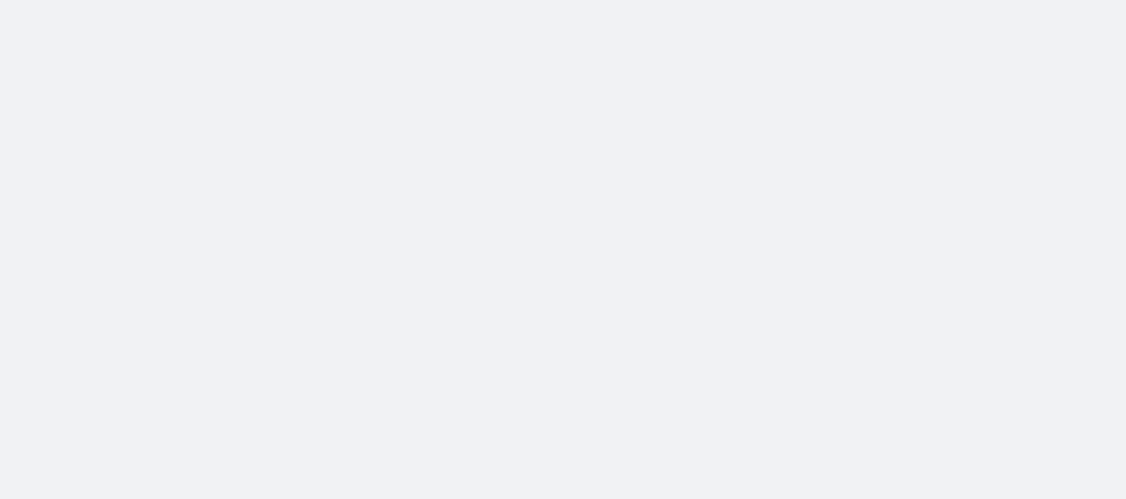 scroll, scrollTop: 0, scrollLeft: 0, axis: both 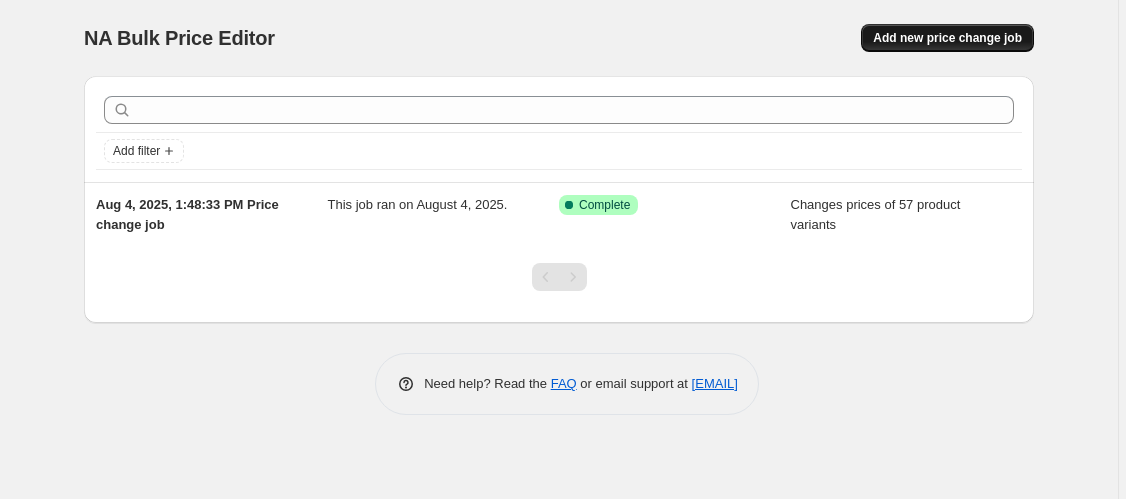 click on "Add new price change job" at bounding box center (947, 38) 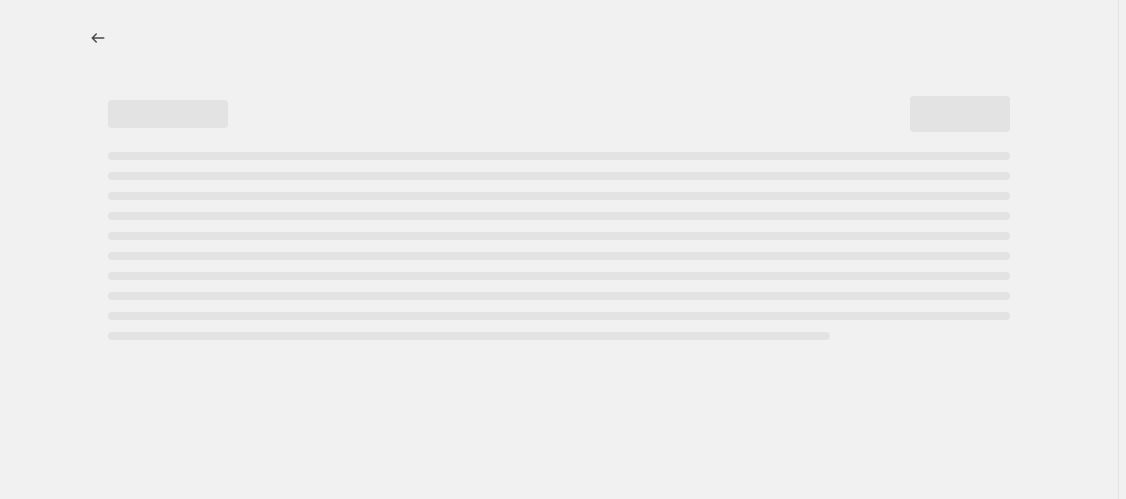 select on "percentage" 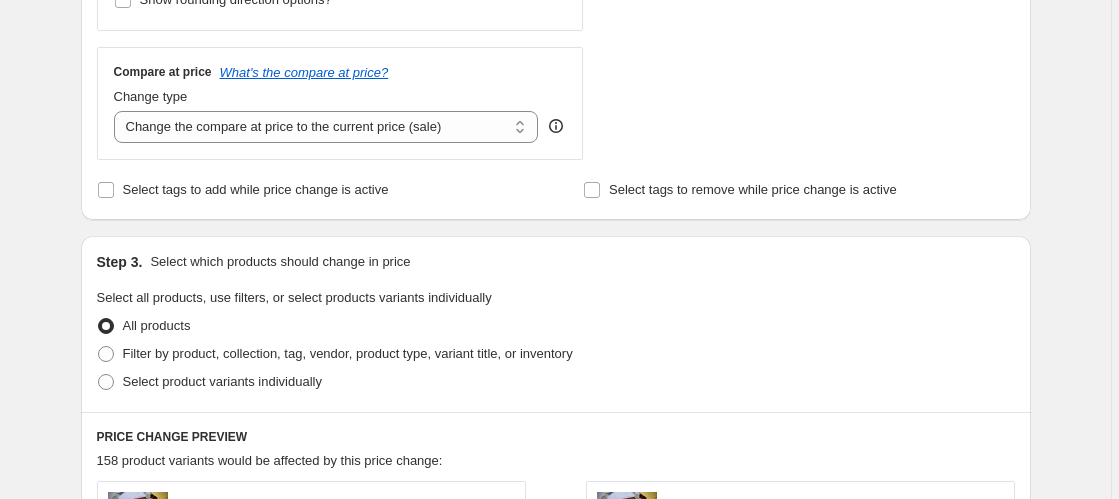 scroll, scrollTop: 759, scrollLeft: 0, axis: vertical 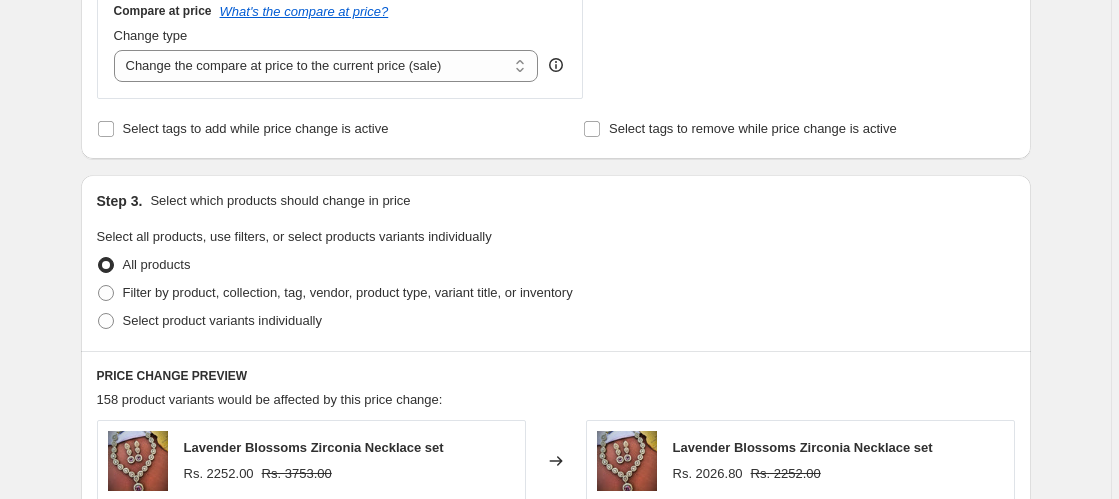 click on "Create new price change job. This page is ready Create new price change job Draft Step 1. Optionally give your price change job a title (eg "March 30% off sale on boots") Aug 5, 2025, 12:48:21 PM Price change job This title is just for internal use, customers won't see it Step 2. Select how the prices should change Use bulk price change rules Set product prices individually Use CSV upload Price Change type Change the price to a certain amount Change the price by a certain amount Change the price by a certain percentage Change the price to the current compare at price (price before sale) Change the price by a certain amount relative to the compare at price Change the price by a certain percentage relative to the compare at price Don't change the price Change the price by a certain percentage relative to the cost per item Change price to certain cost margin Change the price by a certain percentage Price change amount -10 % (Price drop) Rounding Round to nearest .01 Round to nearest whole number Compare at price" at bounding box center (555, 240) 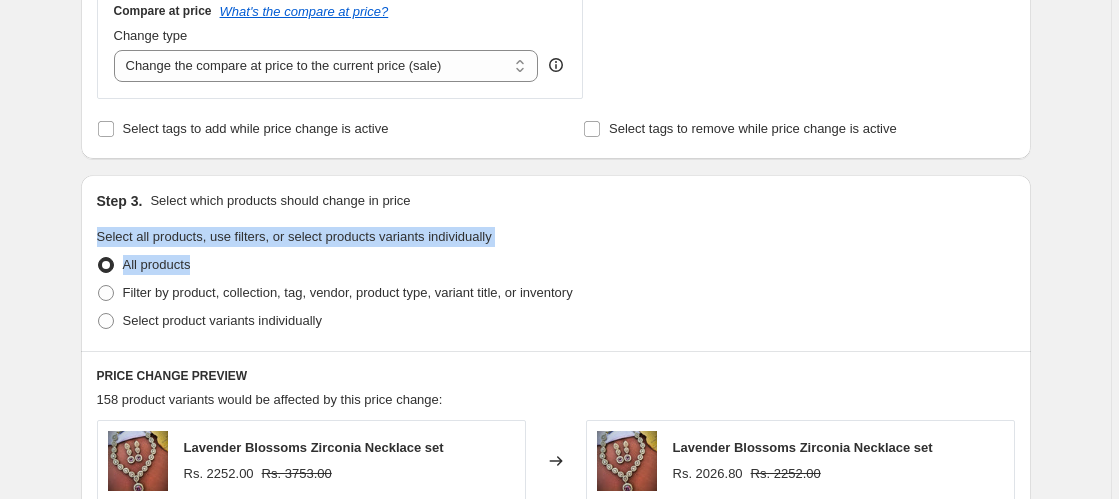 drag, startPoint x: 1112, startPoint y: 234, endPoint x: 1112, endPoint y: 252, distance: 18 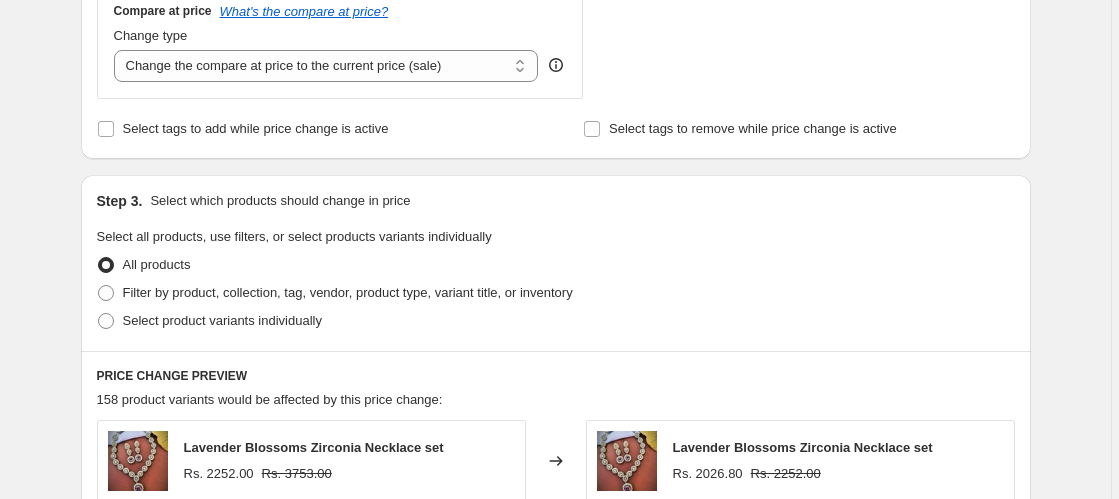 click on "Create new price change job. This page is ready Create new price change job Draft Step 1. Optionally give your price change job a title (eg "March 30% off sale on boots") Aug 5, 2025, 12:48:21 PM Price change job This title is just for internal use, customers won't see it Step 2. Select how the prices should change Use bulk price change rules Set product prices individually Use CSV upload Price Change type Change the price to a certain amount Change the price by a certain amount Change the price by a certain percentage Change the price to the current compare at price (price before sale) Change the price by a certain amount relative to the compare at price Change the price by a certain percentage relative to the compare at price Don't change the price Change the price by a certain percentage relative to the cost per item Change price to certain cost margin Change the price by a certain percentage Price change amount -10 % (Price drop) Rounding Round to nearest .01 Round to nearest whole number Compare at price" at bounding box center [555, 240] 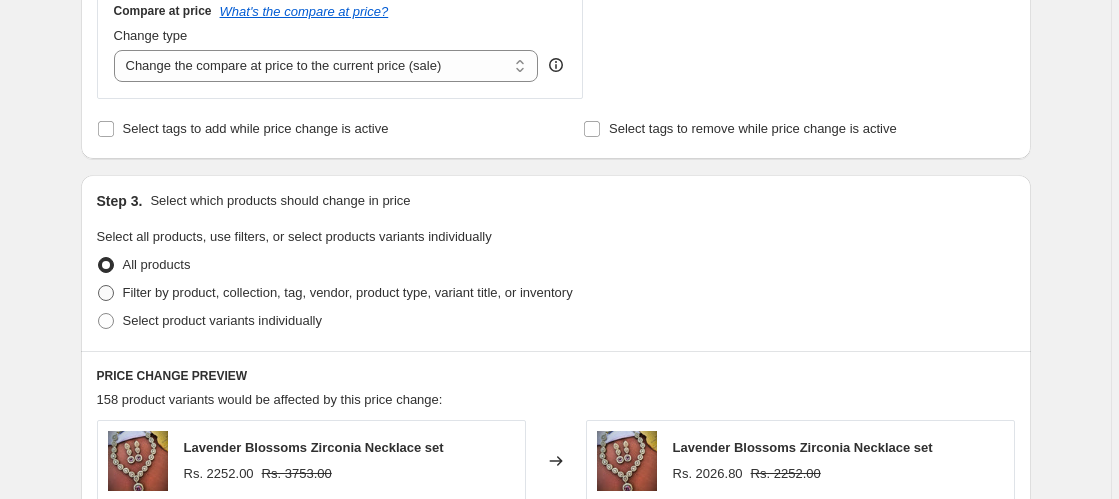 click at bounding box center [106, 293] 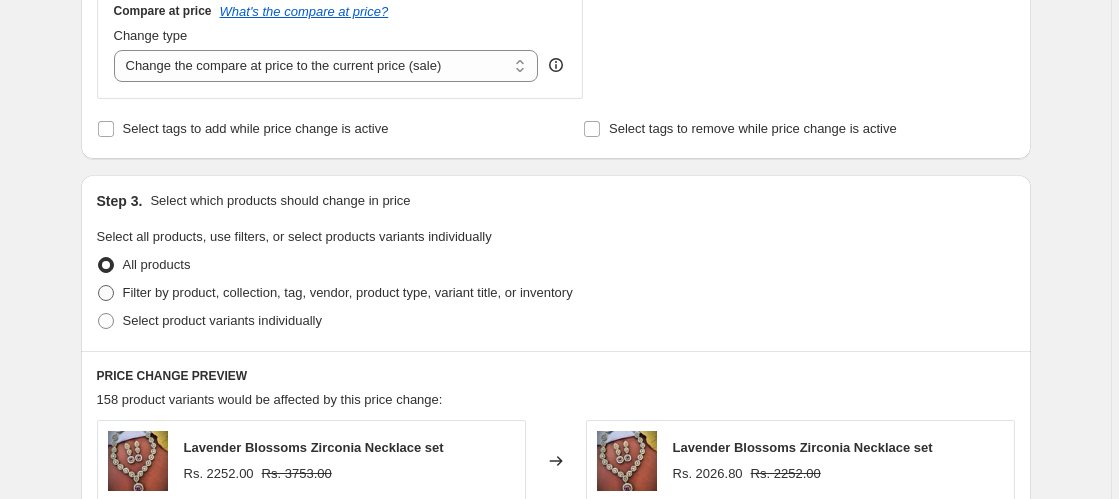 radio on "true" 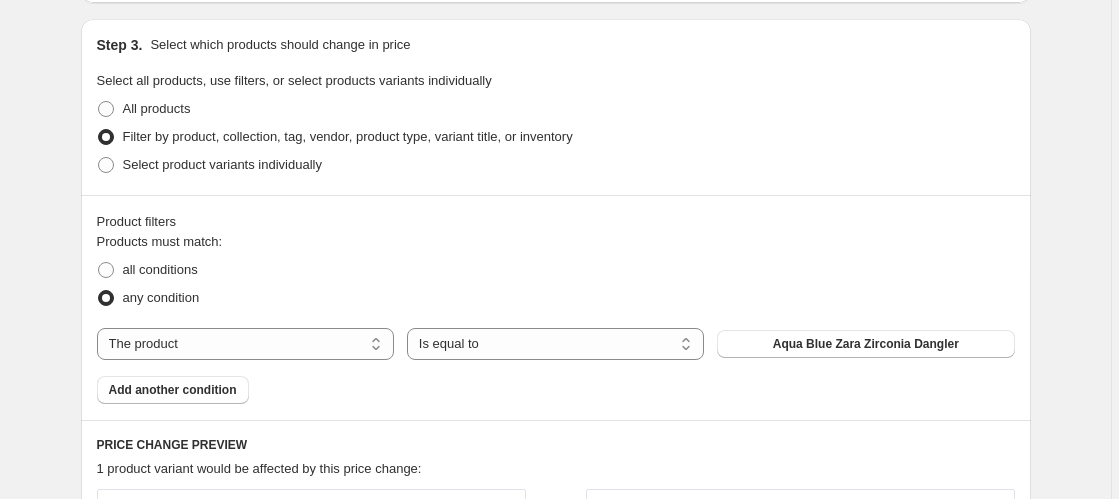scroll, scrollTop: 938, scrollLeft: 0, axis: vertical 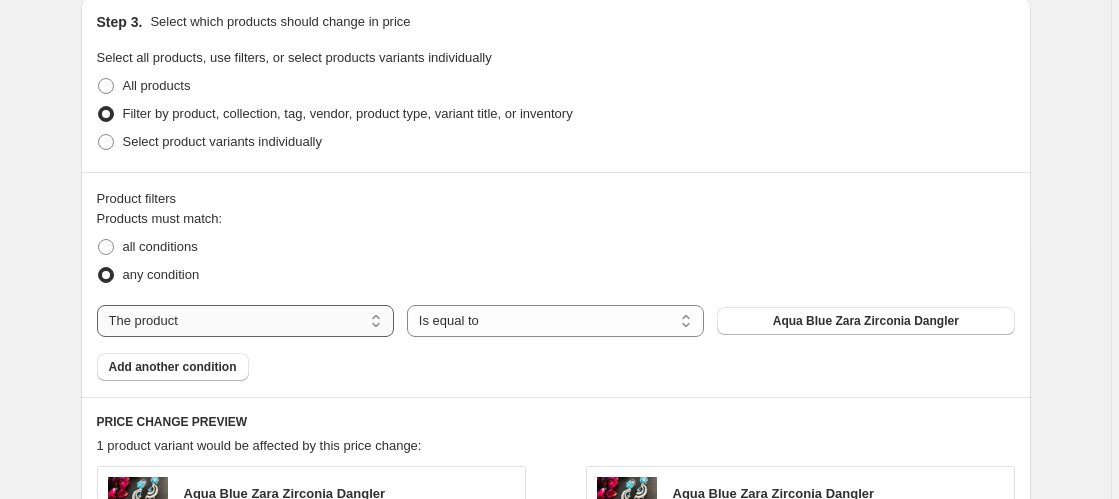 click on "The product The product's collection The product's tag The product's vendor The product's type The product's status The variant's title Inventory quantity" at bounding box center (245, 321) 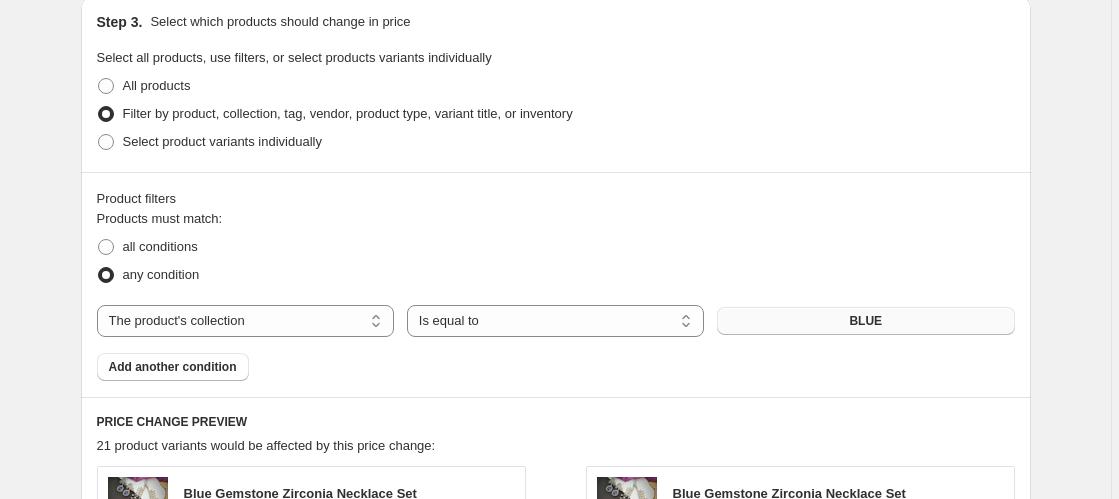 click on "BLUE" at bounding box center [865, 321] 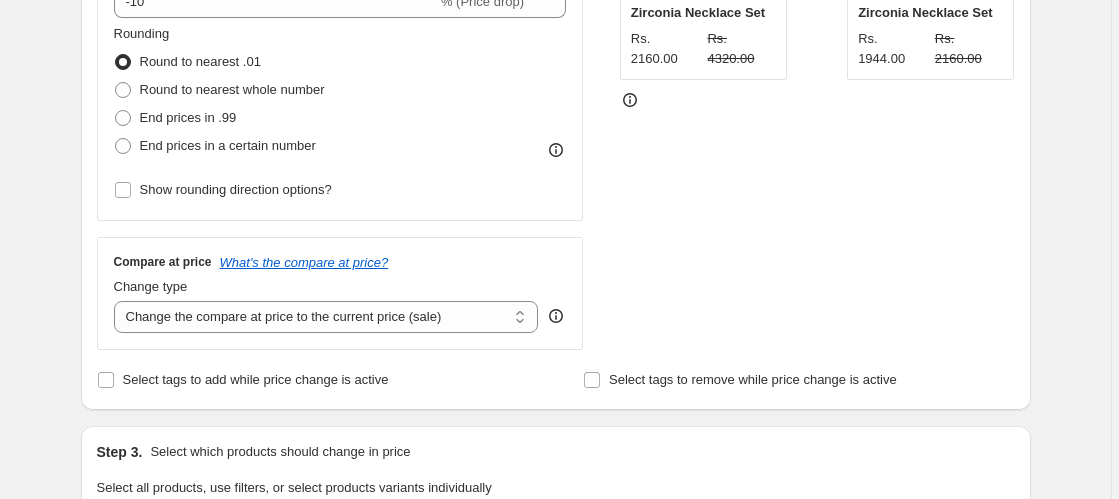 scroll, scrollTop: 468, scrollLeft: 0, axis: vertical 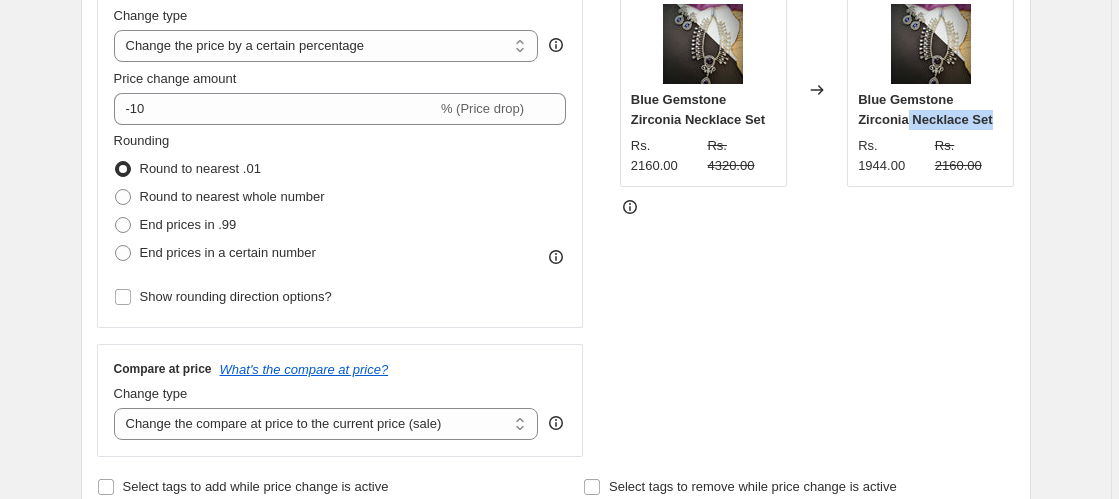 drag, startPoint x: 1094, startPoint y: 114, endPoint x: 1093, endPoint y: 102, distance: 12.0415945 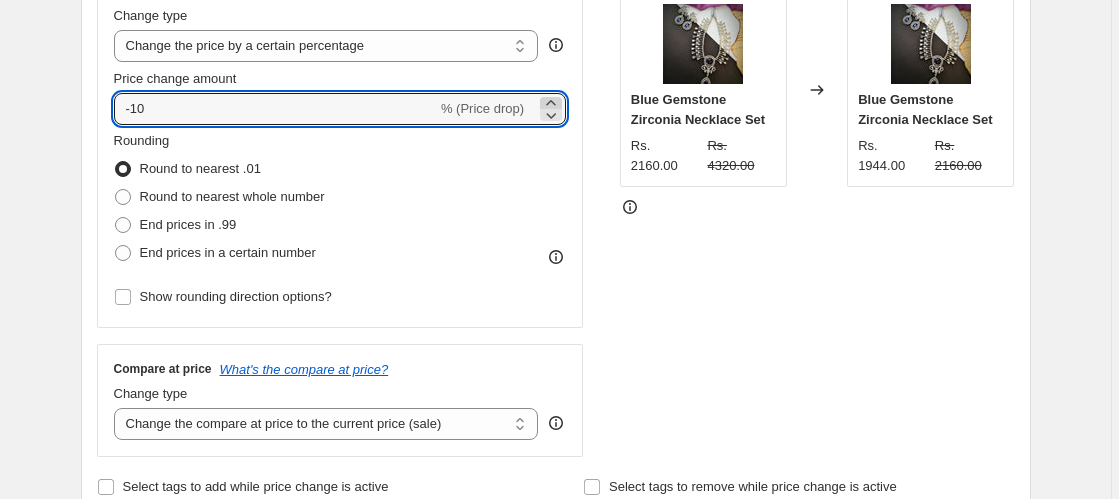 click 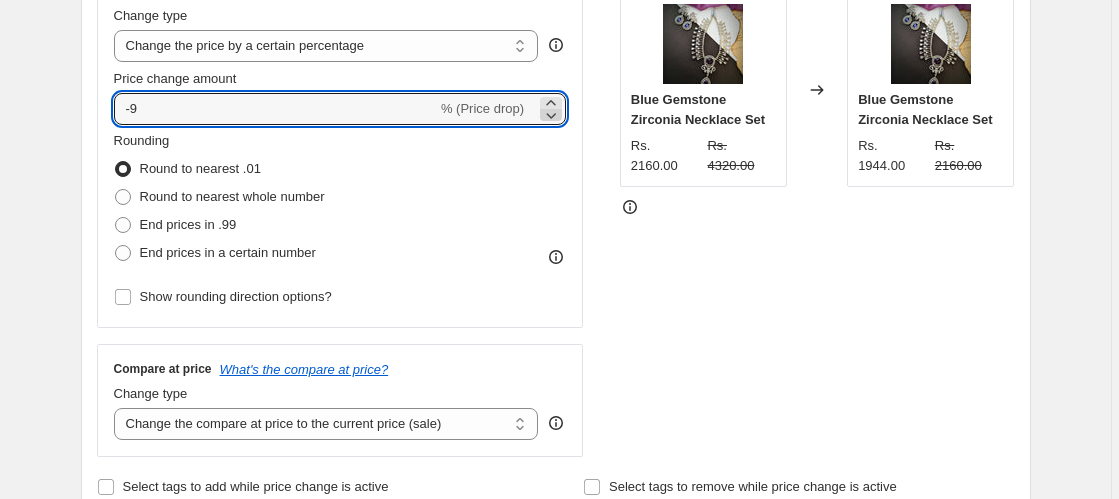 click 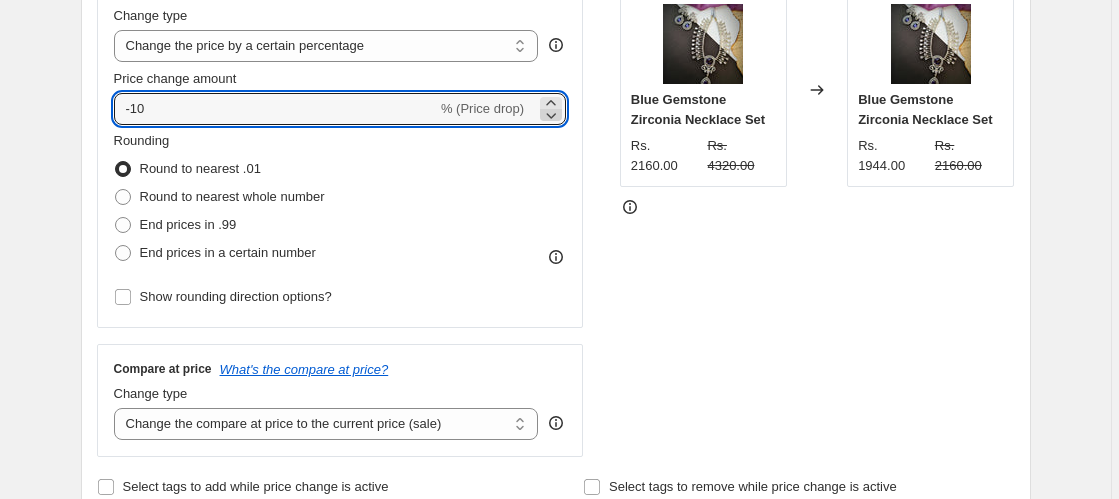 click 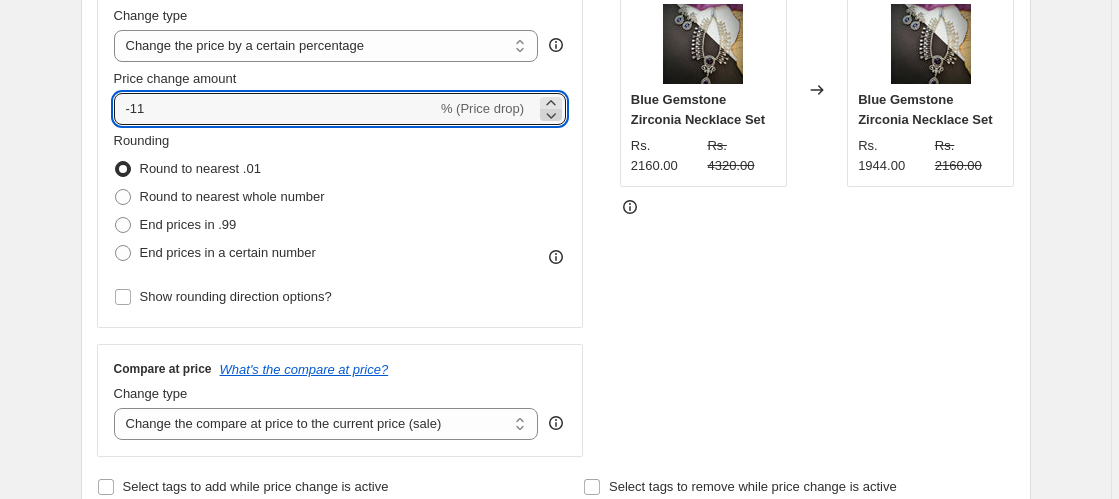 click 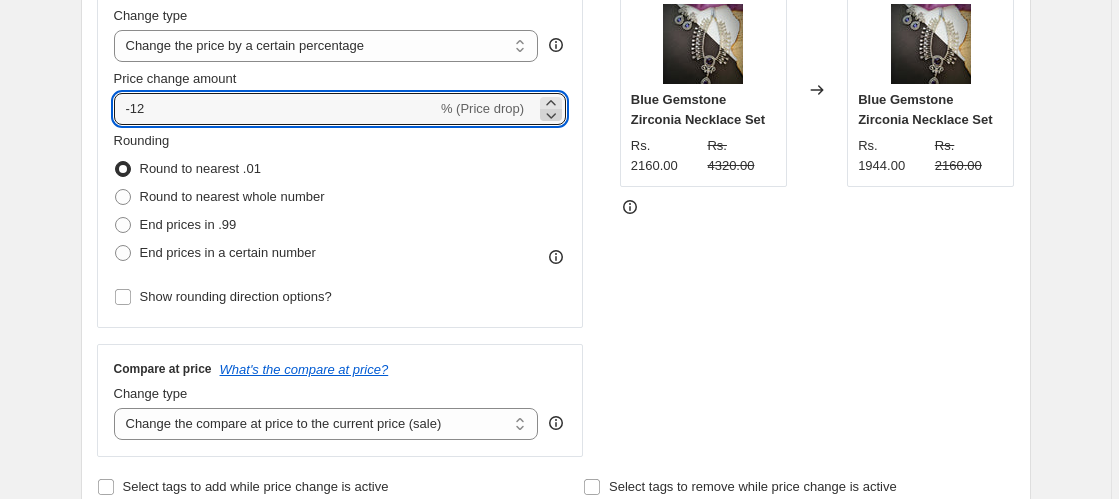 click 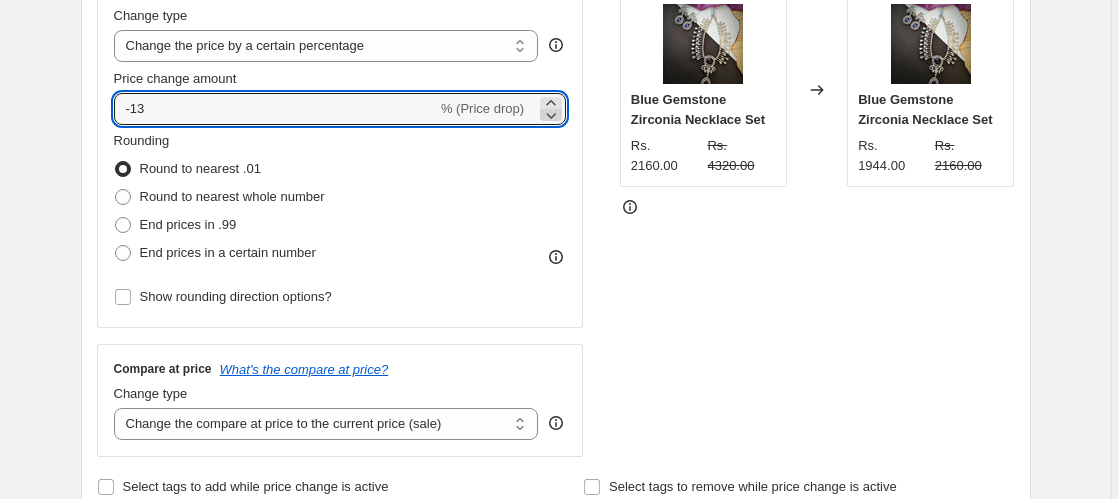 click 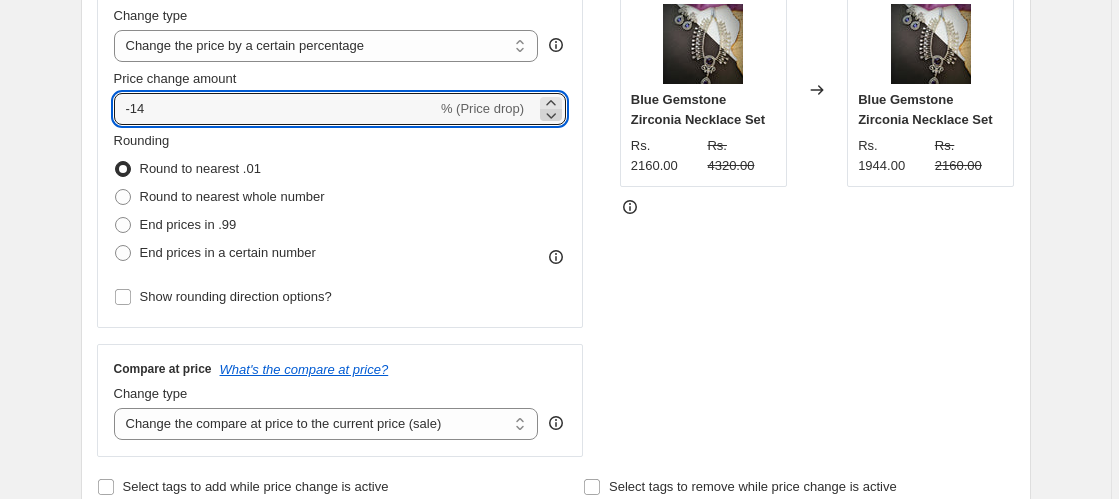 click 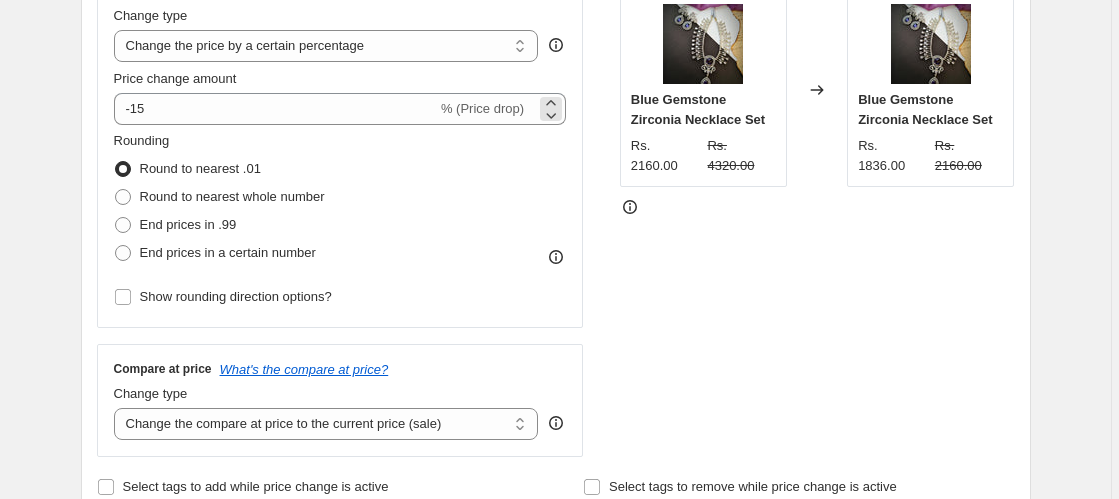 click on "-15 % (Price drop)" at bounding box center (340, 109) 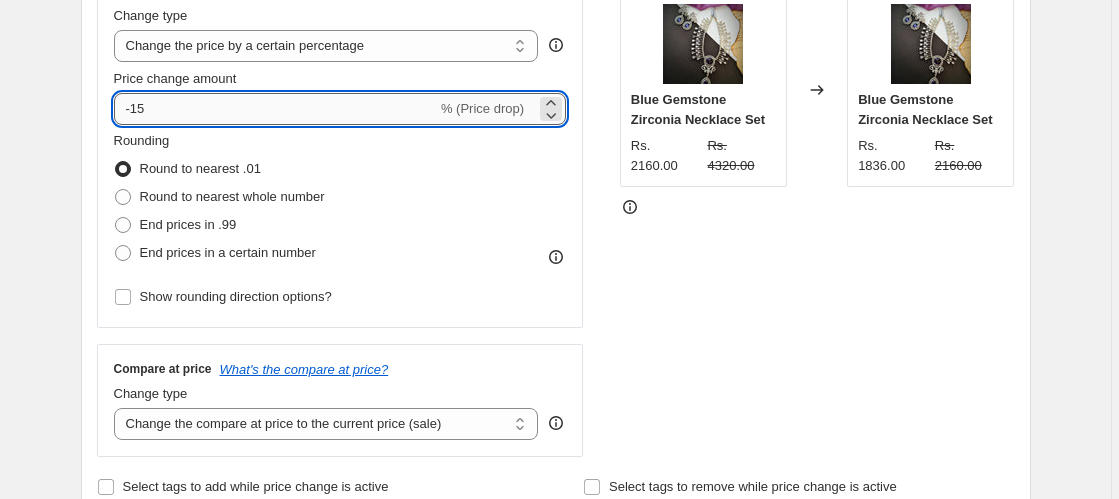 click on "-15" at bounding box center (275, 109) 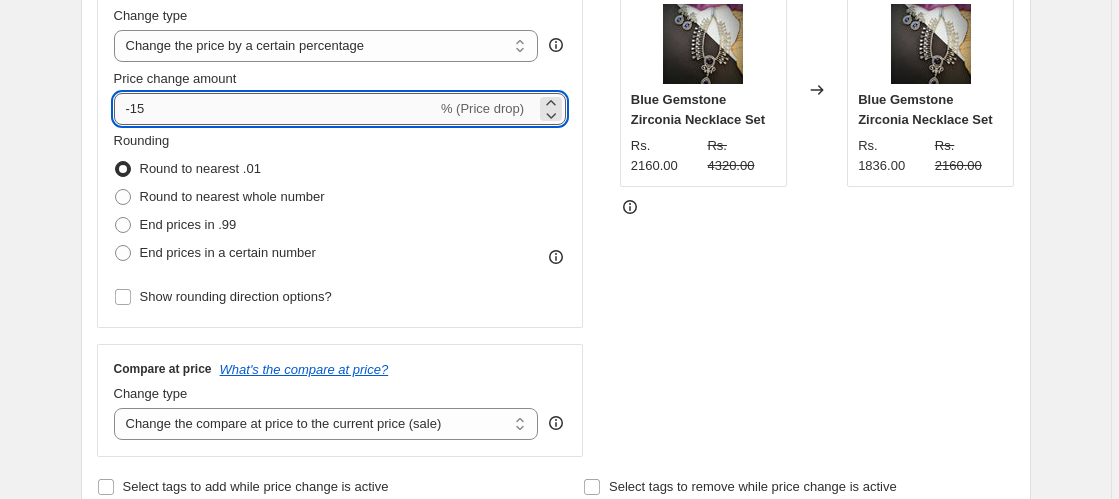 click on "-15" at bounding box center [275, 109] 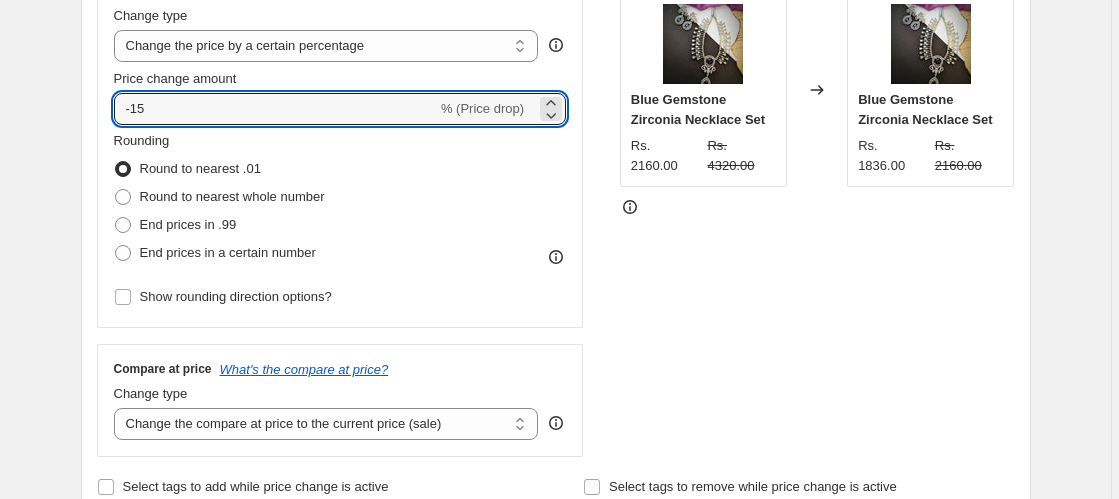 click on "STOREFRONT EXAMPLE Blue Gemstone Zirconia Necklace Set Rs. [PRICE] Rs. [PRICE] Changed to Blue Gemstone Zirconia Necklace Set Rs. [PRICE] Rs. [PRICE]" at bounding box center [817, 212] 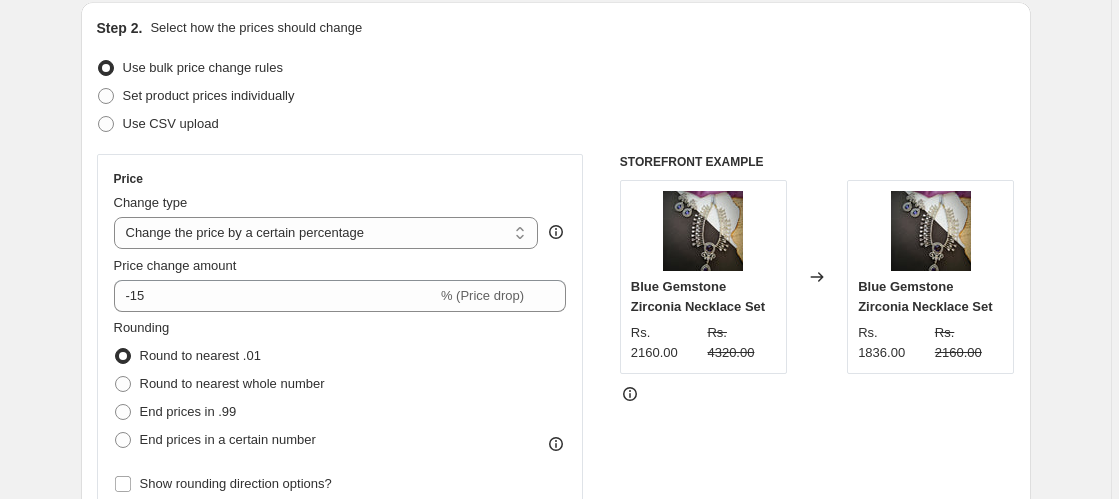 scroll, scrollTop: 152, scrollLeft: 0, axis: vertical 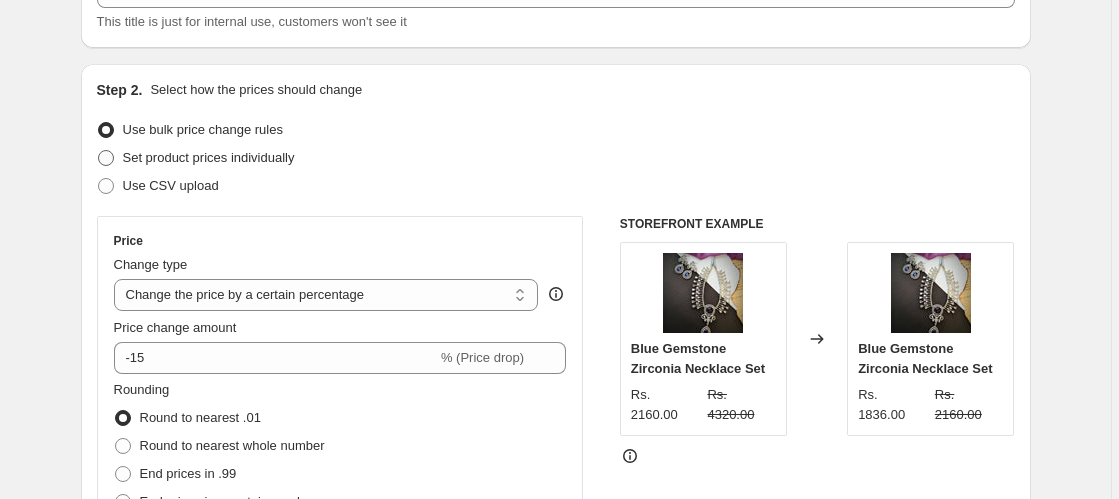 click at bounding box center (106, 158) 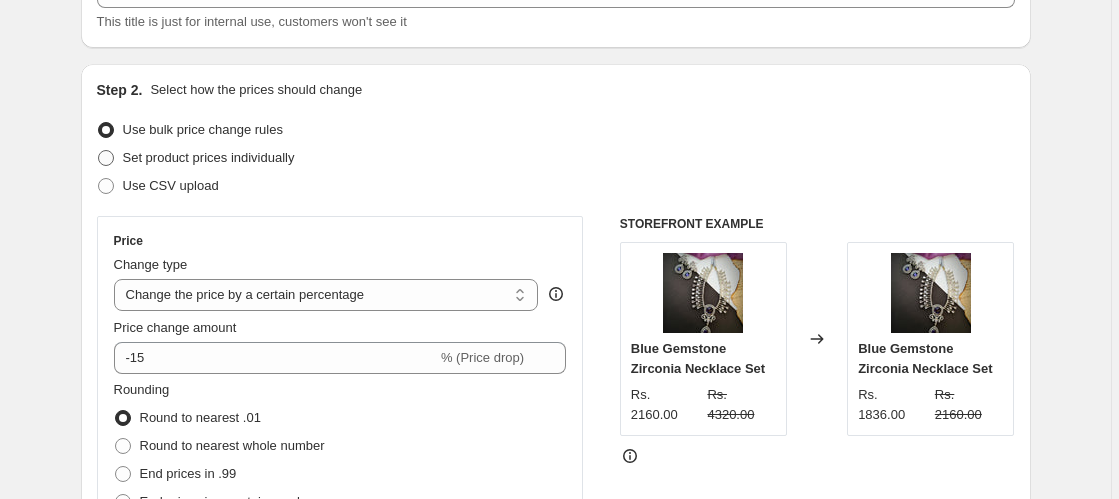 radio on "true" 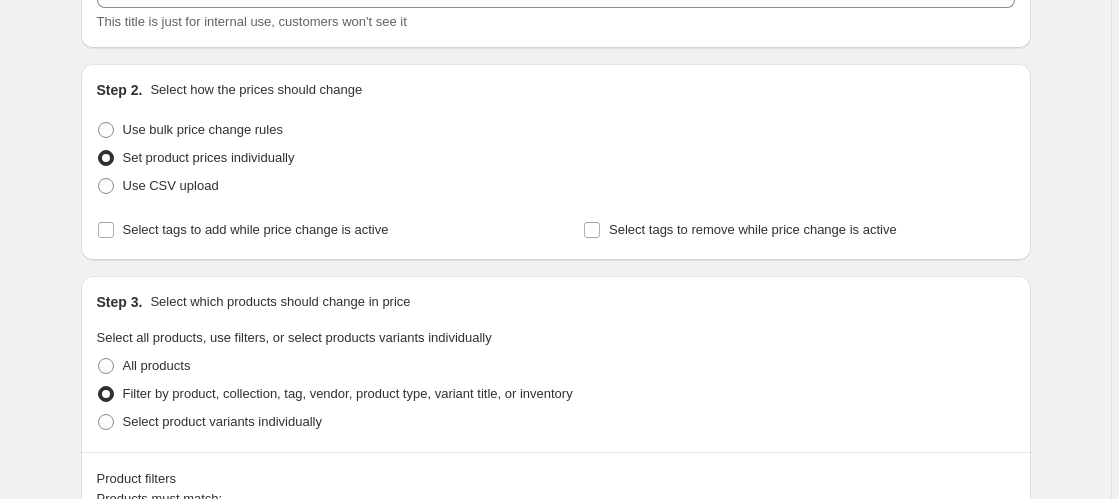 click on "Create new price change job. This page is ready Create new price change job Draft Step 1. Optionally give your price change job a title (eg "March 30% off sale on boots") Aug 5, 2025, 12:48:21 PM Price change job This title is just for internal use, customers won't see it Step 2. Select how the prices should change Use bulk price change rules Set product prices individually Use CSV upload Select tags to add while price change is active Select tags to remove while price change is active Step 3. Select which products should change in price Select all products, use filters, or select products variants individually All products Filter by product, collection, tag, vendor, product type, variant title, or inventory Select product variants individually Product filters Products must match: all conditions any condition The product The product's collection The product's tag The product's vendor The product's type The product's status The variant's title Inventory quantity The product's collection Is equal to Is equal to" at bounding box center [555, 1885] 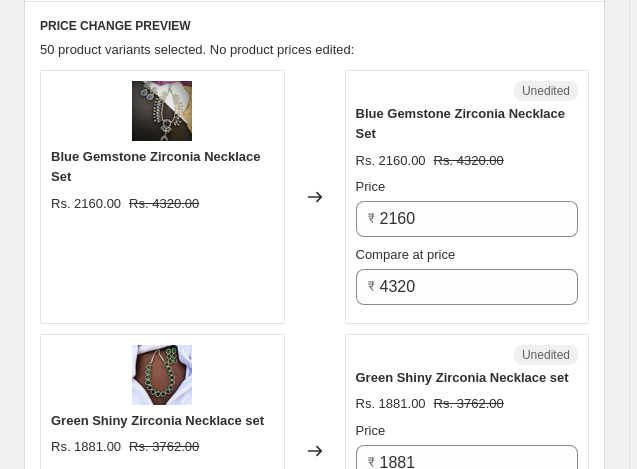 scroll, scrollTop: 1116, scrollLeft: 0, axis: vertical 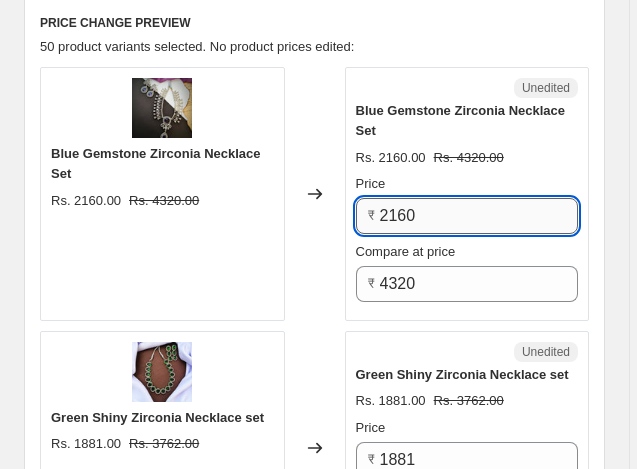 click on "2160" at bounding box center [479, 216] 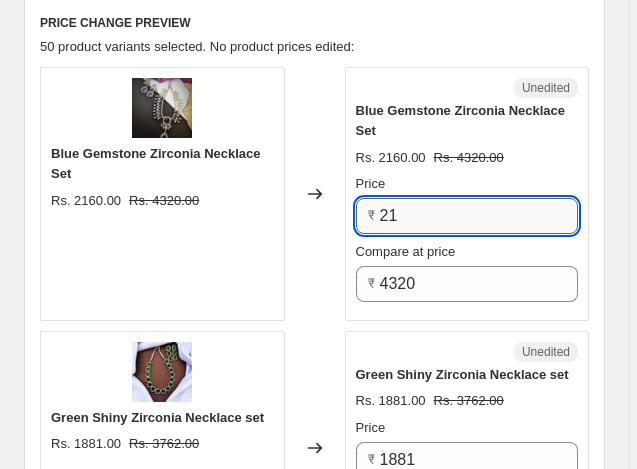 type on "2" 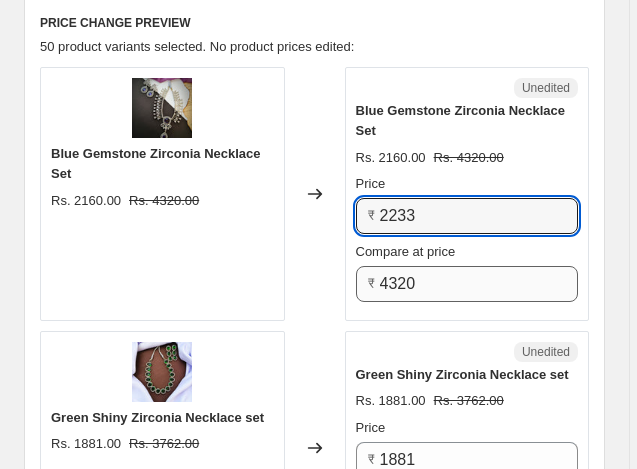 type on "2233" 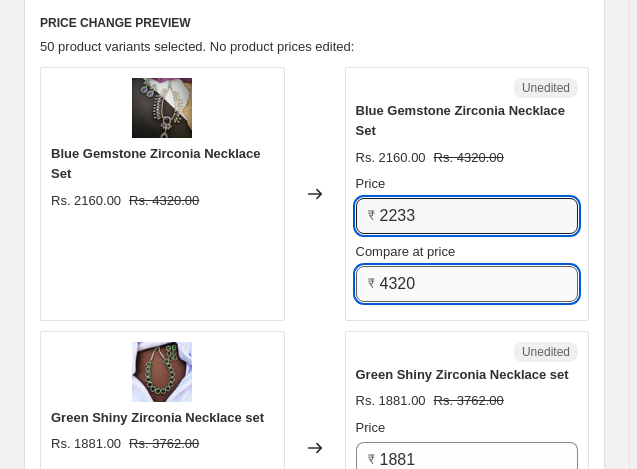 click on "4320" at bounding box center [479, 284] 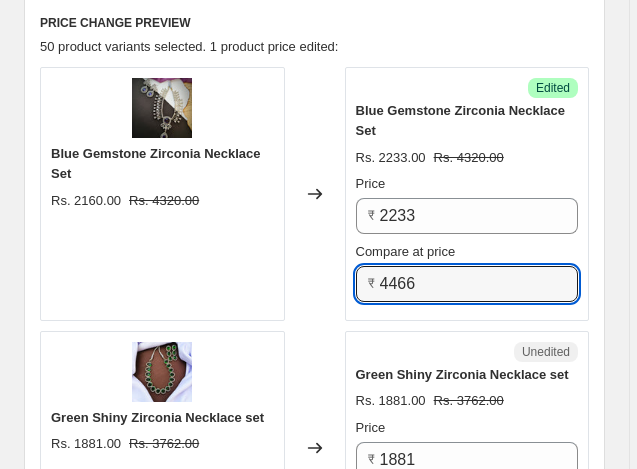 type on "4466" 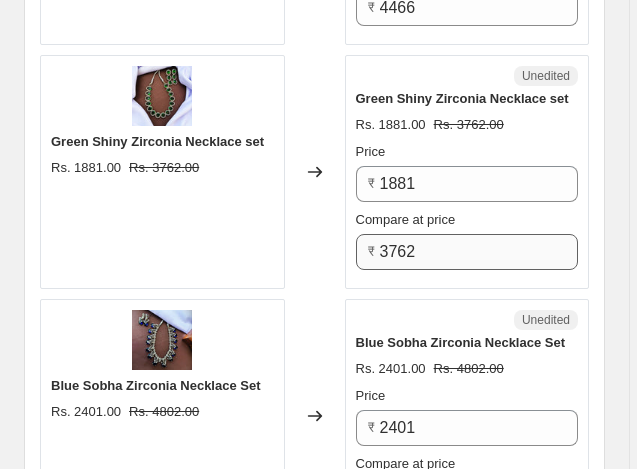 scroll, scrollTop: 1396, scrollLeft: 0, axis: vertical 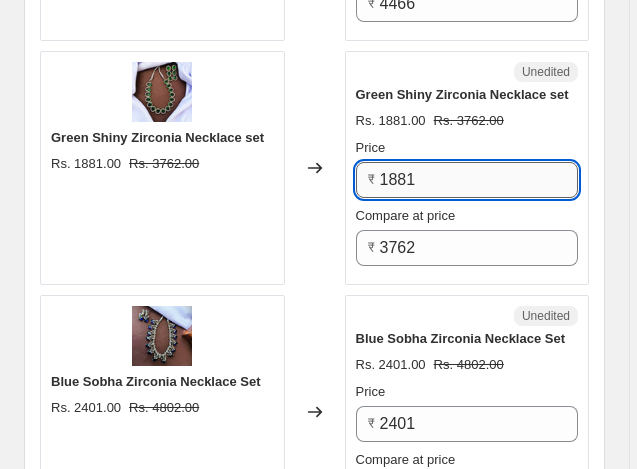 click on "1881" at bounding box center [479, 180] 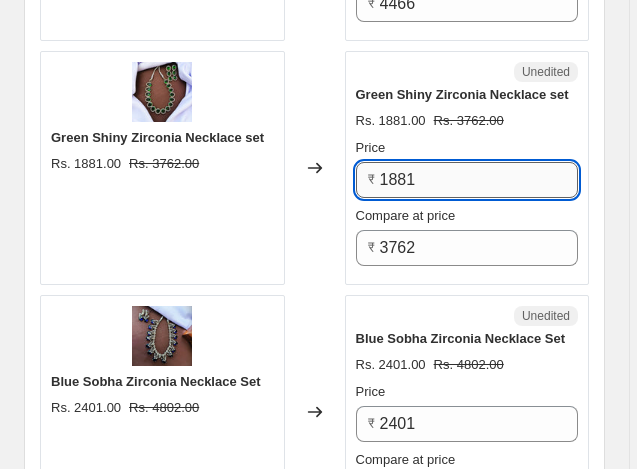 click on "1881" at bounding box center (479, 180) 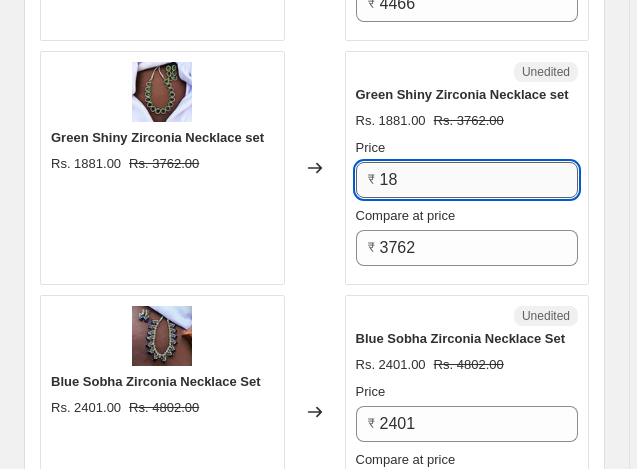 type on "1" 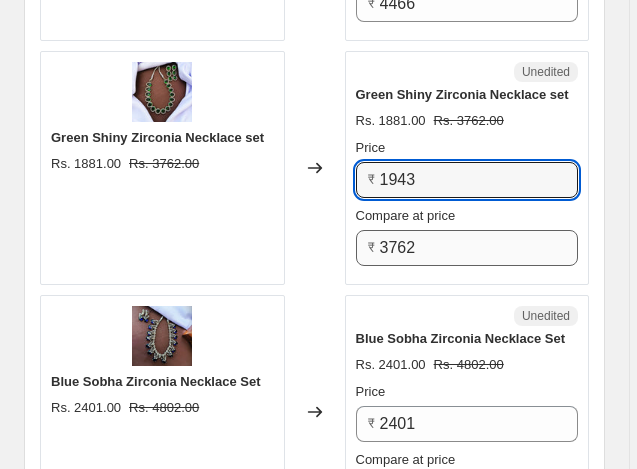 type on "1943" 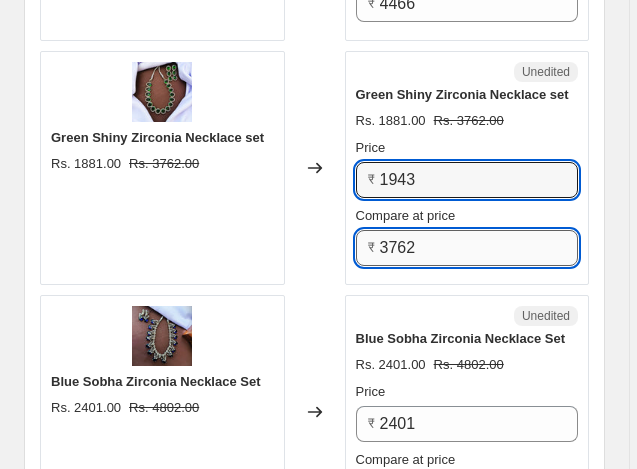 click on "3762" at bounding box center (479, 248) 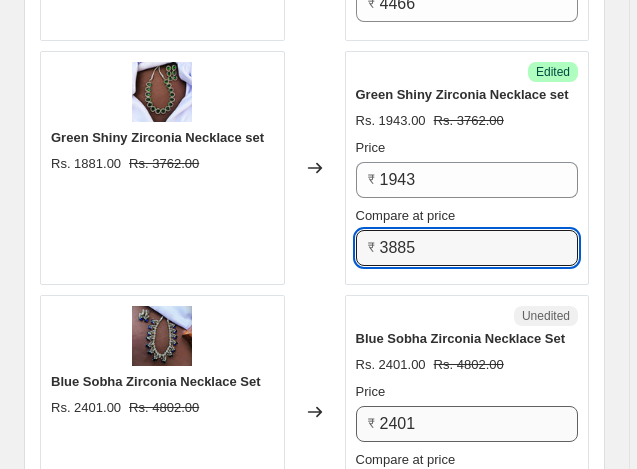 type on "3885" 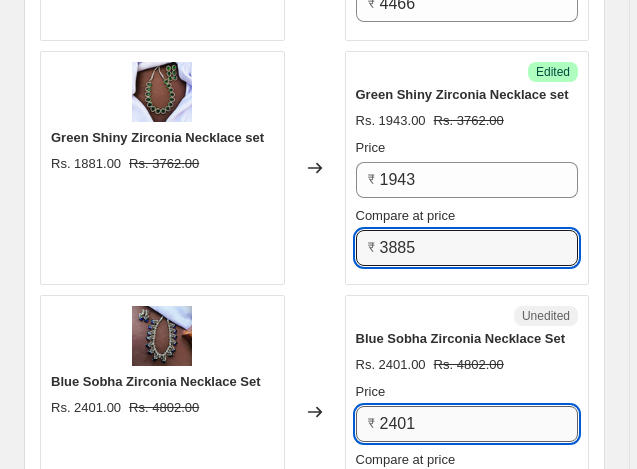 click on "2401" at bounding box center [479, 424] 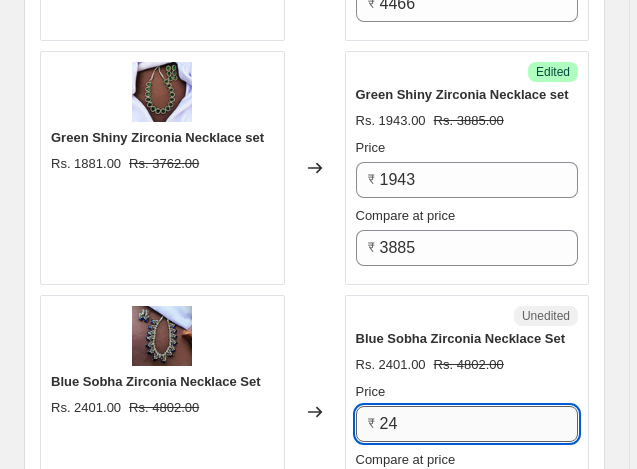 type on "2" 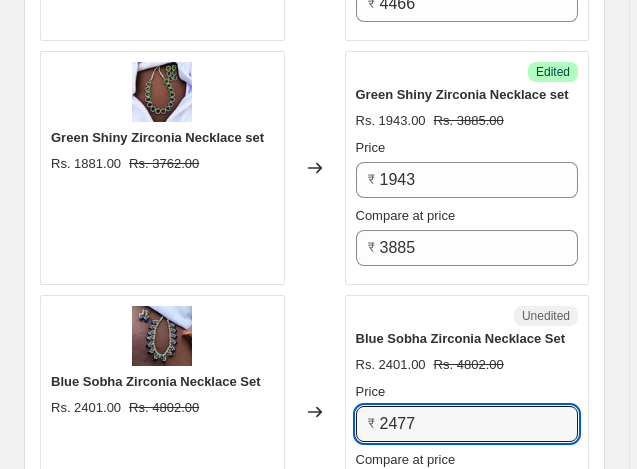 type on "2477" 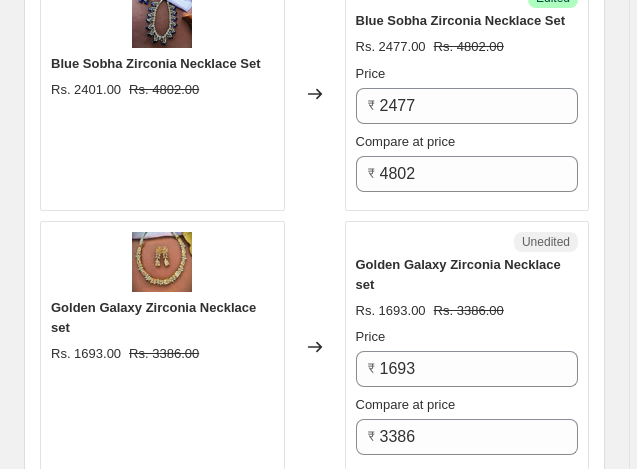 scroll, scrollTop: 1716, scrollLeft: 0, axis: vertical 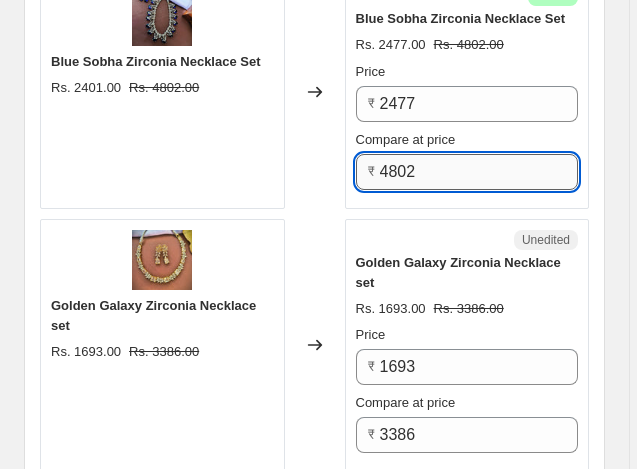 click on "4802" at bounding box center (479, 172) 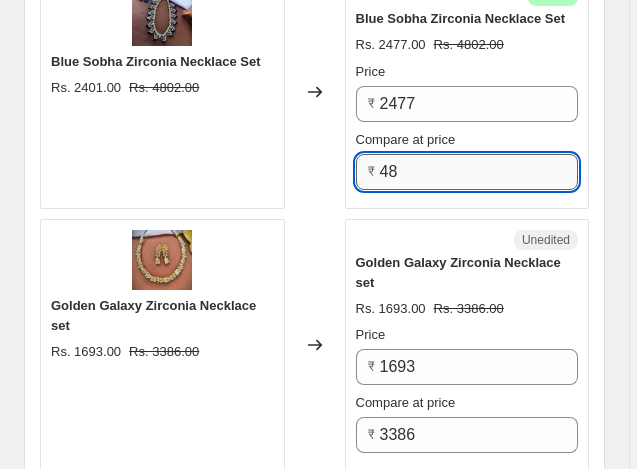 type on "4" 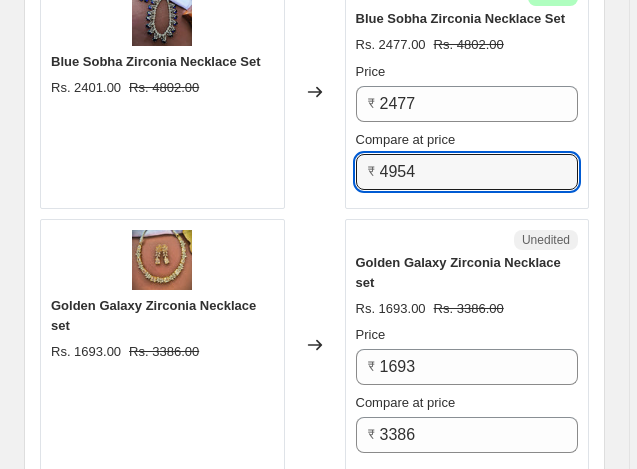 type on "4954" 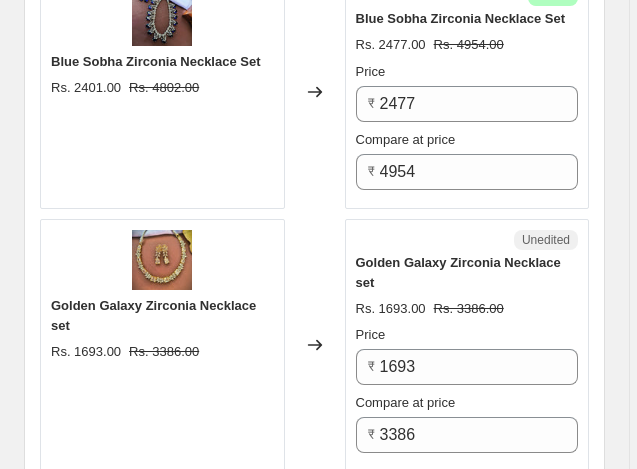 click on "PRICE CHANGE PREVIEW 50 product variants selected. 3 product prices edited: Blue Gemstone Zirconia Necklace Set Rs. 2160.00 Rs. 4320.00 Changed to Success Edited Blue Gemstone Zirconia Necklace Set Rs. 2233.00 Rs. 4466.00 Price ₹ 2233 Compare at price ₹ 4466 Green Shiny Zirconia  Necklace set Rs. 1881.00 Rs. 3762.00 Changed to Success Edited Green Shiny Zirconia  Necklace set Rs. 1943.00 Rs. 3885.00 Price ₹ 1943 Compare at price ₹ 3885 Blue Sobha Zirconia Necklace Set Rs. 2401.00 Rs. 4802.00 Changed to Success Edited Blue Sobha Zirconia Necklace Set Rs. 2477.00 Rs. 4954.00 Price ₹ 2477 Compare at price ₹ 4954 Golden Galaxy  Zirconia Necklace  set Rs. 1693.00 Rs. 3386.00 Changed to Unedited Golden Galaxy  Zirconia Necklace  set Rs. 1693.00 Rs. 3386.00 Price ₹ 1693 Compare at price ₹ 3386 Green Glamorous Zirconia Necklace Set Rs. 2118.00 Rs. 4236.00 Changed to Unedited Green Glamorous Zirconia Necklace Set Rs. 2118.00 Rs. 4236.00 Price ₹ 2118 Compare at price ₹ 4236 Rs. 1762.00 Rs. 3524.00" at bounding box center [314, 1997] 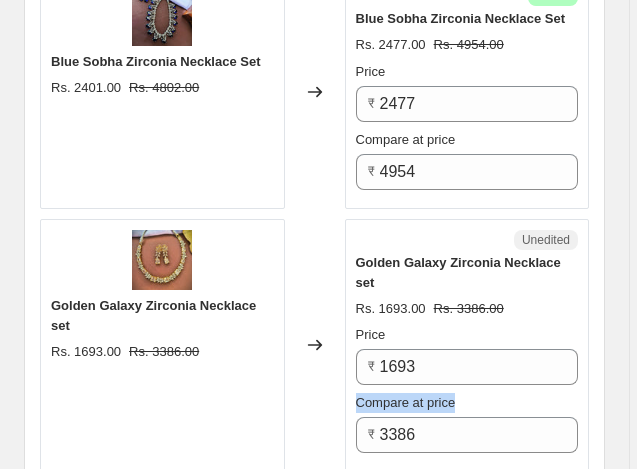 click on "PRICE CHANGE PREVIEW 50 product variants selected. 3 product prices edited: Blue Gemstone Zirconia Necklace Set Rs. 2160.00 Rs. 4320.00 Changed to Success Edited Blue Gemstone Zirconia Necklace Set Rs. 2233.00 Rs. 4466.00 Price ₹ 2233 Compare at price ₹ 4466 Green Shiny Zirconia  Necklace set Rs. 1881.00 Rs. 3762.00 Changed to Success Edited Green Shiny Zirconia  Necklace set Rs. 1943.00 Rs. 3885.00 Price ₹ 1943 Compare at price ₹ 3885 Blue Sobha Zirconia Necklace Set Rs. 2401.00 Rs. 4802.00 Changed to Success Edited Blue Sobha Zirconia Necklace Set Rs. 2477.00 Rs. 4954.00 Price ₹ 2477 Compare at price ₹ 4954 Golden Galaxy  Zirconia Necklace  set Rs. 1693.00 Rs. 3386.00 Changed to Unedited Golden Galaxy  Zirconia Necklace  set Rs. 1693.00 Rs. 3386.00 Price ₹ 1693 Compare at price ₹ 3386 Green Glamorous Zirconia Necklace Set Rs. 2118.00 Rs. 4236.00 Changed to Unedited Green Glamorous Zirconia Necklace Set Rs. 2118.00 Rs. 4236.00 Price ₹ 2118 Compare at price ₹ 4236 Rs. 1762.00 Rs. 3524.00" at bounding box center [314, 1997] 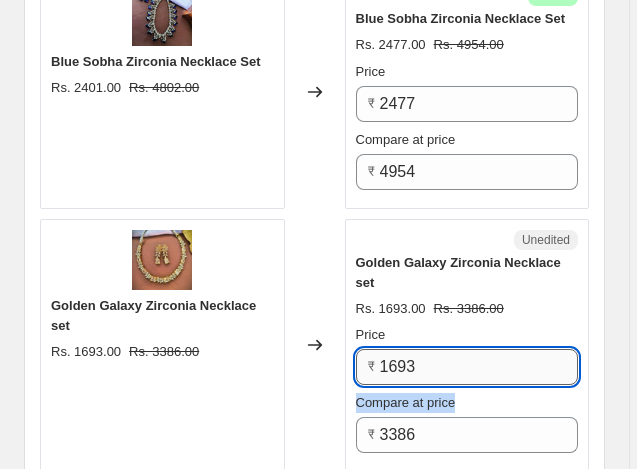 click on "1693" at bounding box center (479, 367) 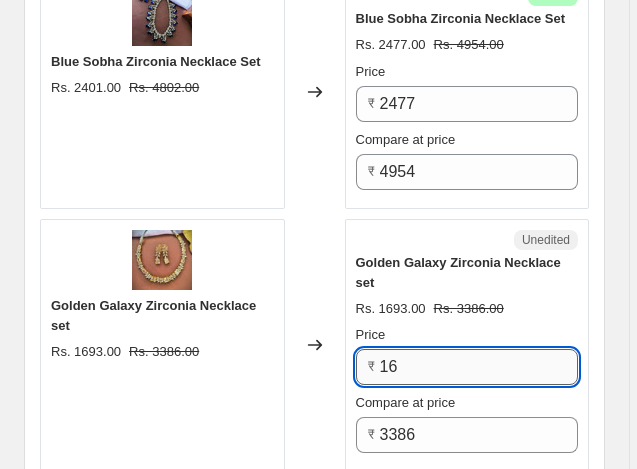 type on "1" 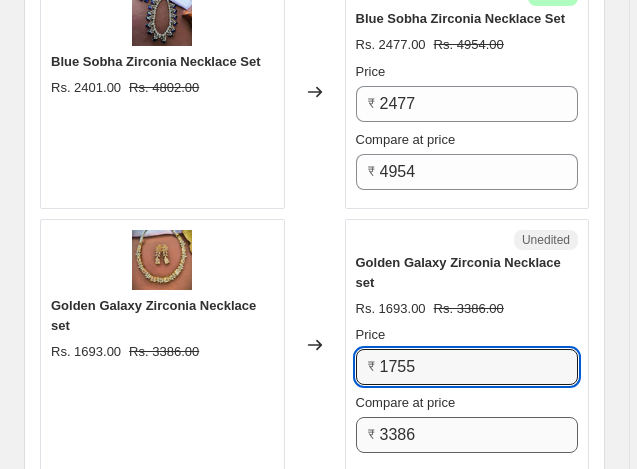 type on "1755" 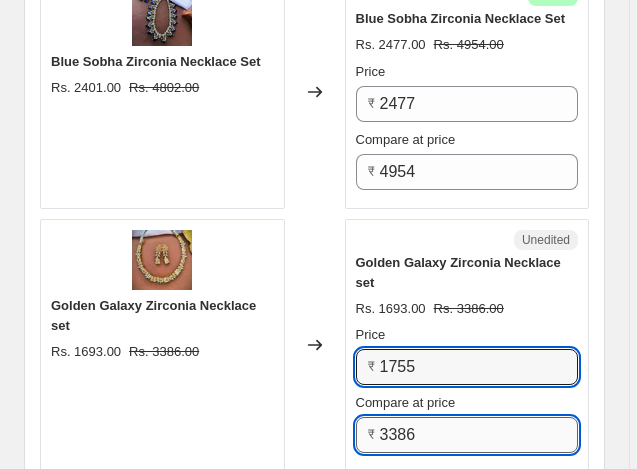 click on "3386" at bounding box center [479, 435] 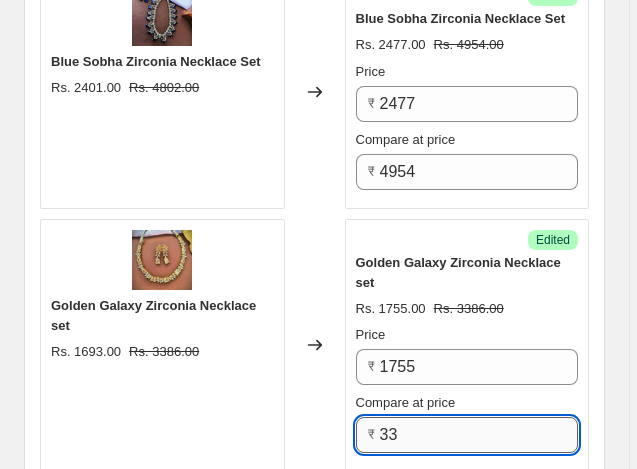 type on "3" 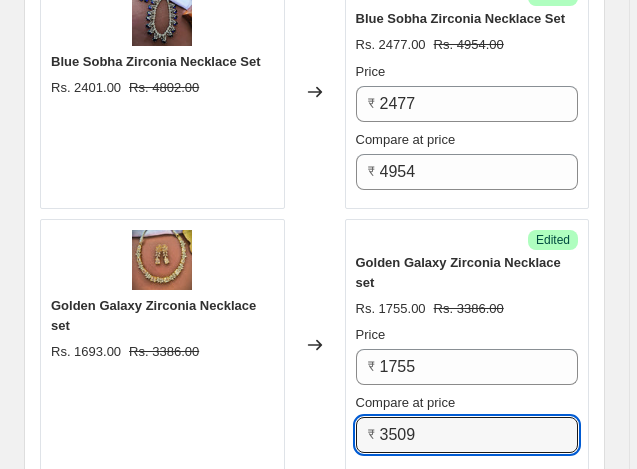 type on "3509" 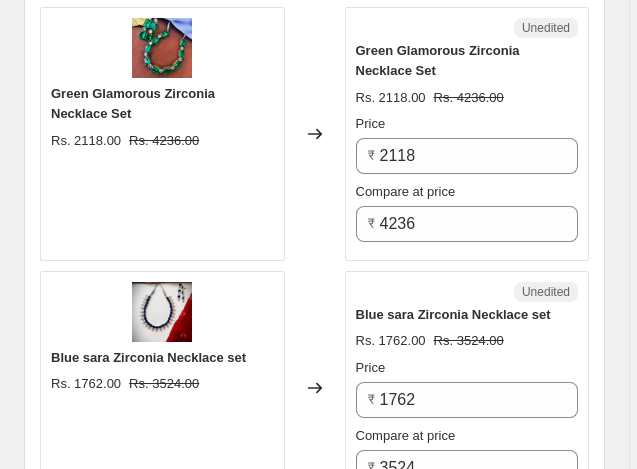 scroll, scrollTop: 2196, scrollLeft: 0, axis: vertical 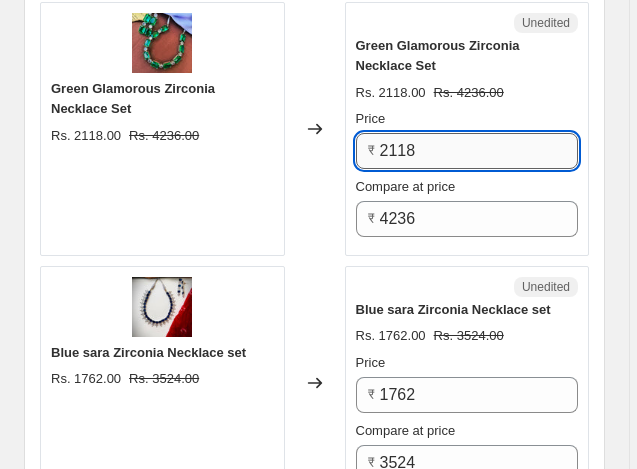 click on "2118" at bounding box center [479, 151] 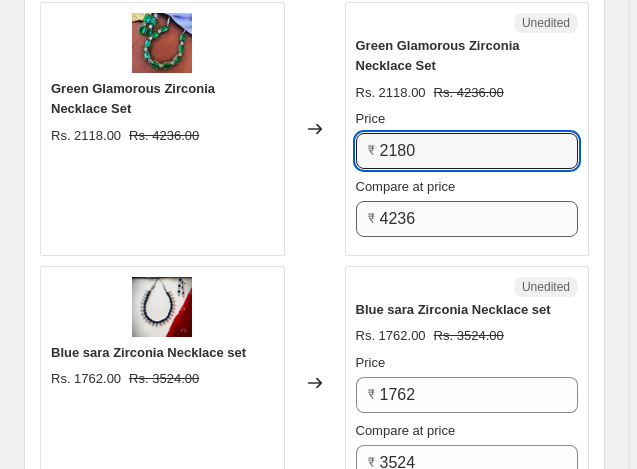 type on "2180" 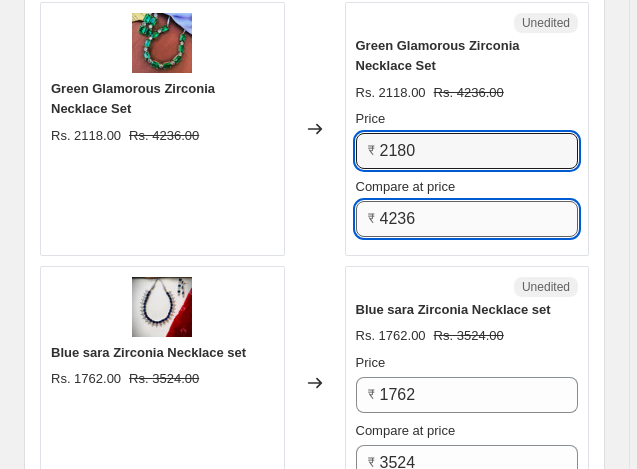 click on "4236" at bounding box center (479, 219) 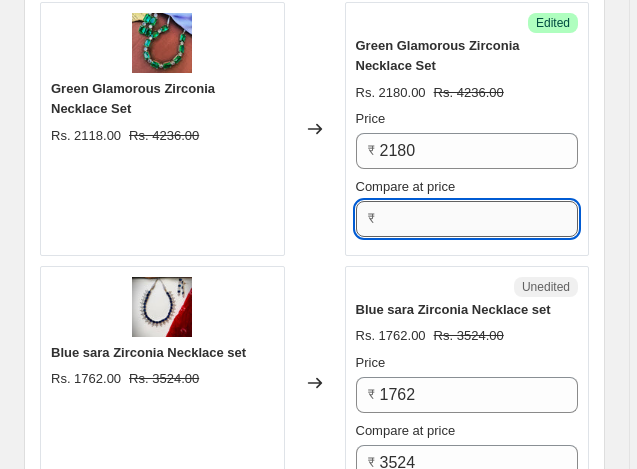 type on "1" 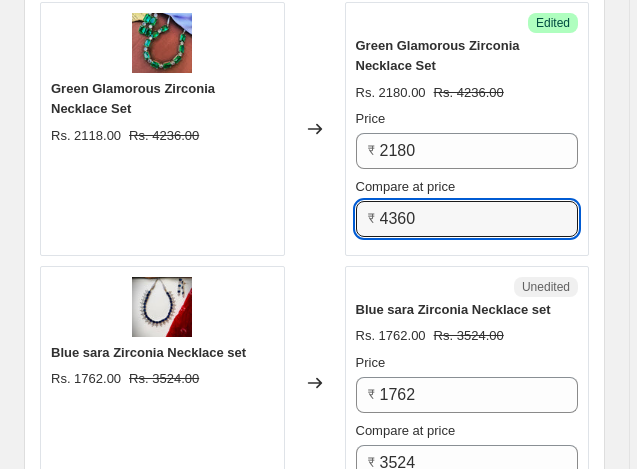 type on "4360" 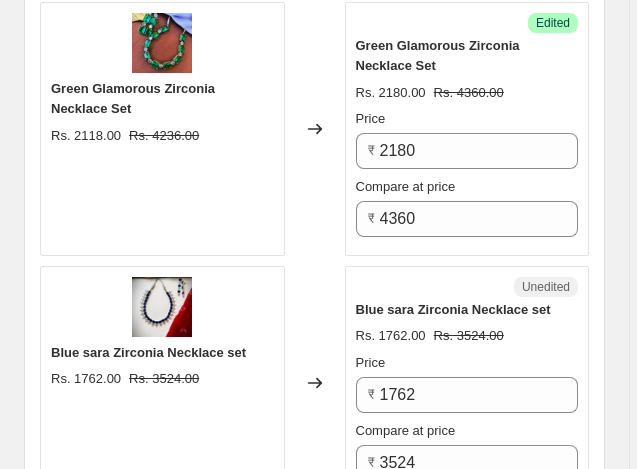 click on "PRICE CHANGE PREVIEW 50 product variants selected. 5 product prices edited: Blue Gemstone Zirconia Necklace Set Rs. [PRICE] Rs. [PRICE] Changed to Success Edited Blue Gemstone Zirconia Necklace Set Rs. [PRICE] Rs. [PRICE] Price ₹ [PRICE] Compare at price ₹ [PRICE] Green Shiny Zirconia  Necklace set Rs. [PRICE] Rs. [PRICE] Changed to Success Edited Green Shiny Zirconia  Necklace set Rs. [PRICE] Rs. [PRICE] Price ₹ [PRICE] Compare at price ₹ [PRICE] Blue Sobha Zirconia Necklace Set Rs. [PRICE] Rs. [PRICE] Changed to Success Edited Blue Sobha Zirconia Necklace Set Rs. [PRICE] Rs. [PRICE] Price ₹ [PRICE] Compare at price ₹ [PRICE] Golden Galaxy  Zirconia Necklace  set Rs. [PRICE] Rs. [PRICE] Changed to Success Edited Golden Galaxy  Zirconia Necklace  set Rs. [PRICE] Rs. [PRICE] Price ₹ [PRICE] Compare at price ₹ [PRICE] Green Glamorous Zirconia Necklace Set Rs. [PRICE] Rs. [PRICE] Changed to Success Edited Green Glamorous Zirconia Necklace Set Rs. [PRICE] Rs. [PRICE] Price ₹ [PRICE] Compare at price ₹ [PRICE] Rs. [PRICE]" at bounding box center [314, 1517] 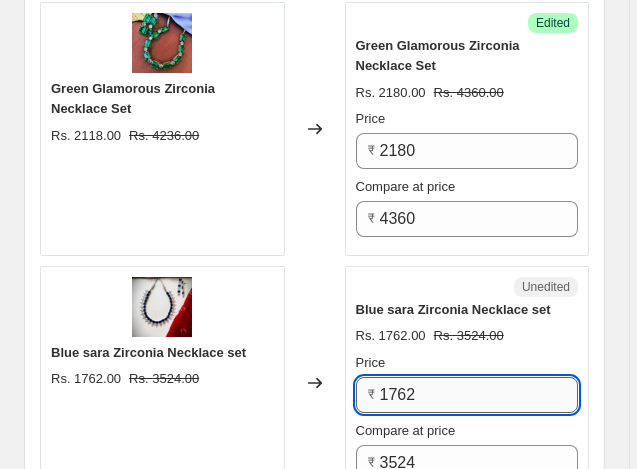 click on "1762" at bounding box center (479, 395) 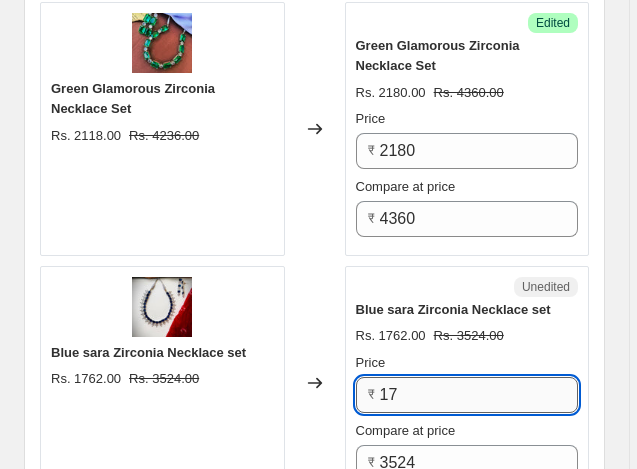 type on "1" 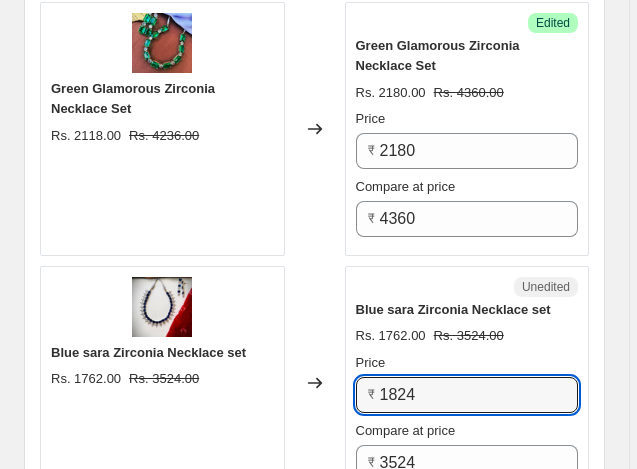 type on "1824" 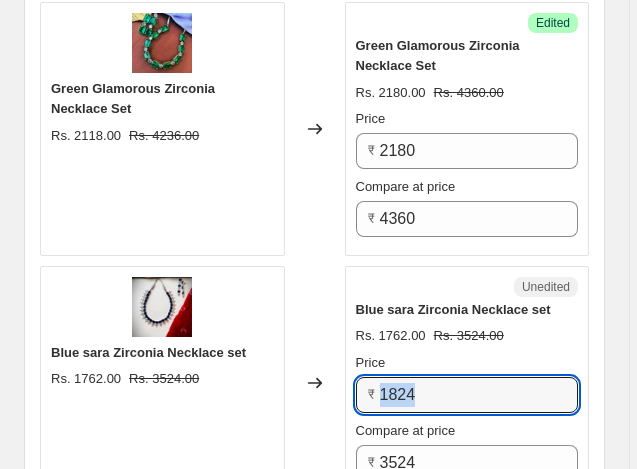 click on "PRICE CHANGE PREVIEW 50 product variants selected. 5 product prices edited: Blue Gemstone Zirconia Necklace Set Rs. [PRICE] Rs. [PRICE] Changed to Success Edited Blue Gemstone Zirconia Necklace Set Rs. [PRICE] Rs. [PRICE] Price ₹ [PRICE] Compare at price ₹ [PRICE] Green Shiny Zirconia  Necklace set Rs. [PRICE] Rs. [PRICE] Changed to Success Edited Green Shiny Zirconia  Necklace set Rs. [PRICE] Rs. [PRICE] Price ₹ [PRICE] Compare at price ₹ [PRICE] Blue Sobha Zirconia Necklace Set Rs. [PRICE] Rs. [PRICE] Changed to Success Edited Blue Sobha Zirconia Necklace Set Rs. [PRICE] Rs. [PRICE] Price ₹ [PRICE] Compare at price ₹ [PRICE] Golden Galaxy  Zirconia Necklace  set Rs. [PRICE] Rs. [PRICE] Changed to Success Edited Golden Galaxy  Zirconia Necklace  set Rs. [PRICE] Rs. [PRICE] Price ₹ [PRICE] Compare at price ₹ [PRICE] Green Glamorous Zirconia Necklace Set Rs. [PRICE] Rs. [PRICE] Changed to Success Edited Green Glamorous Zirconia Necklace Set Rs. [PRICE] Rs. [PRICE] Price ₹ [PRICE] Compare at price ₹ [PRICE] Rs. [PRICE]" at bounding box center (314, 1517) 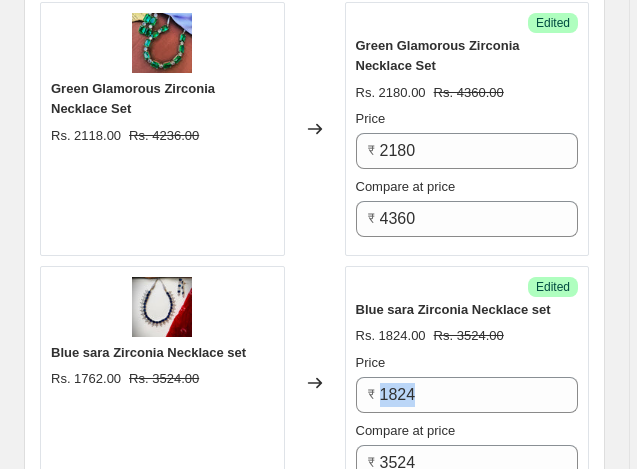 click on "PRICE CHANGE PREVIEW 50 product variants selected. 6 product prices edited: Blue Gemstone Zirconia Necklace Set Rs. 2160.00 Rs. 4320.00 Changed to Success Edited Blue Gemstone Zirconia Necklace Set Rs. 2233.00 Rs. 4466.00 Price ₹ 2233 Compare at price ₹ 4466 Green Shiny Zirconia  Necklace set Rs. 1881.00 Rs. 3762.00 Changed to Success Edited Green Shiny Zirconia  Necklace set Rs. 1943.00 Rs. 3885.00 Price ₹ 1943 Compare at price ₹ 3885 Blue Sobha Zirconia Necklace Set Rs. 2401.00 Rs. 4802.00 Changed to Success Edited Blue Sobha Zirconia Necklace Set Rs. 2477.00 Rs. 4954.00 Price ₹ 2477 Compare at price ₹ 4954 Golden Galaxy  Zirconia Necklace  set Rs. 1693.00 Rs. 3386.00 Changed to Success Edited Golden Galaxy  Zirconia Necklace  set Rs. 1755.00 Rs. 3509.00 Price ₹ 1755 Compare at price ₹ 3509 Green Glamorous Zirconia Necklace Set Rs. 2118.00 Rs. 4236.00 Changed to Success Edited Green Glamorous Zirconia Necklace Set Rs. 2180.00 Rs. 4360.00 Price ₹ 2180 Compare at price ₹ 4360 Rs. 1762.00" at bounding box center (314, 1517) 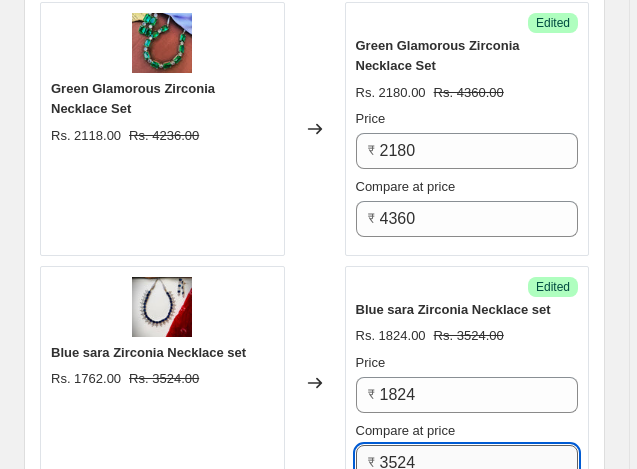 click on "3524" at bounding box center [479, 463] 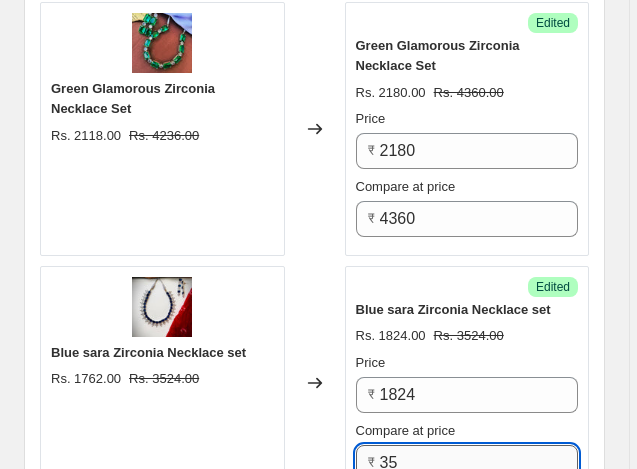 type on "3" 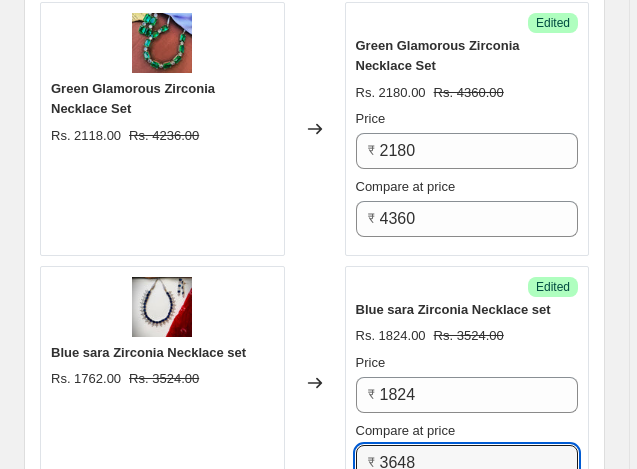 type on "3648" 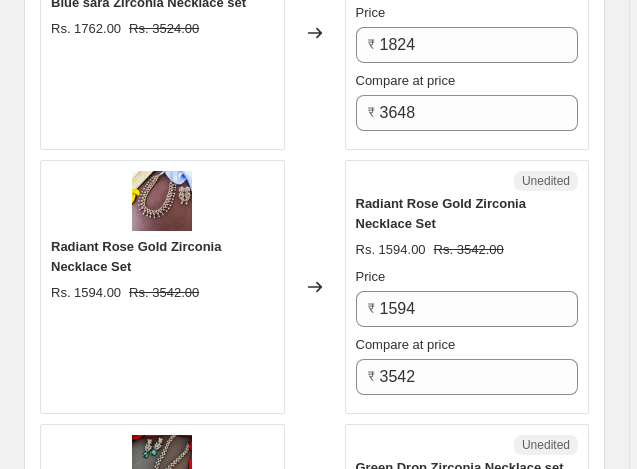 scroll, scrollTop: 2556, scrollLeft: 0, axis: vertical 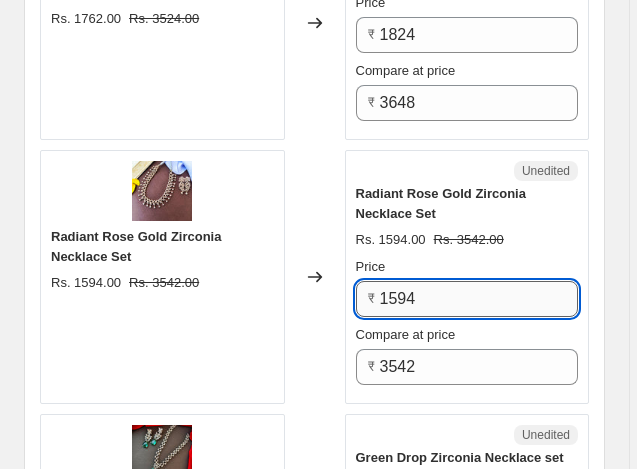 click on "1594" at bounding box center (479, 299) 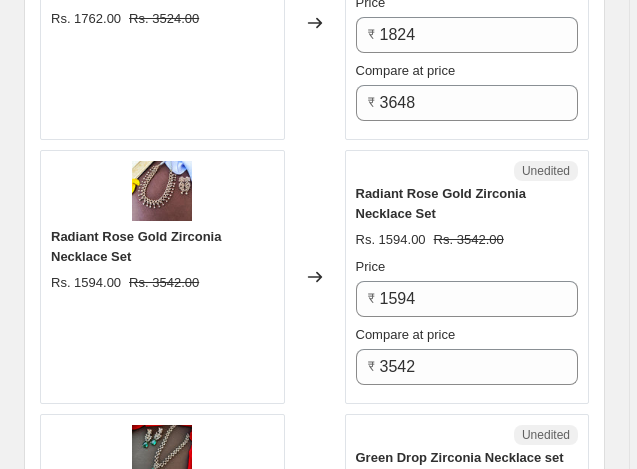 click on "PRICE CHANGE PREVIEW 50 product variants selected. 6 product prices edited: Blue Gemstone Zirconia Necklace Set Rs. 2160.00 Rs. 4320.00 Changed to Success Edited Blue Gemstone Zirconia Necklace Set Rs. 2233.00 Rs. 4466.00 Price ₹ 2233 Compare at price ₹ 4466 Green Shiny Zirconia  Necklace set Rs. 1881.00 Rs. 3762.00 Changed to Success Edited Green Shiny Zirconia  Necklace set Rs. 1943.00 Rs. 3885.00 Price ₹ 1943 Compare at price ₹ 3885 Blue Sobha Zirconia Necklace Set Rs. 2401.00 Rs. 4802.00 Changed to Success Edited Blue Sobha Zirconia Necklace Set Rs. 2477.00 Rs. 4954.00 Price ₹ 2477 Compare at price ₹ 4954 Golden Galaxy  Zirconia Necklace  set Rs. 1693.00 Rs. 3386.00 Changed to Success Edited Golden Galaxy  Zirconia Necklace  set Rs. 1755.00 Rs. 3509.00 Price ₹ 1755 Compare at price ₹ 3509 Green Glamorous Zirconia Necklace Set Rs. 2118.00 Rs. 4236.00 Changed to Success Edited Green Glamorous Zirconia Necklace Set Rs. 2180.00 Rs. 4360.00 Price ₹ 2180 Compare at price ₹ 4360 Rs. 1762.00" at bounding box center [314, 1157] 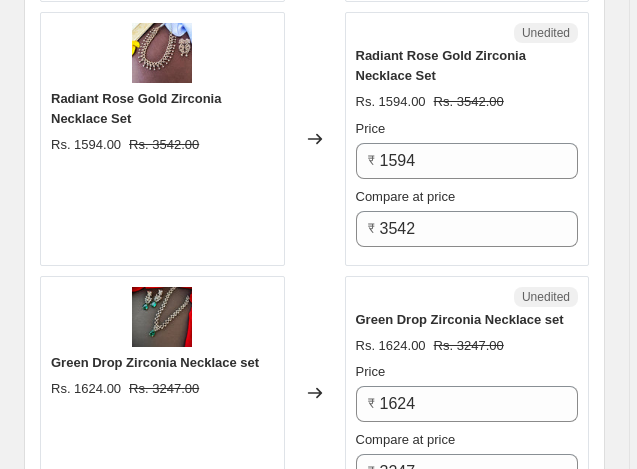 scroll, scrollTop: 2716, scrollLeft: 0, axis: vertical 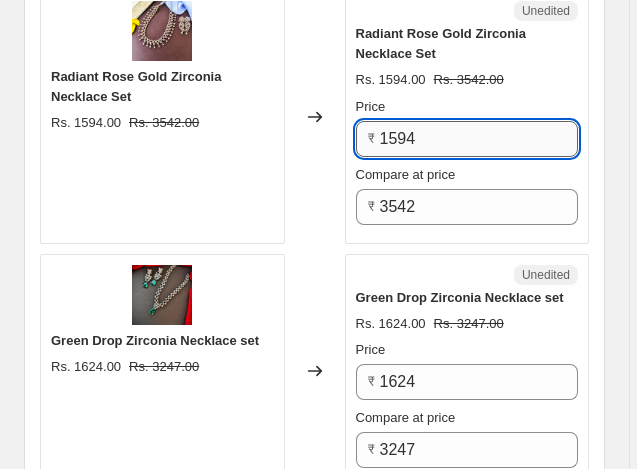 click on "1594" at bounding box center [479, 139] 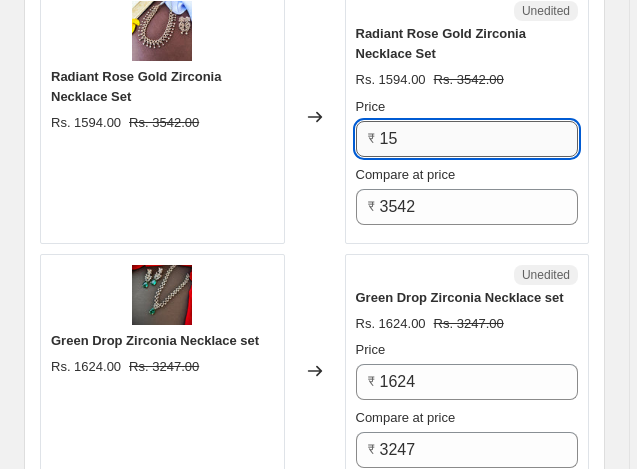 type on "1" 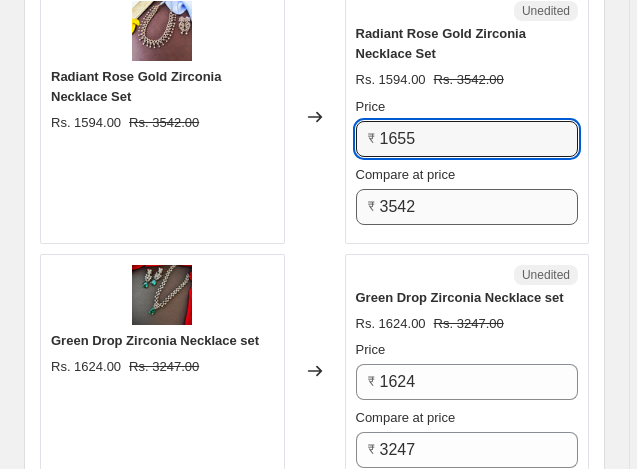 type on "1655" 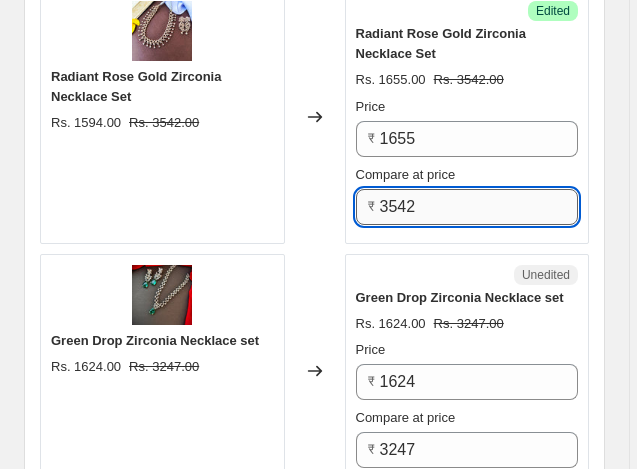 click on "3542" at bounding box center (479, 207) 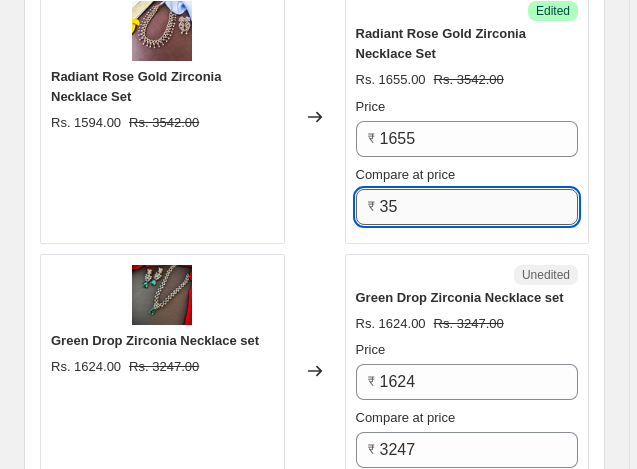 type on "3" 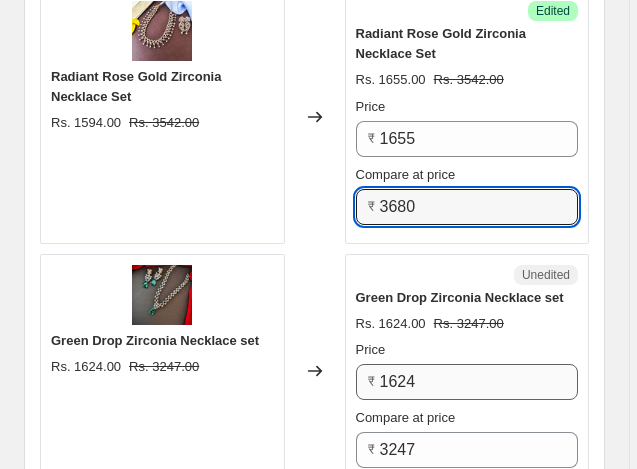 type on "3680" 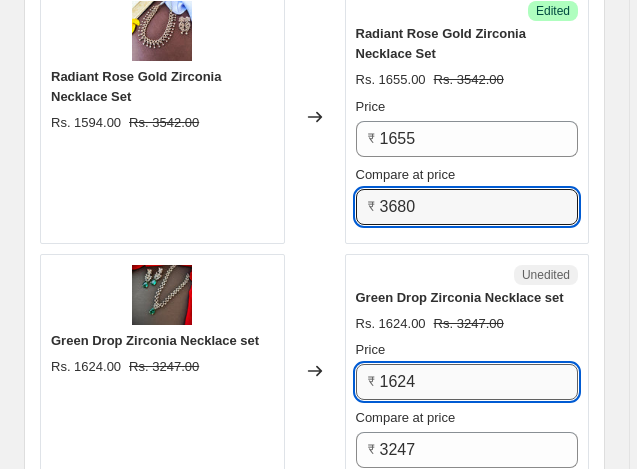 click on "1624" at bounding box center (479, 382) 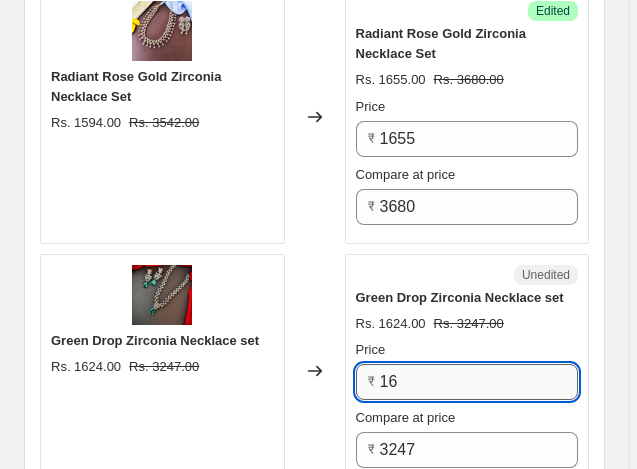 type on "1" 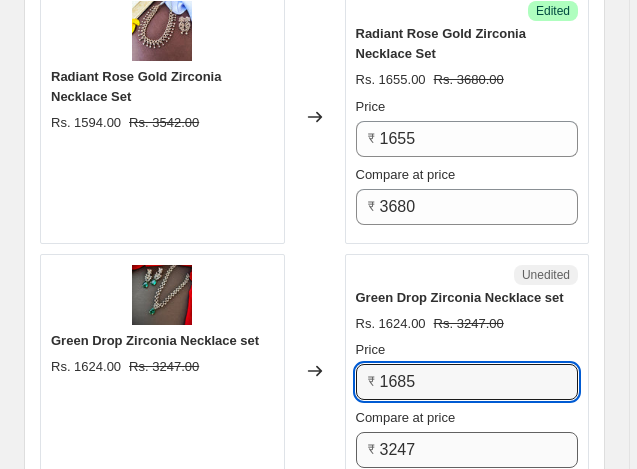 type on "1685" 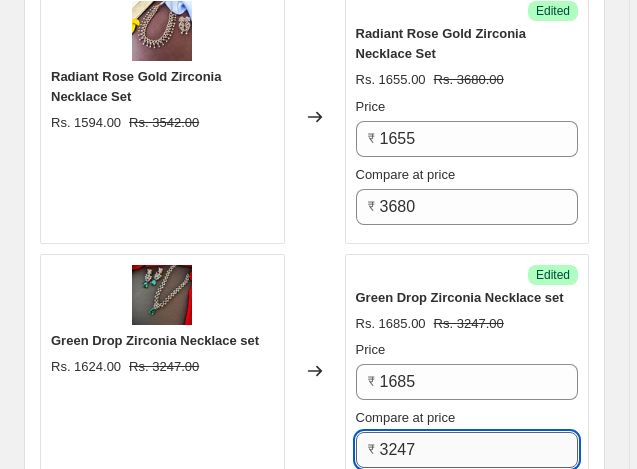 click on "3247" at bounding box center [479, 450] 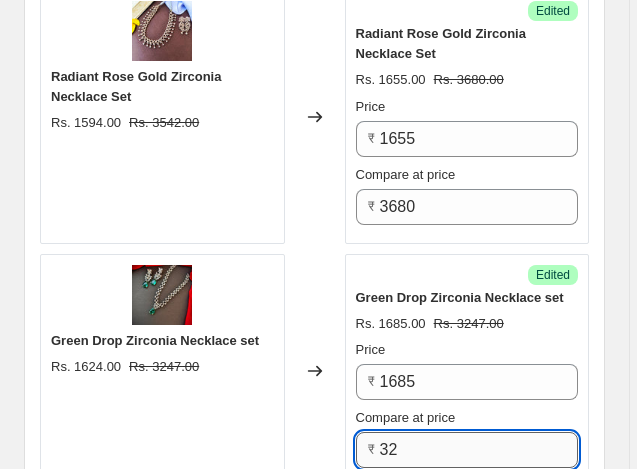 type on "3" 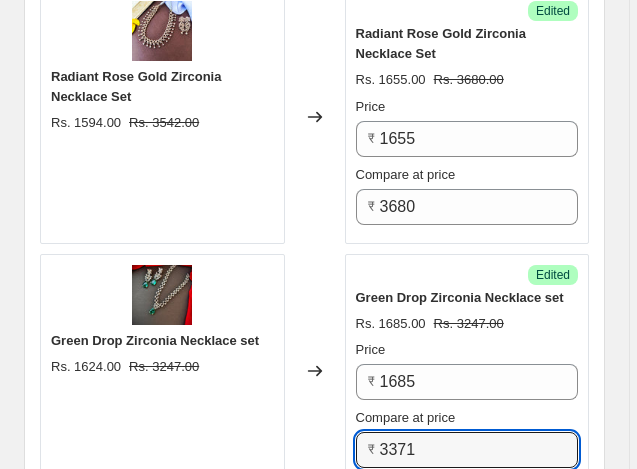 type on "3371" 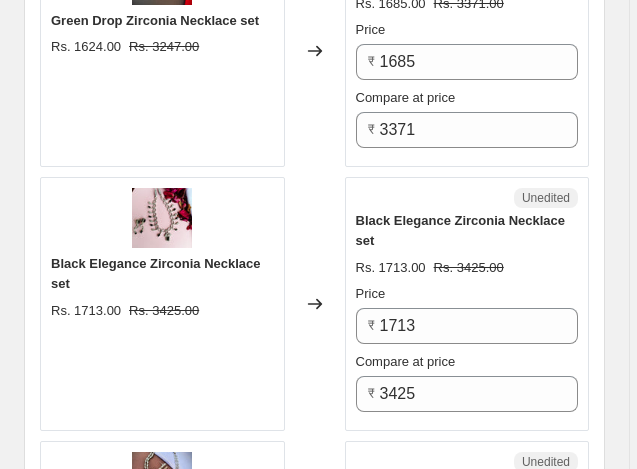 scroll, scrollTop: 3076, scrollLeft: 0, axis: vertical 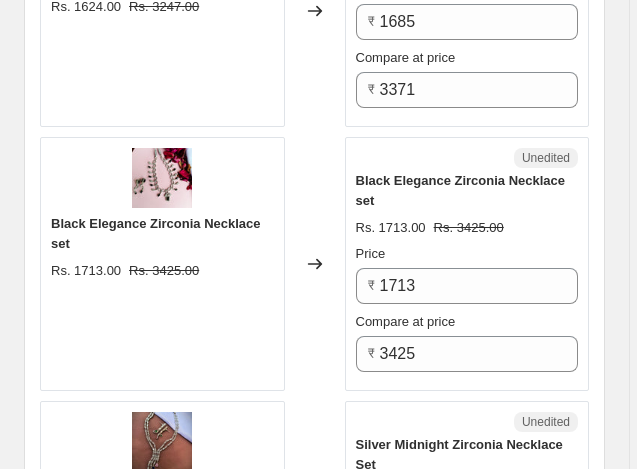 click on "PRICE CHANGE PREVIEW 50 product variants selected. 8 product prices edited: Blue Gemstone Zirconia Necklace Set Rs. 2160.00 Rs. 4320.00 Changed to Success Edited Blue Gemstone Zirconia Necklace Set Rs. 2233.00 Rs. 4466.00 Price ₹ 2233 Compare at price ₹ 4466 Green Shiny Zirconia  Necklace set Rs. 1881.00 Rs. 3762.00 Changed to Success Edited Green Shiny Zirconia  Necklace set Rs. 1943.00 Rs. 3885.00 Price ₹ 1943 Compare at price ₹ 3885 Blue Sobha Zirconia Necklace Set Rs. 2401.00 Rs. 4802.00 Changed to Success Edited Blue Sobha Zirconia Necklace Set Rs. 2477.00 Rs. 4954.00 Price ₹ 2477 Compare at price ₹ 4954 Golden Galaxy  Zirconia Necklace  set Rs. 1693.00 Rs. 3386.00 Changed to Success Edited Golden Galaxy  Zirconia Necklace  set Rs. 1755.00 Rs. 3509.00 Price ₹ 1755 Compare at price ₹ 3509 Green Glamorous Zirconia Necklace Set Rs. 2118.00 Rs. 4236.00 Changed to Success Edited Green Glamorous Zirconia Necklace Set Rs. 2180.00 Rs. 4360.00 Price ₹ 2180 Compare at price ₹ 4360 Rs. 1762.00" at bounding box center [314, 637] 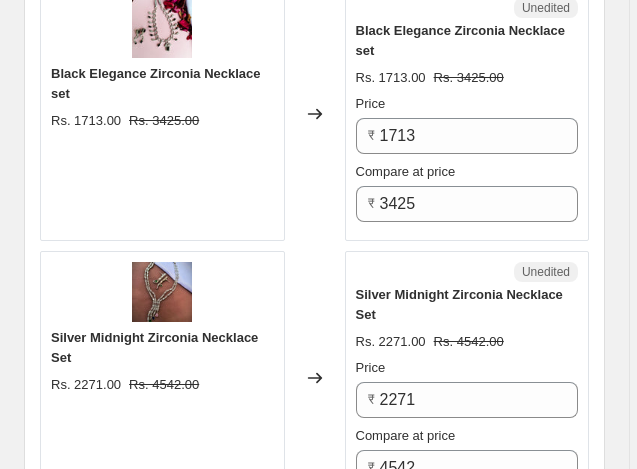scroll, scrollTop: 3236, scrollLeft: 0, axis: vertical 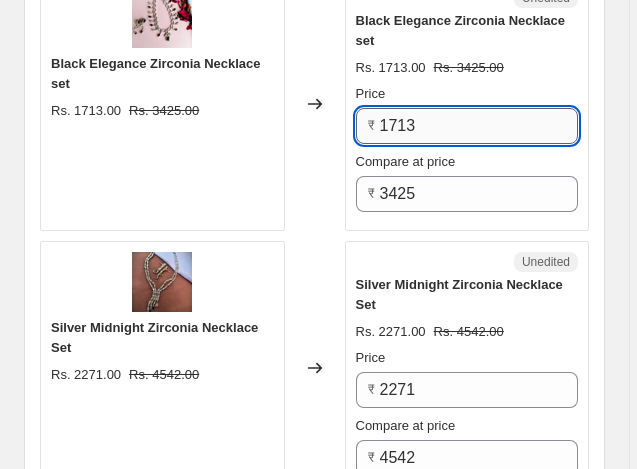 click on "1713" at bounding box center [479, 126] 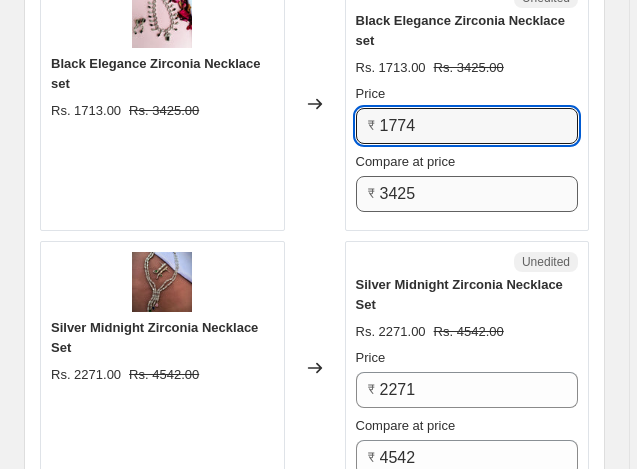 type on "1774" 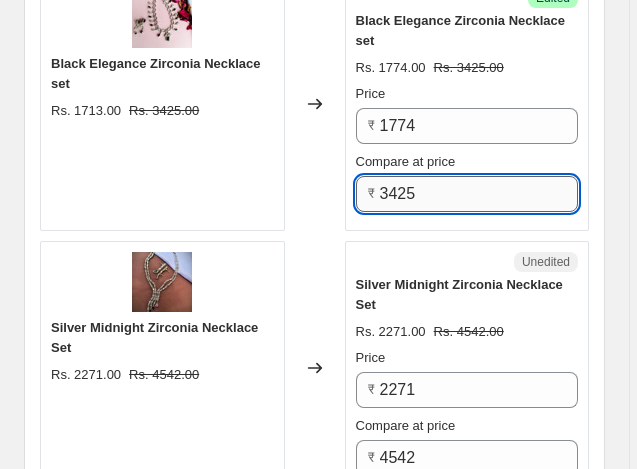 click on "3425" at bounding box center [479, 194] 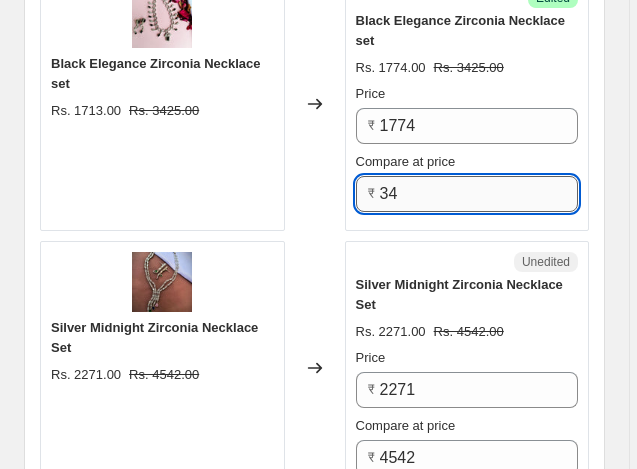 type on "3" 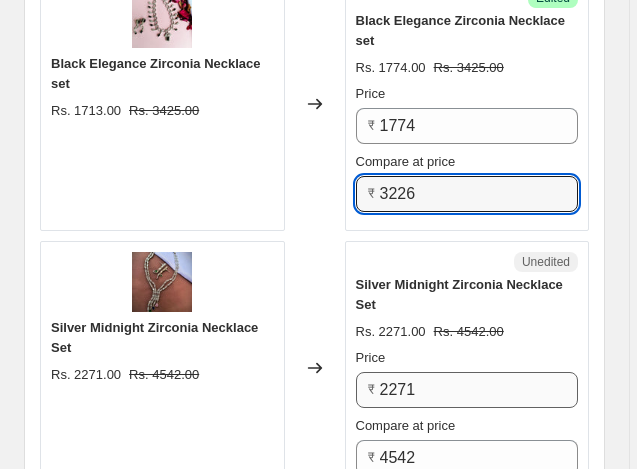 type on "3226" 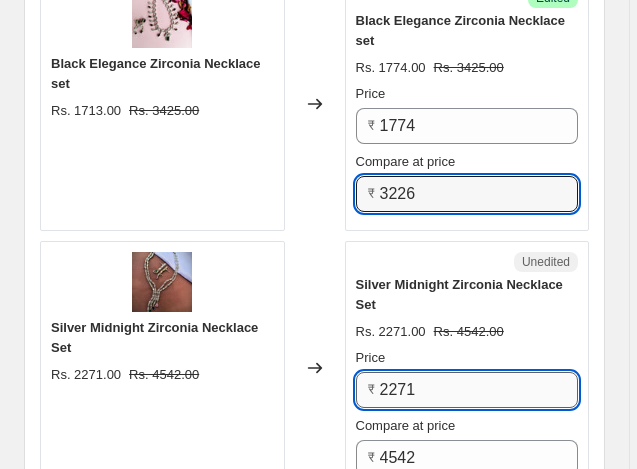 click on "2271" at bounding box center (479, 390) 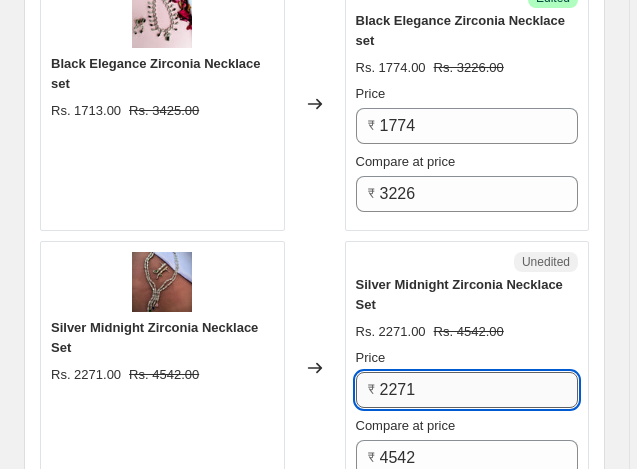 click on "2271" at bounding box center [479, 390] 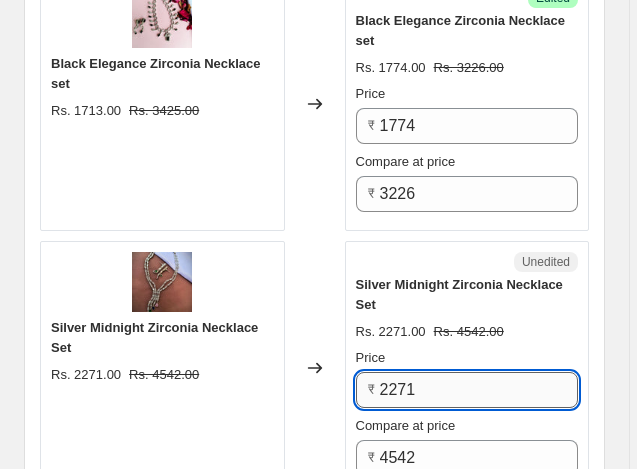 click on "2271" at bounding box center [479, 390] 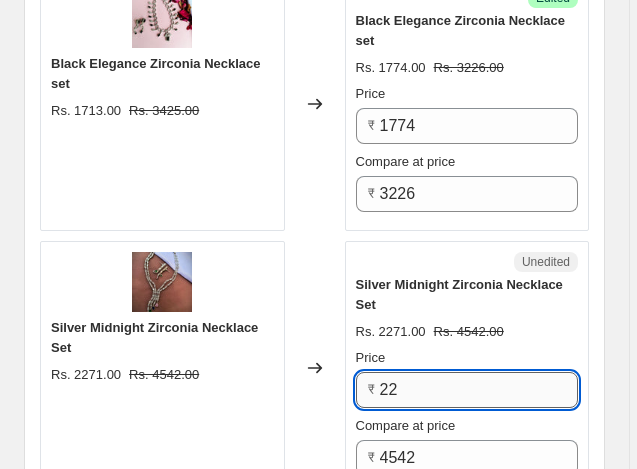 type on "2" 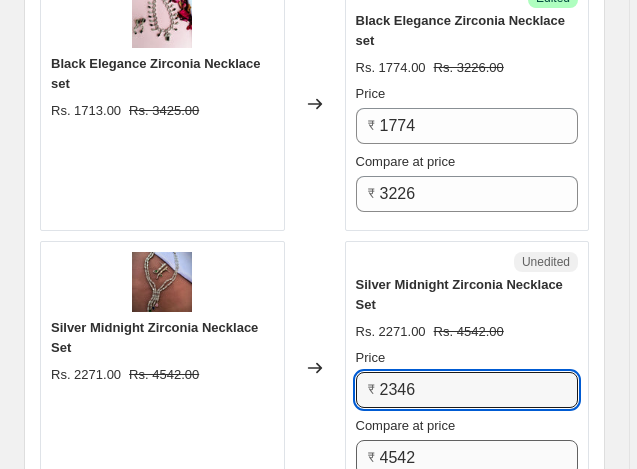 type on "2346" 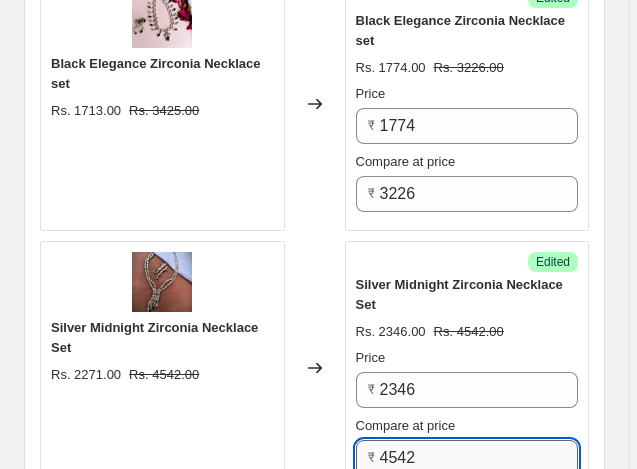click on "4542" at bounding box center [479, 458] 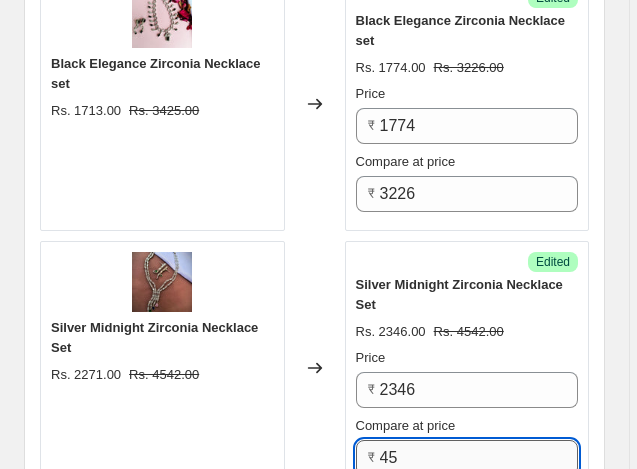 type on "4" 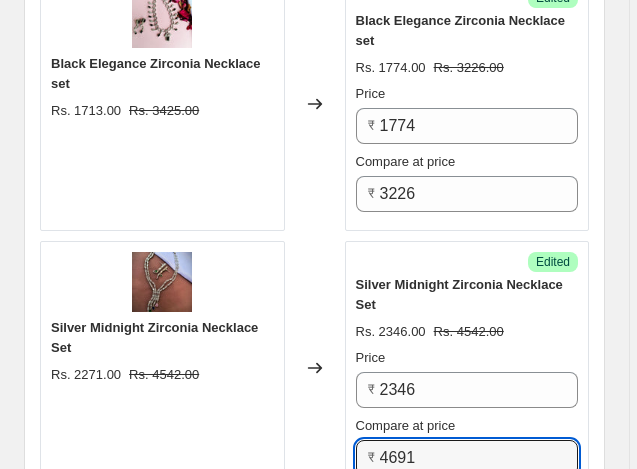type on "4691" 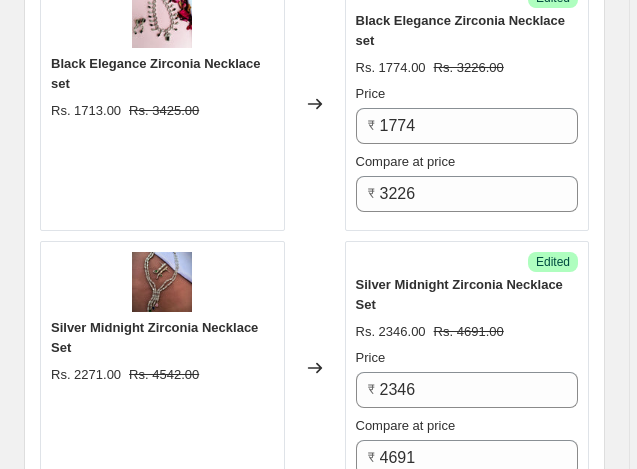 click on "PRICE CHANGE PREVIEW 50 product variants selected. 10 product prices edited: Blue Gemstone Zirconia Necklace Set Rs. 2160.00 Rs. 4320.00 Changed to Success Edited Blue Gemstone Zirconia Necklace Set Rs. 2233.00 Rs. 4466.00 Price ₹ 2233 Compare at price ₹ 4466 Green Shiny Zirconia  Necklace set Rs. 1881.00 Rs. 3762.00 Changed to Success Edited Green Shiny Zirconia  Necklace set Rs. 1943.00 Rs. 3885.00 Price ₹ 1943 Compare at price ₹ 3885 Blue Sobha Zirconia Necklace Set Rs. 2401.00 Rs. 4802.00 Changed to Success Edited Blue Sobha Zirconia Necklace Set Rs. 2477.00 Rs. 4954.00 Price ₹ 2477 Compare at price ₹ 4954 Golden Galaxy  Zirconia Necklace  set Rs. 1693.00 Rs. 3386.00 Changed to Success Edited Golden Galaxy  Zirconia Necklace  set Rs. 1755.00 Rs. 3509.00 Price ₹ 1755 Compare at price ₹ 3509 Green Glamorous Zirconia Necklace Set Rs. 2118.00 Rs. 4236.00 Changed to Success Edited Green Glamorous Zirconia Necklace Set Rs. 2180.00 Rs. 4360.00 Price ₹ 2180 Compare at price ₹ 4360 Rs. 1762.00" at bounding box center (314, 477) 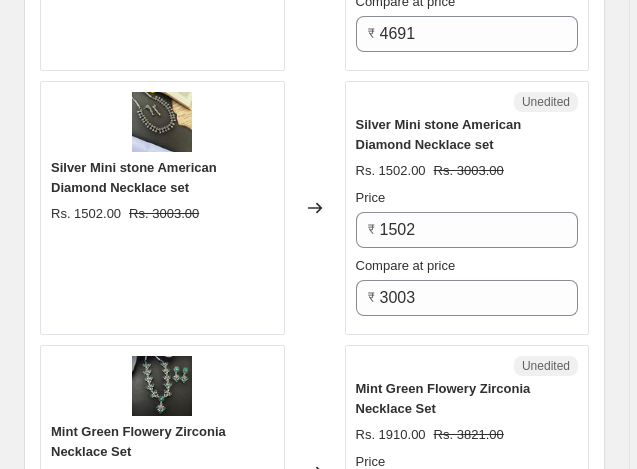 scroll, scrollTop: 3676, scrollLeft: 0, axis: vertical 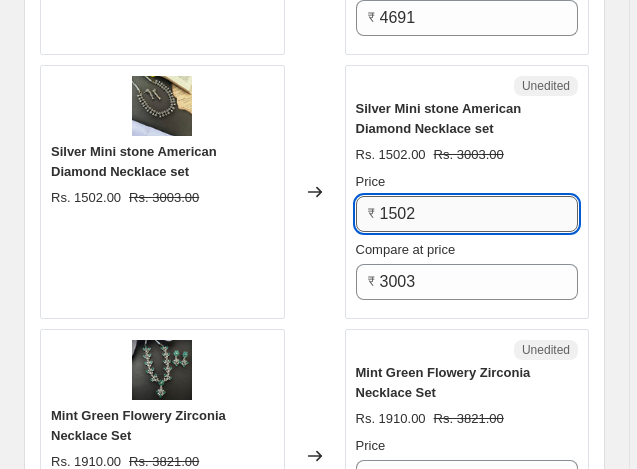 click on "1502" at bounding box center (479, 214) 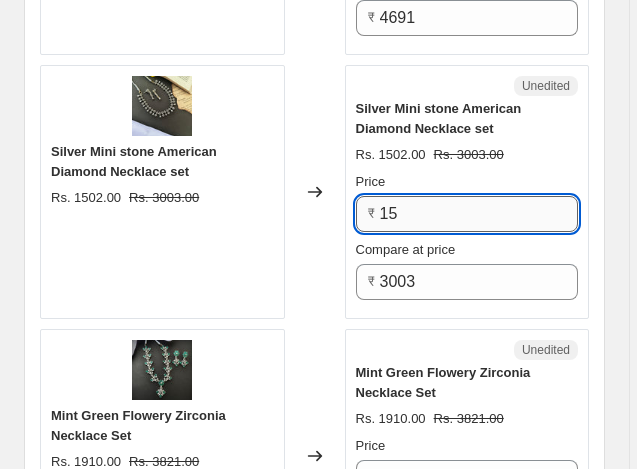 type on "1" 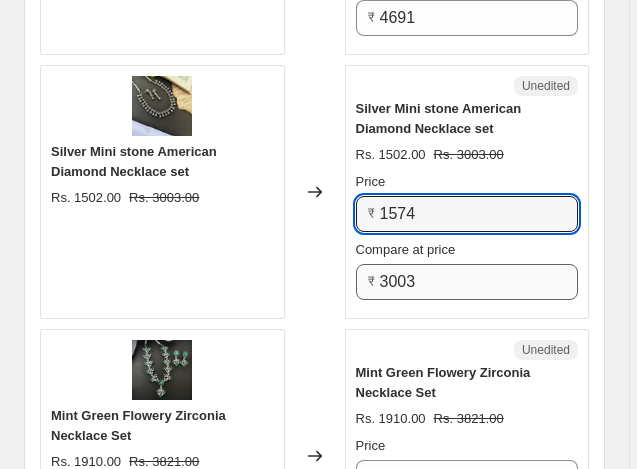 type on "1574" 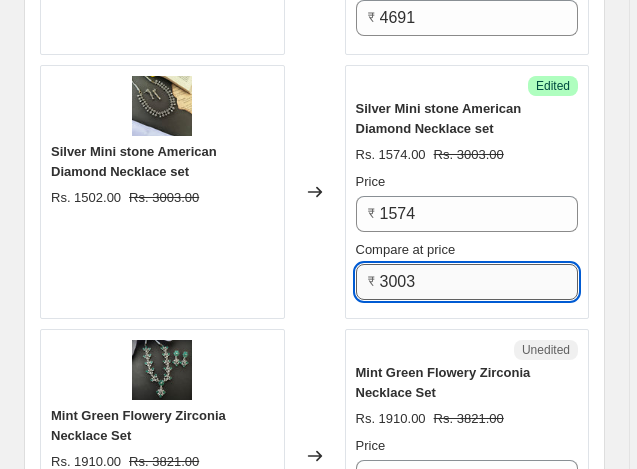 click on "3003" at bounding box center (479, 282) 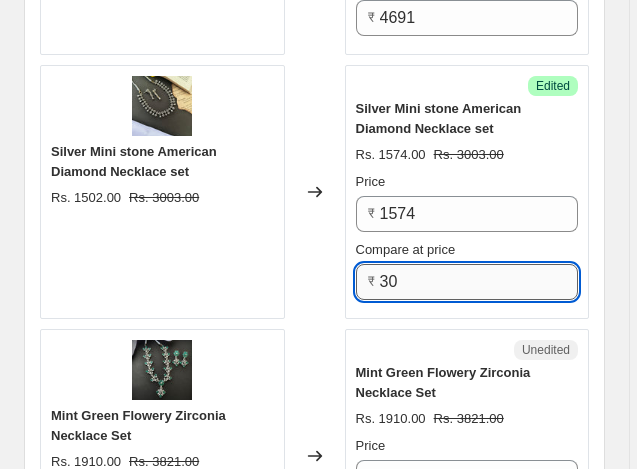 type on "3" 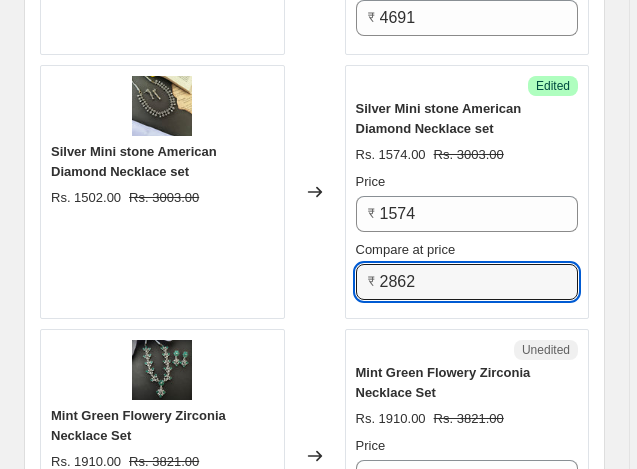 type on "2862" 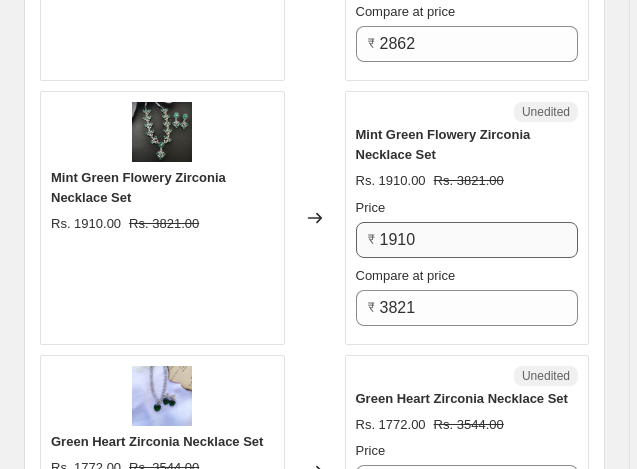 scroll, scrollTop: 3916, scrollLeft: 0, axis: vertical 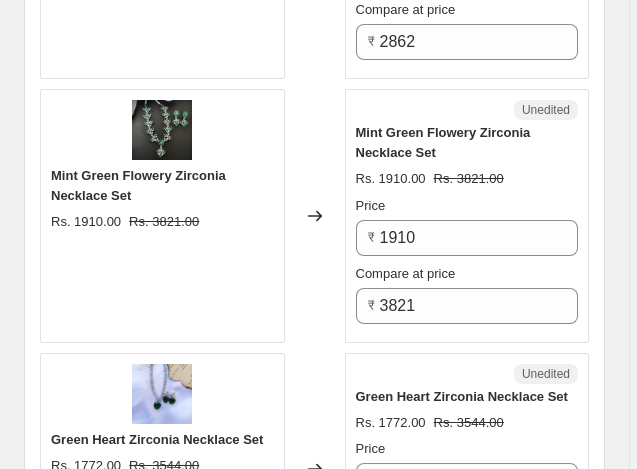click on "PRICE CHANGE PREVIEW 50 product variants selected. 11 product prices edited: Blue Gemstone Zirconia Necklace Set Rs. 2160.00 Rs. 4320.00 Changed to Success Edited Blue Gemstone Zirconia Necklace Set Rs. 2233.00 Rs. 4466.00 Price ₹ 2233 Compare at price ₹ 4466 Green Shiny Zirconia  Necklace set Rs. 1881.00 Rs. 3762.00 Changed to Success Edited Green Shiny Zirconia  Necklace set Rs. 1943.00 Rs. 3885.00 Price ₹ 1943 Compare at price ₹ 3885 Blue Sobha Zirconia Necklace Set Rs. 2401.00 Rs. 4802.00 Changed to Success Edited Blue Sobha Zirconia Necklace Set Rs. 2477.00 Rs. 4954.00 Price ₹ 2477 Compare at price ₹ 4954 Golden Galaxy  Zirconia Necklace  set Rs. 1693.00 Rs. 3386.00 Changed to Success Edited Golden Galaxy  Zirconia Necklace  set Rs. 1755.00 Rs. 3509.00 Price ₹ 1755 Compare at price ₹ 3509 Green Glamorous Zirconia Necklace Set Rs. 2118.00 Rs. 4236.00 Changed to Success Edited Green Glamorous Zirconia Necklace Set Rs. 2180.00 Rs. 4360.00 Price ₹ 2180 Compare at price ₹ 4360 Rs. 1762.00" at bounding box center (314, -203) 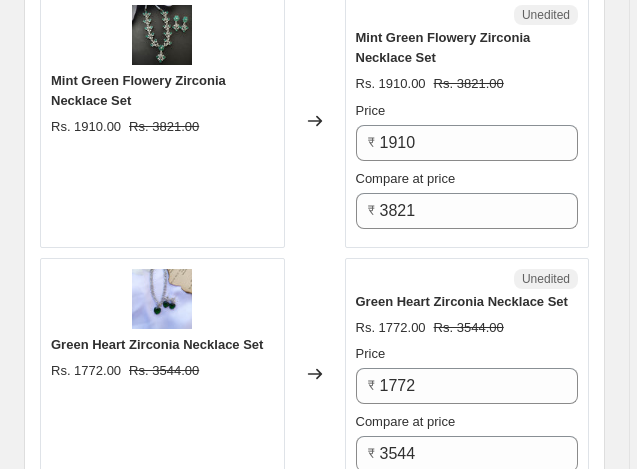 scroll, scrollTop: 4036, scrollLeft: 0, axis: vertical 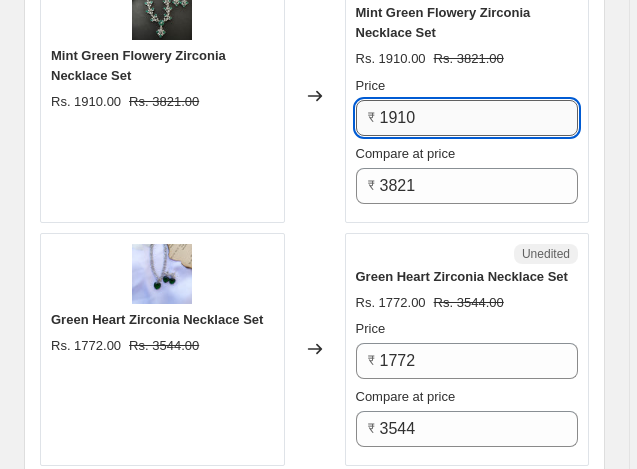 click on "1910" at bounding box center [479, 118] 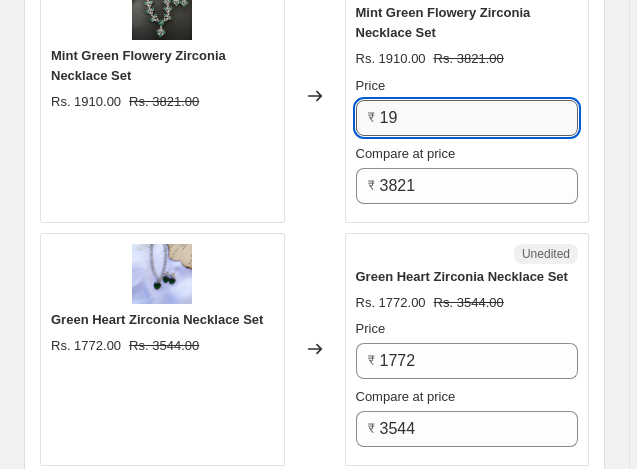 type on "1" 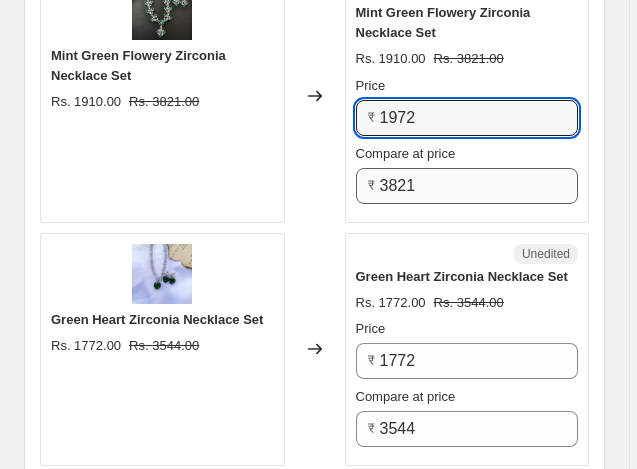 type on "1972" 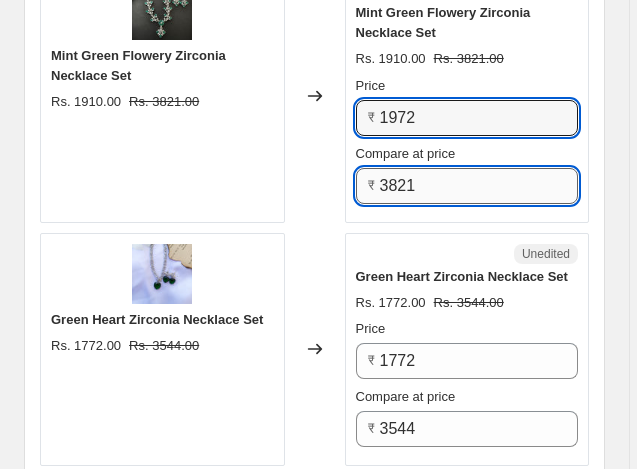 click on "3821" at bounding box center (479, 186) 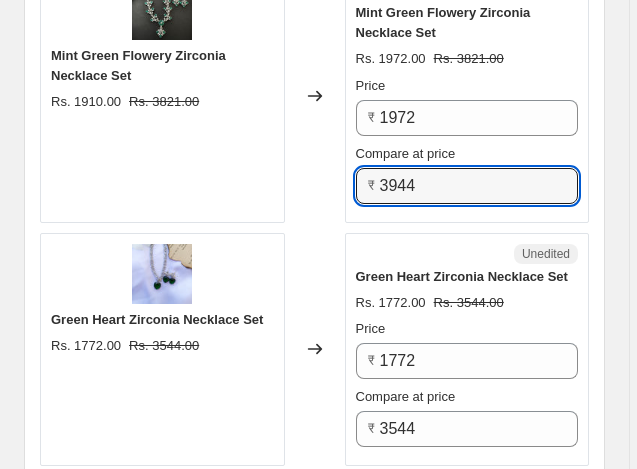type on "3944" 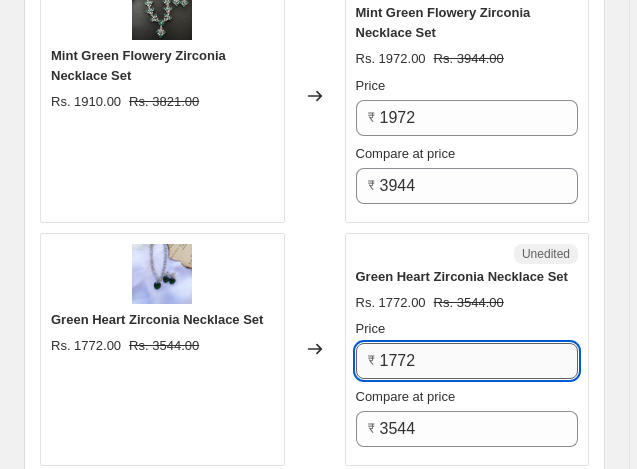 click on "1772" at bounding box center [479, 361] 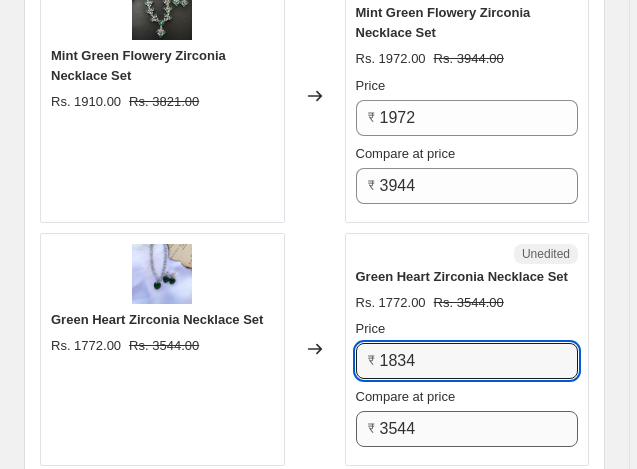 type on "1834" 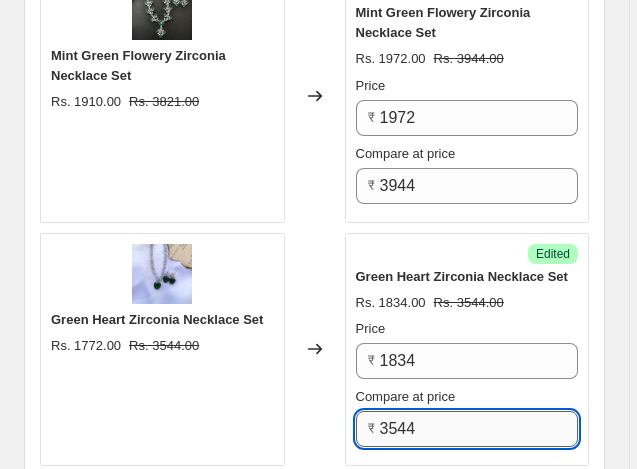 click on "3544" at bounding box center (479, 429) 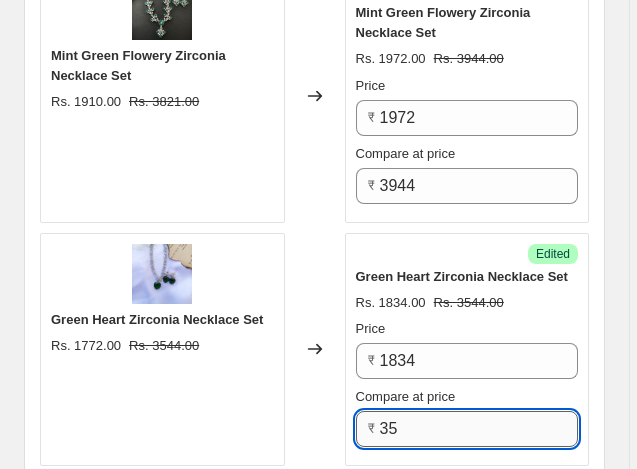 type on "3" 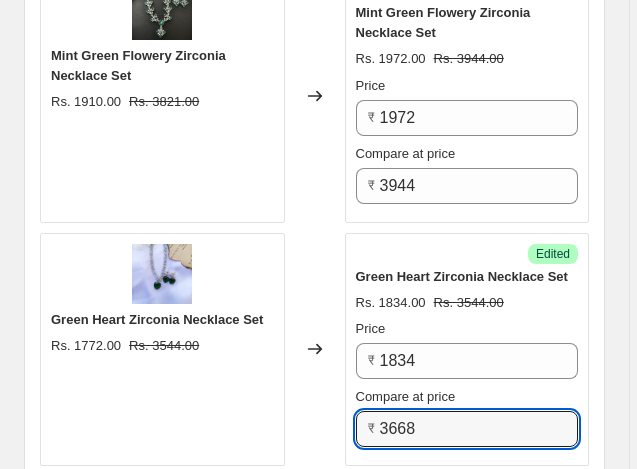 type on "3668" 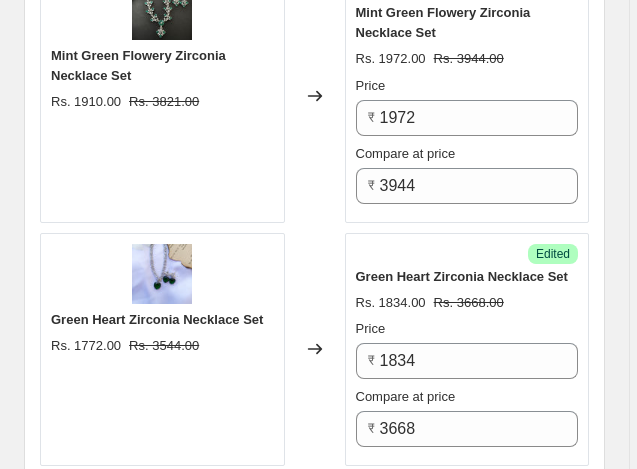 click on "PRICE CHANGE PREVIEW 50 product variants selected. 13 product prices edited: Blue Gemstone Zirconia Necklace Set Rs. 2160.00 Rs. 4320.00 Changed to Success Edited Blue Gemstone Zirconia Necklace Set Rs. 2233.00 Rs. 4466.00 Price ₹ 2233 Compare at price ₹ 4466 Green Shiny Zirconia  Necklace set Rs. 1881.00 Rs. 3762.00 Changed to Success Edited Green Shiny Zirconia  Necklace set Rs. 1943.00 Rs. 3885.00 Price ₹ 1943 Compare at price ₹ 3885 Blue Sobha Zirconia Necklace Set Rs. 2401.00 Rs. 4802.00 Changed to Success Edited Blue Sobha Zirconia Necklace Set Rs. 2477.00 Rs. 4954.00 Price ₹ 2477 Compare at price ₹ 4954 Golden Galaxy  Zirconia Necklace  set Rs. 1693.00 Rs. 3386.00 Changed to Success Edited Golden Galaxy  Zirconia Necklace  set Rs. 1755.00 Rs. 3509.00 Price ₹ 1755 Compare at price ₹ 3509 Green Glamorous Zirconia Necklace Set Rs. 2118.00 Rs. 4236.00 Changed to Success Edited Green Glamorous Zirconia Necklace Set Rs. 2180.00 Rs. 4360.00 Price ₹ 2180 Compare at price ₹ 4360 Rs. 1762.00" at bounding box center [314, -323] 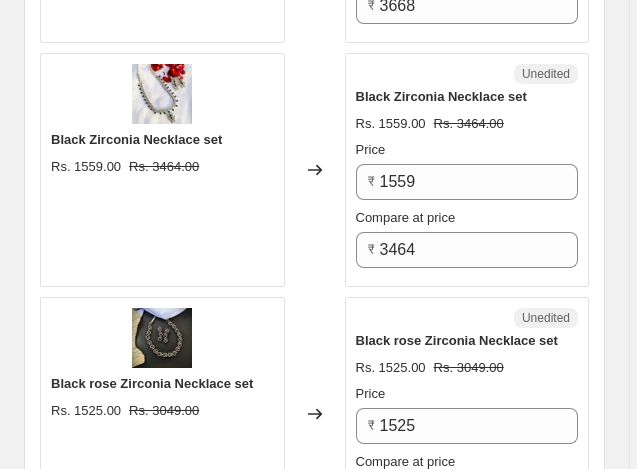 scroll, scrollTop: 4476, scrollLeft: 0, axis: vertical 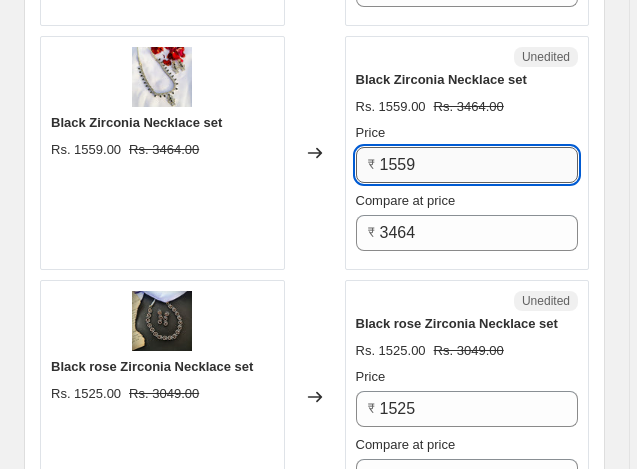 click on "1559" at bounding box center [479, 165] 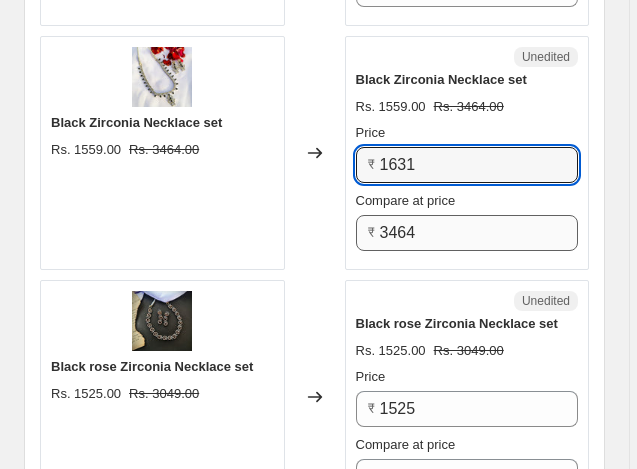 type on "1631" 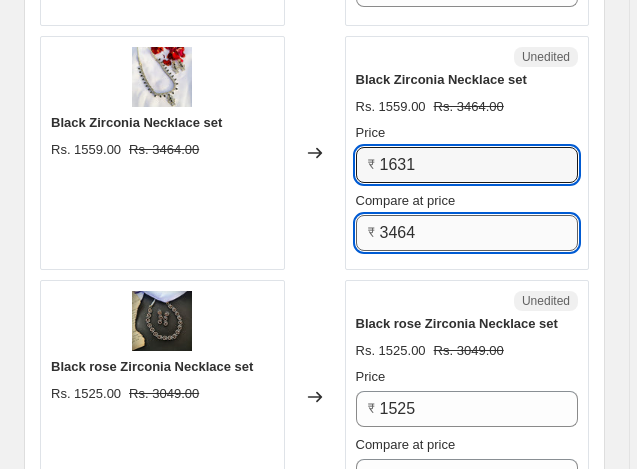 click on "3464" at bounding box center [479, 233] 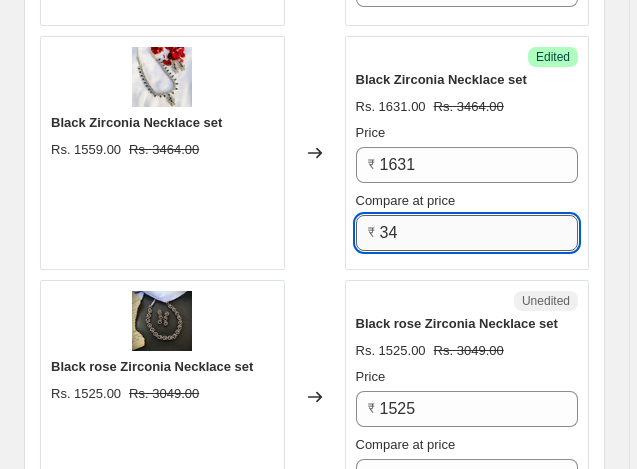 type on "3" 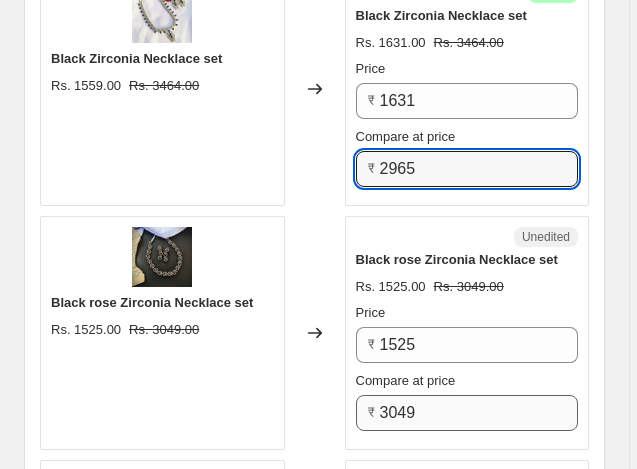 scroll, scrollTop: 4576, scrollLeft: 0, axis: vertical 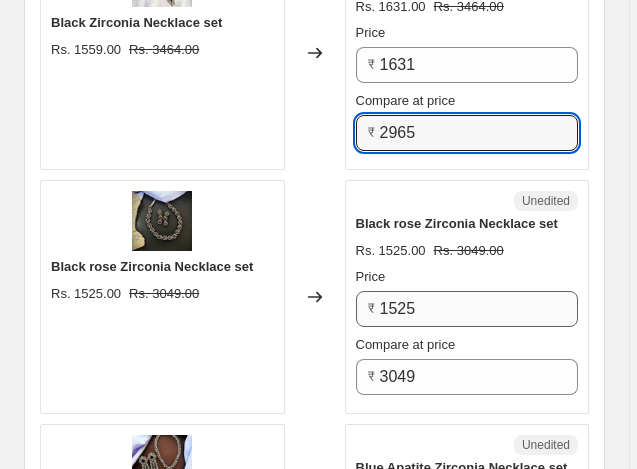 type on "2965" 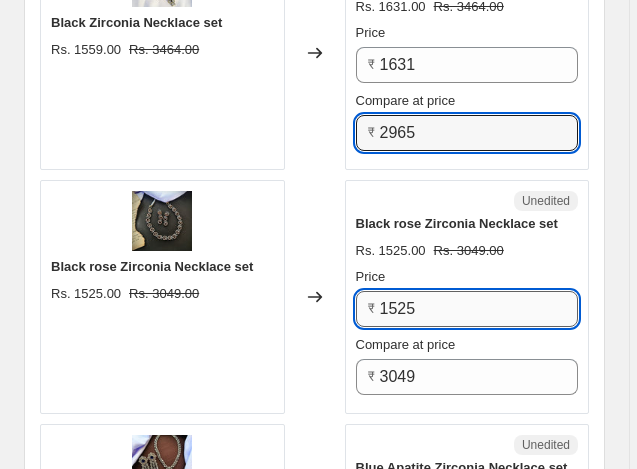 click on "1525" at bounding box center (479, 309) 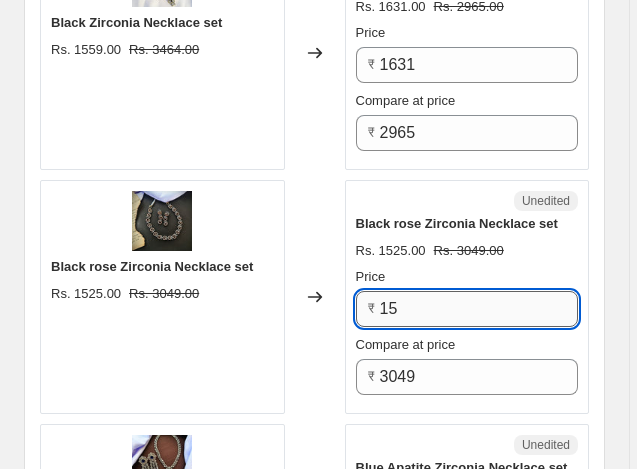 type on "1" 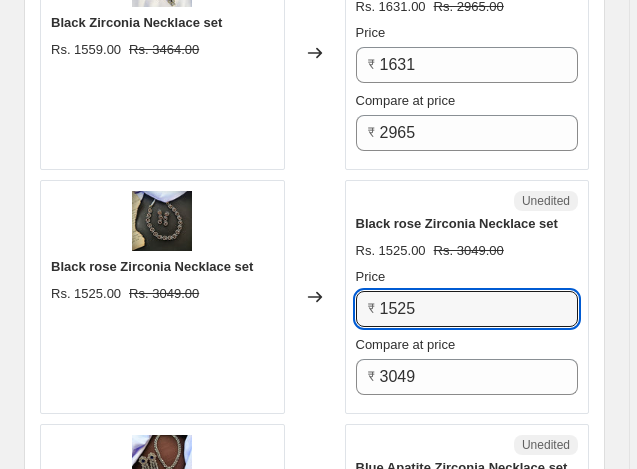 click on "PRICE CHANGE PREVIEW 50 product variants selected. 14 product prices edited: Blue Gemstone Zirconia Necklace Set Rs. 2160.00 Rs. 4320.00 Changed to Success Edited Blue Gemstone Zirconia Necklace Set Rs. 2233.00 Rs. 4466.00 Price ₹ 2233 Compare at price ₹ 4466 Green Shiny Zirconia  Necklace set Rs. 1881.00 Rs. 3762.00 Changed to Success Edited Green Shiny Zirconia  Necklace set Rs. 1943.00 Rs. 3885.00 Price ₹ 1943 Compare at price ₹ 3885 Blue Sobha Zirconia Necklace Set Rs. 2401.00 Rs. 4802.00 Changed to Success Edited Blue Sobha Zirconia Necklace Set Rs. 2477.00 Rs. 4954.00 Price ₹ 2477 Compare at price ₹ 4954 Golden Galaxy  Zirconia Necklace  set Rs. 1693.00 Rs. 3386.00 Changed to Success Edited Golden Galaxy  Zirconia Necklace  set Rs. 1755.00 Rs. 3509.00 Price ₹ 1755 Compare at price ₹ 3509 Green Glamorous Zirconia Necklace Set Rs. 2118.00 Rs. 4236.00 Changed to Success Edited Green Glamorous Zirconia Necklace Set Rs. 2180.00 Rs. 4360.00 Price ₹ 2180 Compare at price ₹ 4360 Rs. 1762.00" at bounding box center (314, -863) 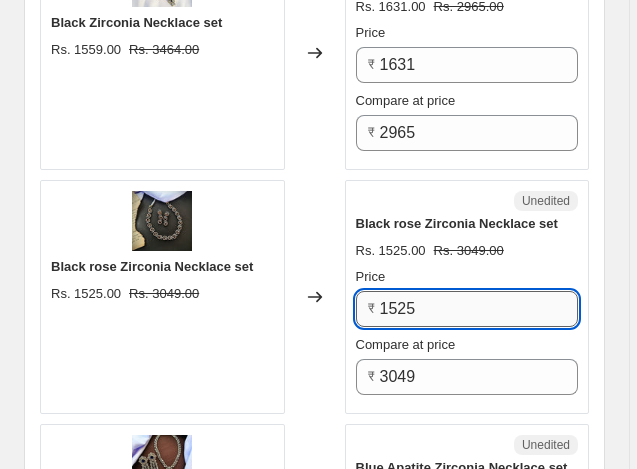 click on "1525" at bounding box center [479, 309] 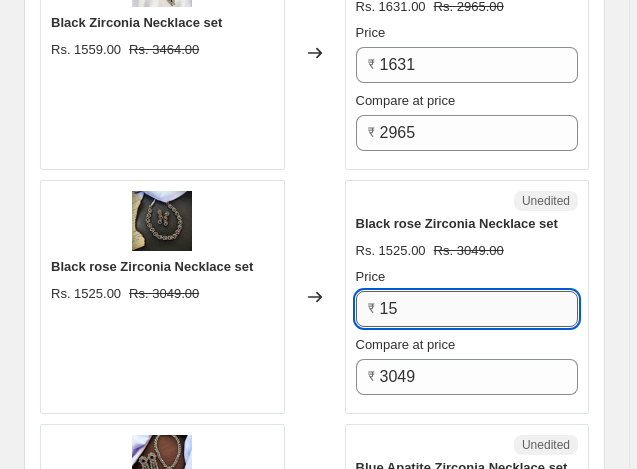 type on "1" 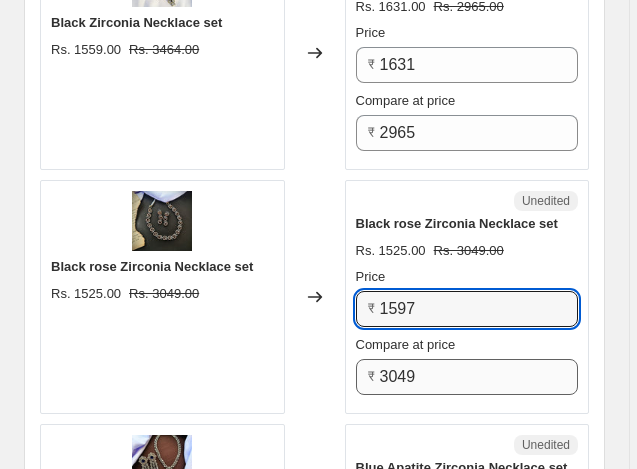 type on "1597" 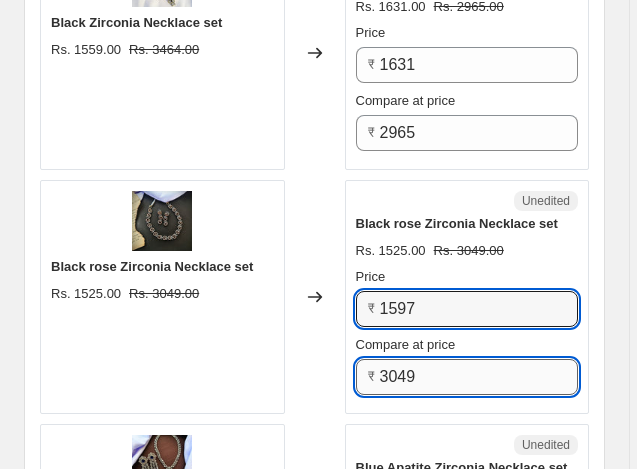 click on "3049" at bounding box center [479, 377] 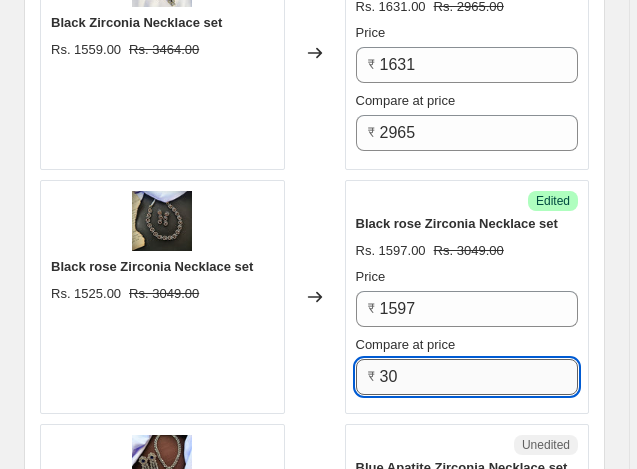 type on "3" 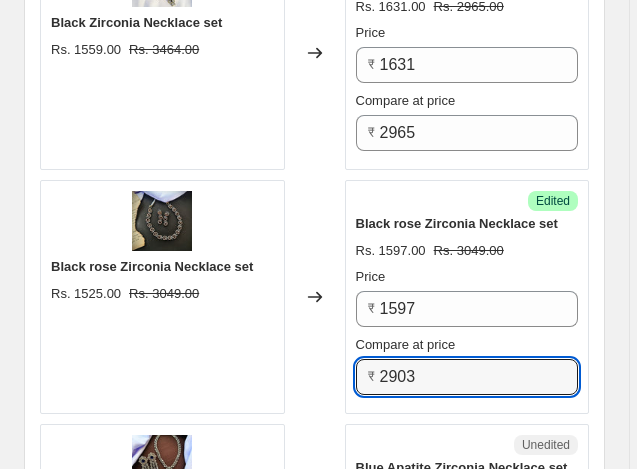 type on "2903" 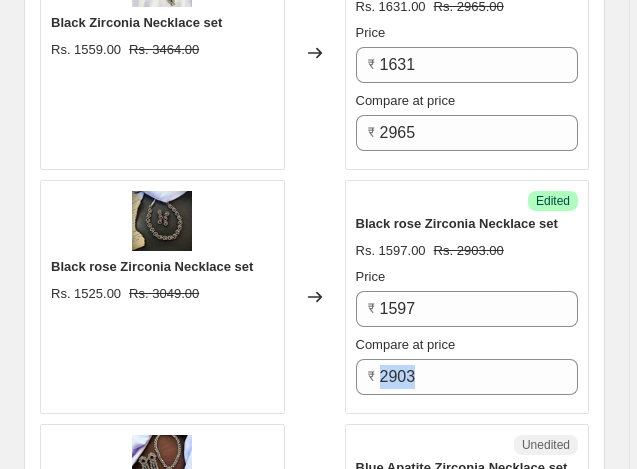 click on "PRICE CHANGE PREVIEW 50 product variants selected. 15 product prices edited: Blue Gemstone Zirconia Necklace Set Rs. [PRICE] Rs. [PRICE] Changed to Success Edited Blue Gemstone Zirconia Necklace Set Rs. [PRICE] Rs. [PRICE] Price ₹ [PRICE] Compare at price ₹ [PRICE] Green Shiny Zirconia  Necklace set Rs. [PRICE] Rs. [PRICE] Changed to Success Edited Green Shiny Zirconia  Necklace set Rs. [PRICE] Rs. [PRICE] Price ₹ [PRICE] Compare at price ₹ [PRICE] Blue Sobha Zirconia Necklace Set Rs. [PRICE] Rs. [PRICE] Changed to Success Edited Blue Sobha Zirconia Necklace Set Rs. [PRICE] Rs. [PRICE] Price ₹ [PRICE] Compare at price ₹ [PRICE] Golden Galaxy  Zirconia Necklace  set Rs. [PRICE] Rs. [PRICE] Changed to Success Edited Golden Galaxy  Zirconia Necklace  set Rs. [PRICE] Rs. [PRICE] Price ₹ [PRICE] Compare at price ₹ [PRICE] Green Glamorous Zirconia Necklace Set Rs. [PRICE] Rs. [PRICE] Changed to Success Edited Green Glamorous Zirconia Necklace Set Rs. [PRICE] Rs. [PRICE] Price ₹ [PRICE] Compare at price ₹ [PRICE] Rs. [PRICE]" at bounding box center [314, -863] 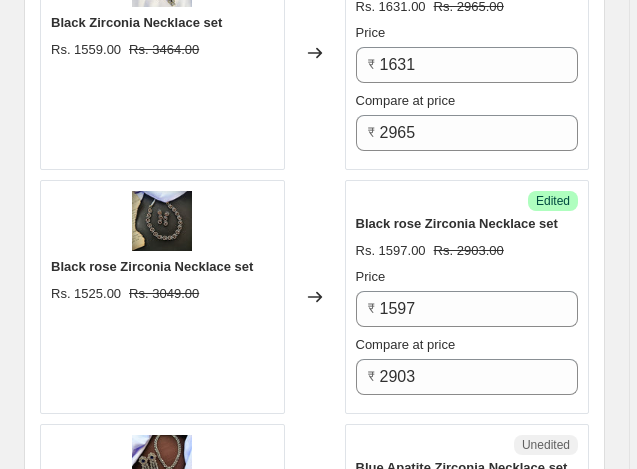 click on "PRICE CHANGE PREVIEW 50 product variants selected. 15 product prices edited: Blue Gemstone Zirconia Necklace Set Rs. [PRICE] Rs. [PRICE] Changed to Success Edited Blue Gemstone Zirconia Necklace Set Rs. [PRICE] Rs. [PRICE] Price ₹ [PRICE] Compare at price ₹ [PRICE] Green Shiny Zirconia  Necklace set Rs. [PRICE] Rs. [PRICE] Changed to Success Edited Green Shiny Zirconia  Necklace set Rs. [PRICE] Rs. [PRICE] Price ₹ [PRICE] Compare at price ₹ [PRICE] Blue Sobha Zirconia Necklace Set Rs. [PRICE] Rs. [PRICE] Changed to Success Edited Blue Sobha Zirconia Necklace Set Rs. [PRICE] Rs. [PRICE] Price ₹ [PRICE] Compare at price ₹ [PRICE] Golden Galaxy  Zirconia Necklace  set Rs. [PRICE] Rs. [PRICE] Changed to Success Edited Golden Galaxy  Zirconia Necklace  set Rs. [PRICE] Rs. [PRICE] Price ₹ [PRICE] Compare at price ₹ [PRICE] Green Glamorous Zirconia Necklace Set Rs. [PRICE] Rs. [PRICE] Changed to Success Edited Green Glamorous Zirconia Necklace Set Rs. [PRICE] Rs. [PRICE] Price ₹ [PRICE] Compare at price ₹ [PRICE] Rs. [PRICE]" at bounding box center [314, -863] 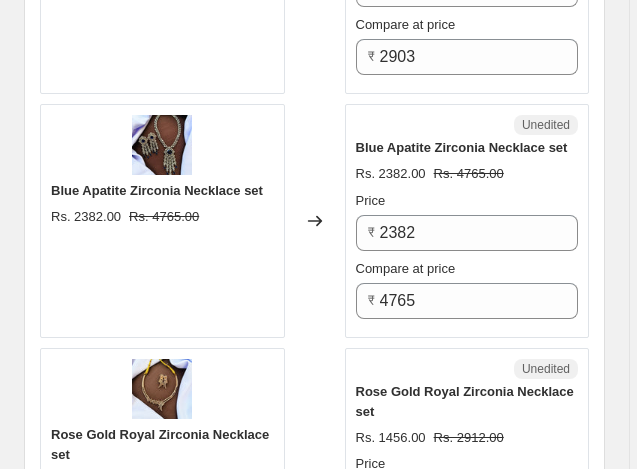 scroll, scrollTop: 4936, scrollLeft: 0, axis: vertical 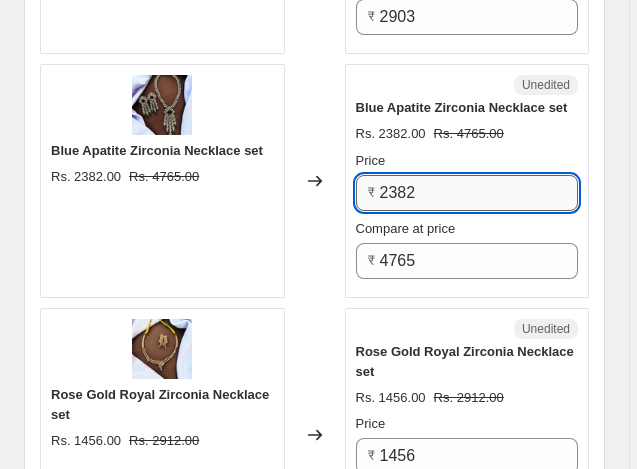 click on "2382" at bounding box center (479, 193) 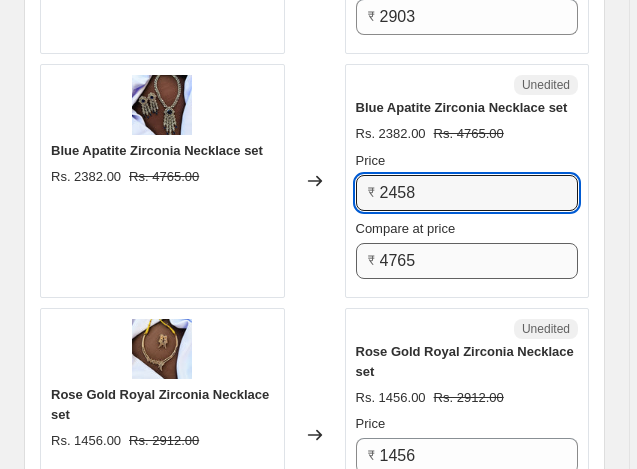 type on "2458" 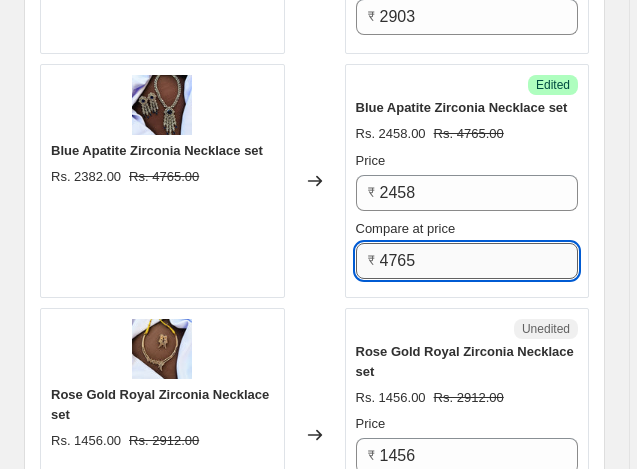 click on "4765" at bounding box center [479, 261] 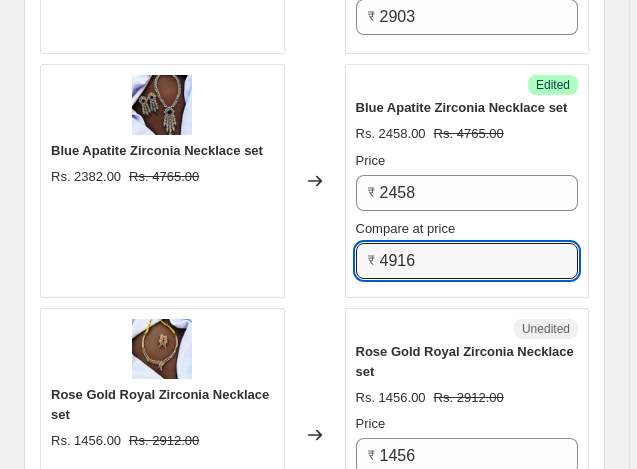 type on "4916" 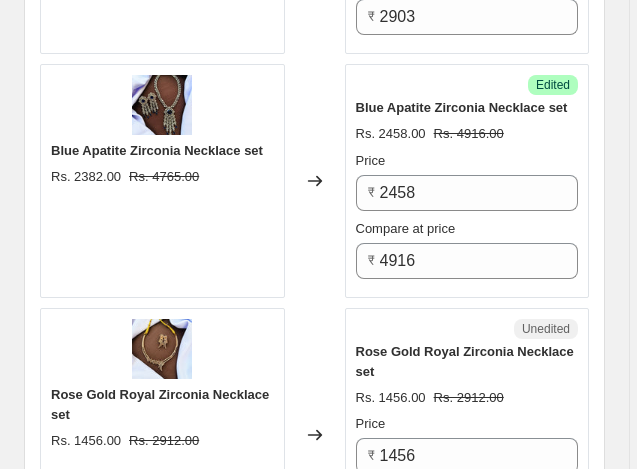 click on "PRICE CHANGE PREVIEW 50 product variants selected. 16 product prices edited: Blue Gemstone Zirconia Necklace Set Rs. [PRICE] Rs. [PRICE] Changed to Success Edited Blue Gemstone Zirconia Necklace Set Rs. [PRICE] Rs. [PRICE] Price ₹ [PRICE] Compare at price ₹ [PRICE] Green Shiny Zirconia  Necklace set Rs. [PRICE] Rs. [PRICE] Changed to Success Edited Green Shiny Zirconia  Necklace set Rs. [PRICE] Rs. [PRICE] Price ₹ [PRICE] Compare at price ₹ [PRICE] Blue Sobha Zirconia Necklace Set Rs. [PRICE] Rs. [PRICE] Changed to Success Edited Blue Sobha Zirconia Necklace Set Rs. [PRICE] Rs. [PRICE] Price ₹ [PRICE] Compare at price ₹ [PRICE] Golden Galaxy  Zirconia Necklace  set Rs. [PRICE] Rs. [PRICE] Changed to Success Edited Golden Galaxy  Zirconia Necklace  set Rs. [PRICE] Rs. [PRICE] Price ₹ [PRICE] Compare at price ₹ [PRICE] Green Glamorous Zirconia Necklace Set Rs. [PRICE] Rs. [PRICE] Changed to Success Edited Green Glamorous Zirconia Necklace Set Rs. [PRICE] Rs. [PRICE] Price ₹ [PRICE] Compare at price ₹ [PRICE] Rs. [PRICE]" at bounding box center (314, -1223) 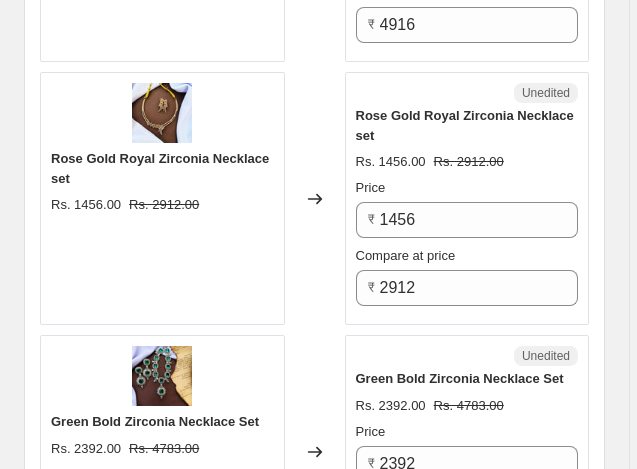 scroll, scrollTop: 5176, scrollLeft: 0, axis: vertical 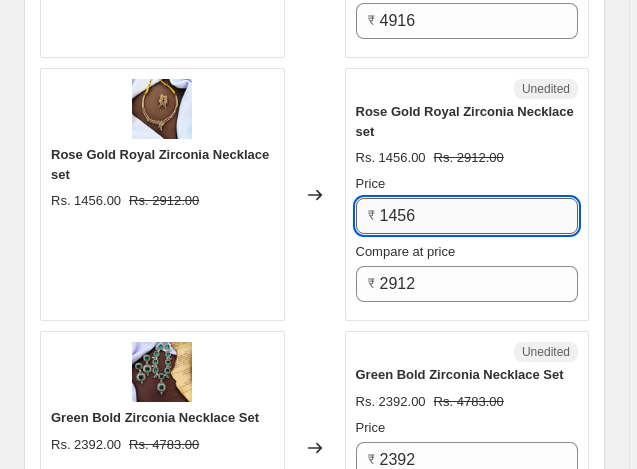 click on "1456" at bounding box center [479, 216] 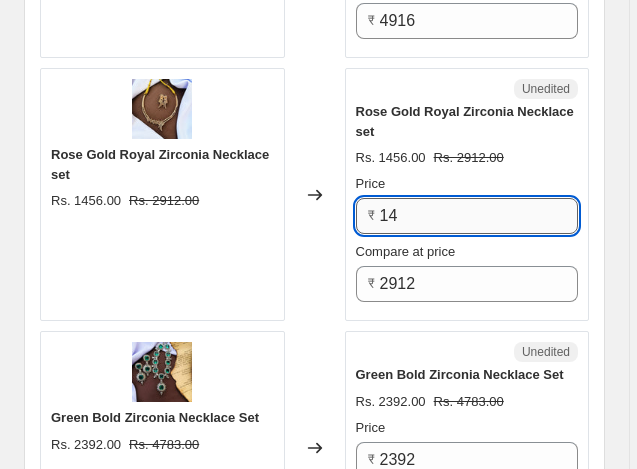 type on "1" 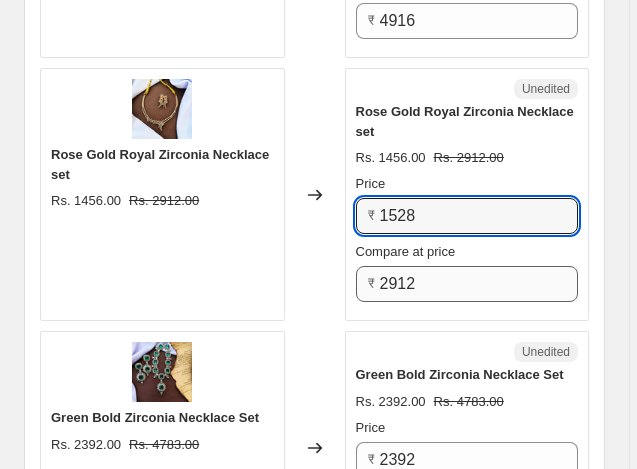 type on "1528" 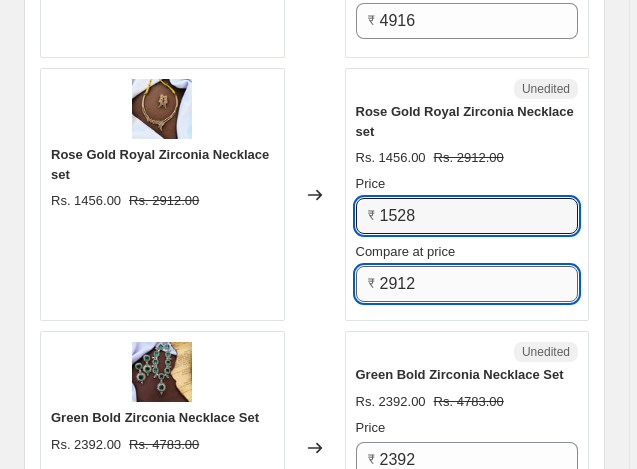 click on "2912" at bounding box center [479, 284] 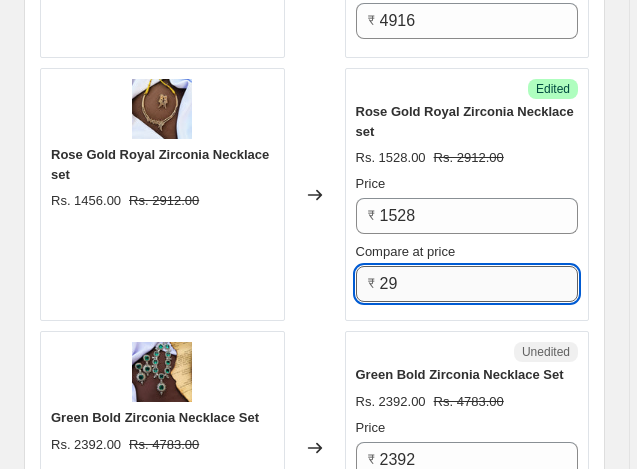 type on "2" 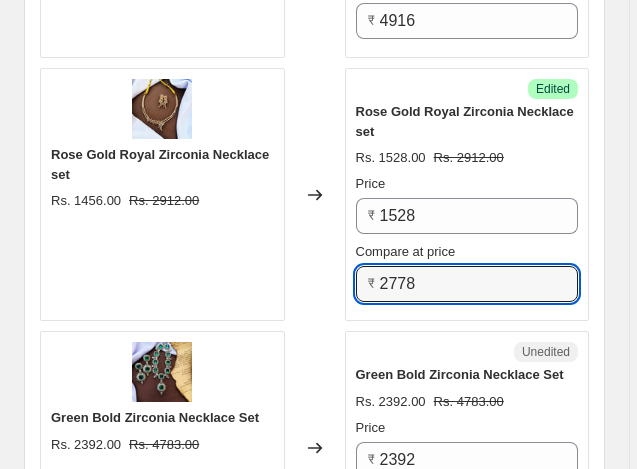 type on "2778" 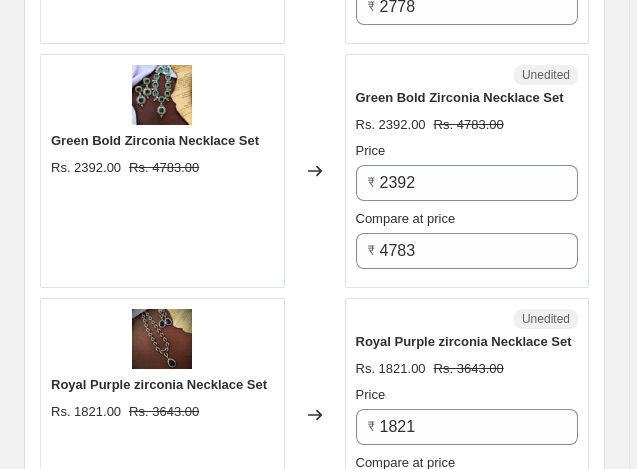scroll, scrollTop: 5456, scrollLeft: 0, axis: vertical 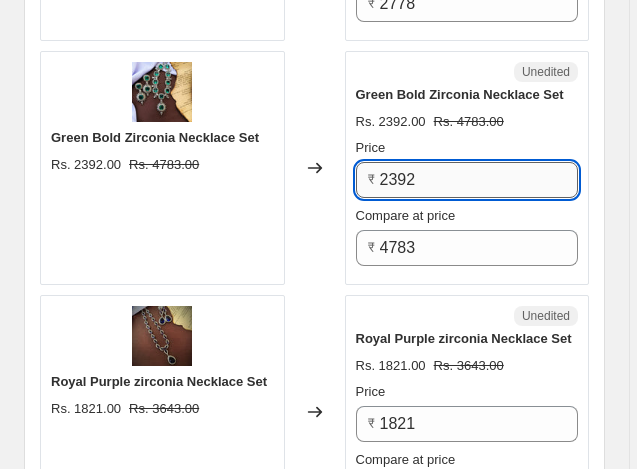 click on "2392" at bounding box center [479, 180] 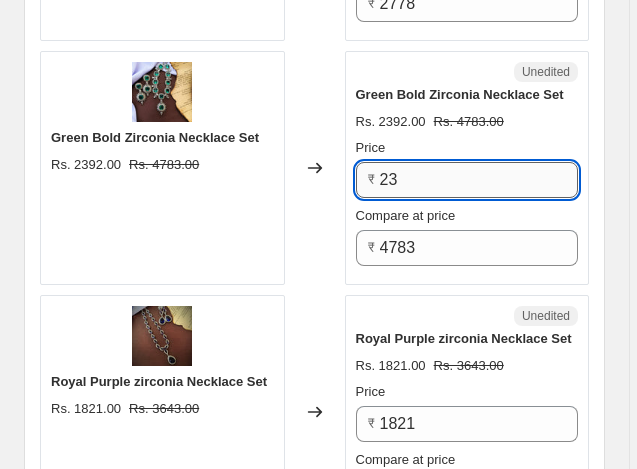 type on "2" 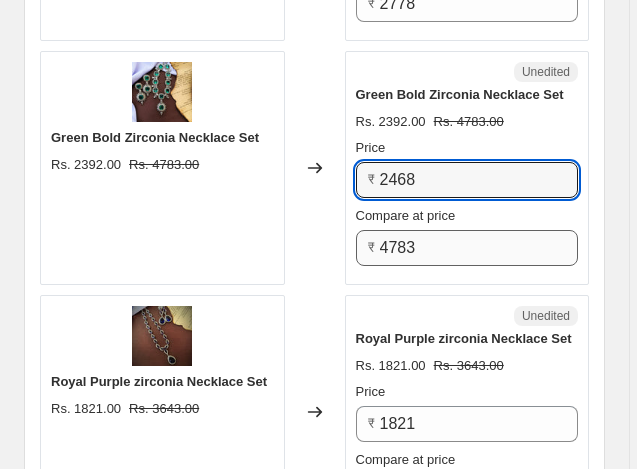 type on "2468" 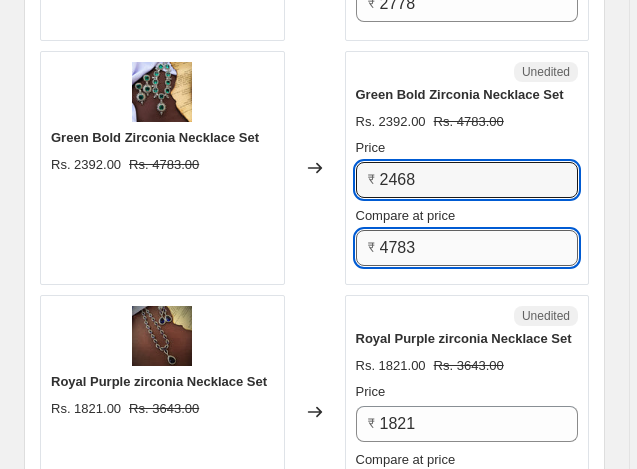 click on "4783" at bounding box center [479, 248] 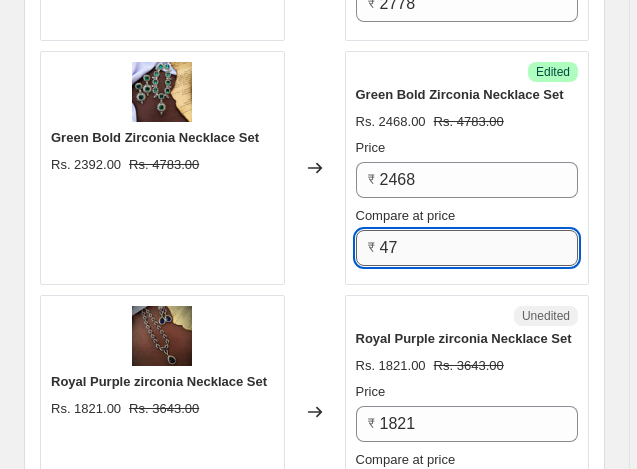 type on "4" 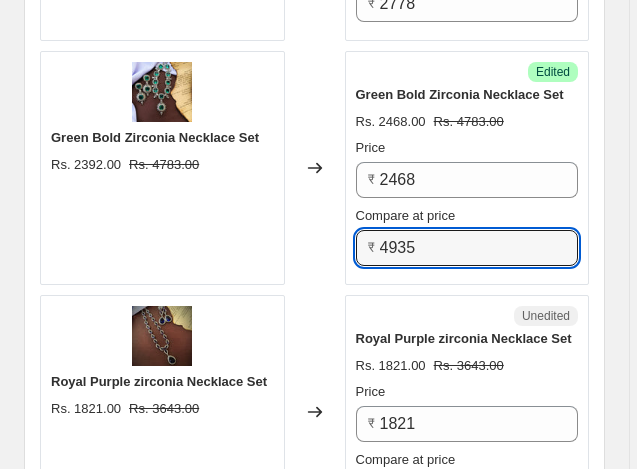 type on "4935" 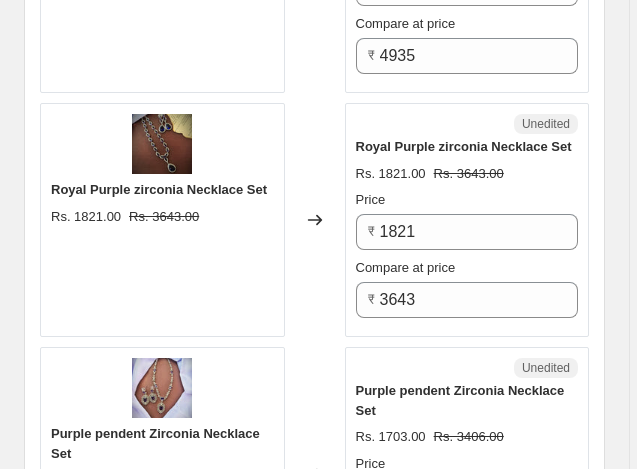 scroll, scrollTop: 5656, scrollLeft: 0, axis: vertical 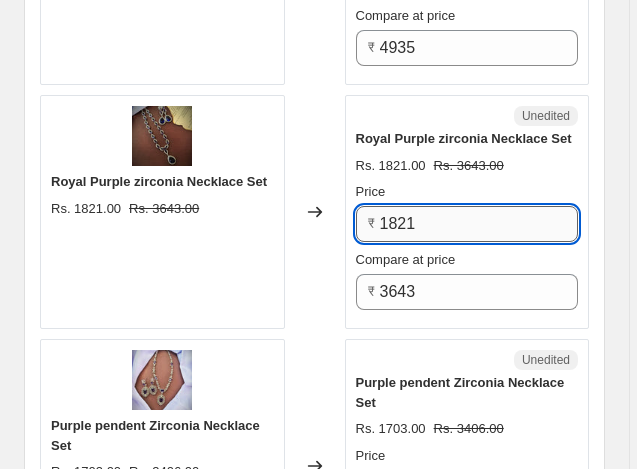 click on "1821" at bounding box center [479, 224] 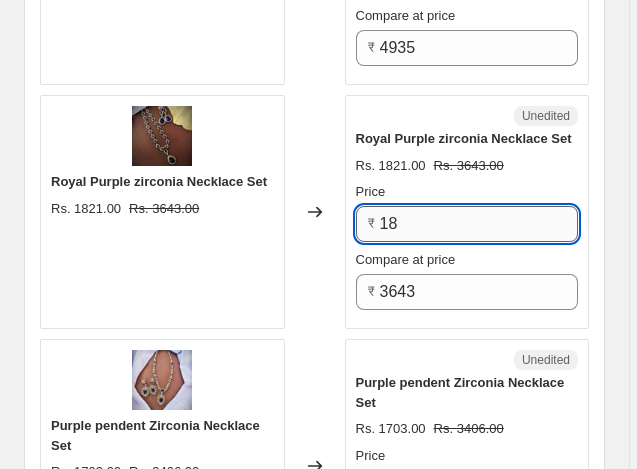 type on "1" 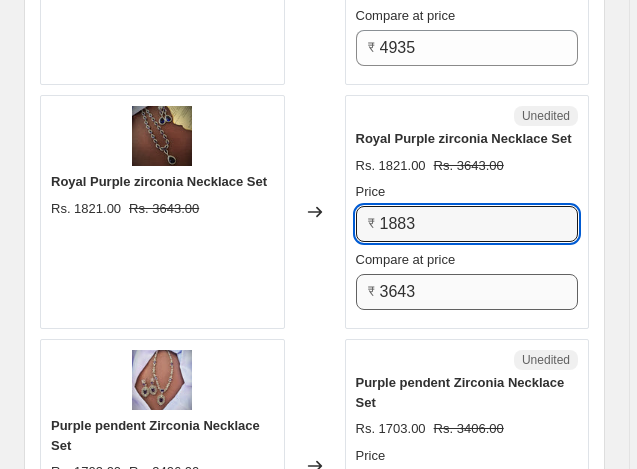 type on "1883" 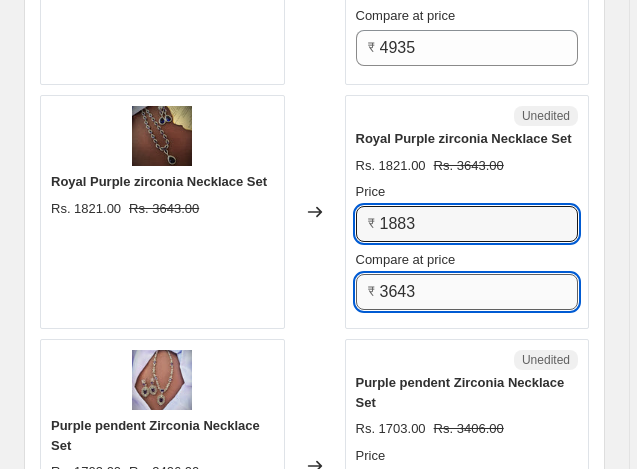 click on "3643" at bounding box center (479, 292) 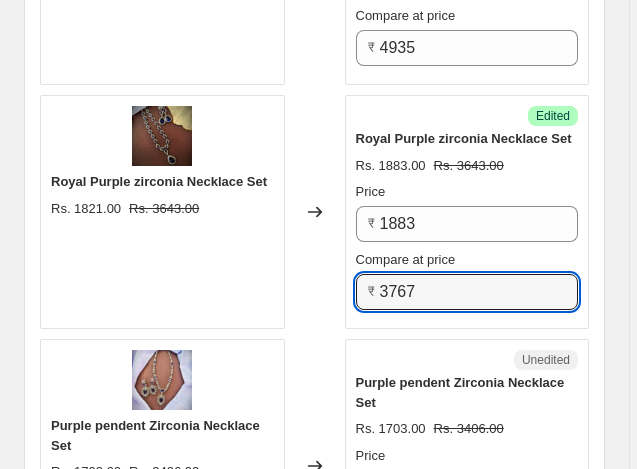 type on "3767" 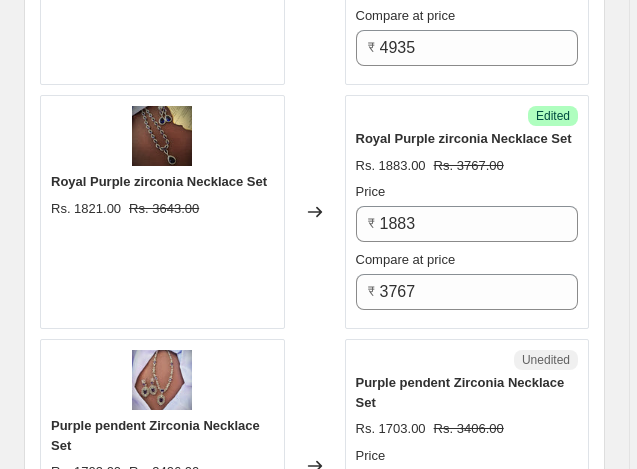 click on "PRICE CHANGE PREVIEW 50 product variants selected. 19 product prices edited: Blue Gemstone Zirconia Necklace Set Rs. 2160.00 Rs. 4320.00 Changed to Success Edited Blue Gemstone Zirconia Necklace Set Rs. 2233.00 Rs. 4466.00 Price ₹ 2233 Compare at price ₹ 4466 Green Shiny Zirconia  Necklace set Rs. 1881.00 Rs. 3762.00 Changed to Success Edited Green Shiny Zirconia  Necklace set Rs. 1943.00 Rs. 3885.00 Price ₹ 1943 Compare at price ₹ 3885 Blue Sobha Zirconia Necklace Set Rs. 2401.00 Rs. 4802.00 Changed to Success Edited Blue Sobha Zirconia Necklace Set Rs. 2477.00 Rs. 4954.00 Price ₹ 2477 Compare at price ₹ 4954 Golden Galaxy  Zirconia Necklace  set Rs. 1693.00 Rs. 3386.00 Changed to Success Edited Golden Galaxy  Zirconia Necklace  set Rs. 1755.00 Rs. 3509.00 Price ₹ 1755 Compare at price ₹ 3509 Green Glamorous Zirconia Necklace Set Rs. 2118.00 Rs. 4236.00 Changed to Success Edited Green Glamorous Zirconia Necklace Set Rs. 2180.00 Rs. 4360.00 Price ₹ 2180 Compare at price ₹ 4360 Rs. 1762.00" at bounding box center (314, -1943) 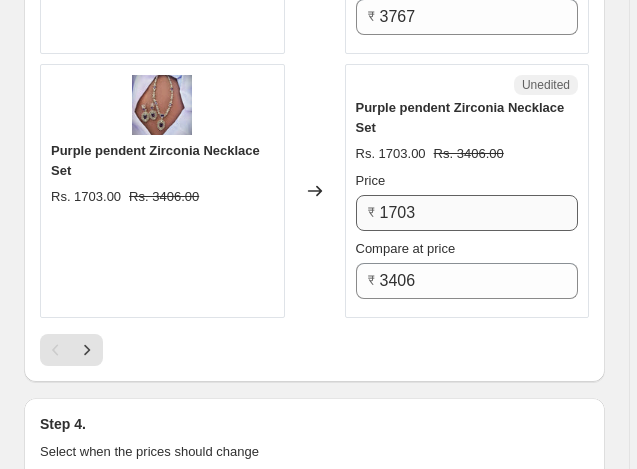 scroll, scrollTop: 5936, scrollLeft: 0, axis: vertical 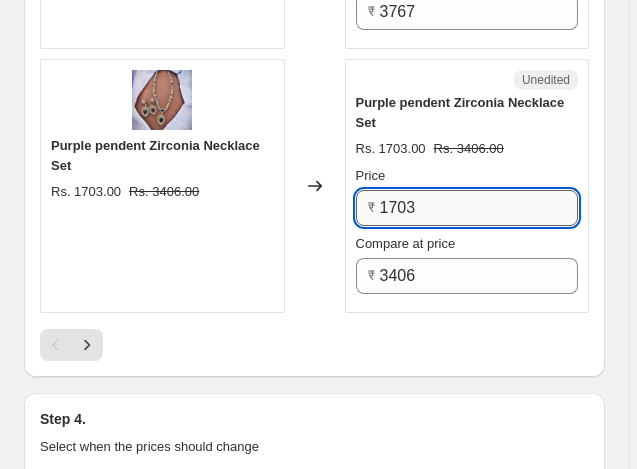 click on "1703" at bounding box center [479, 208] 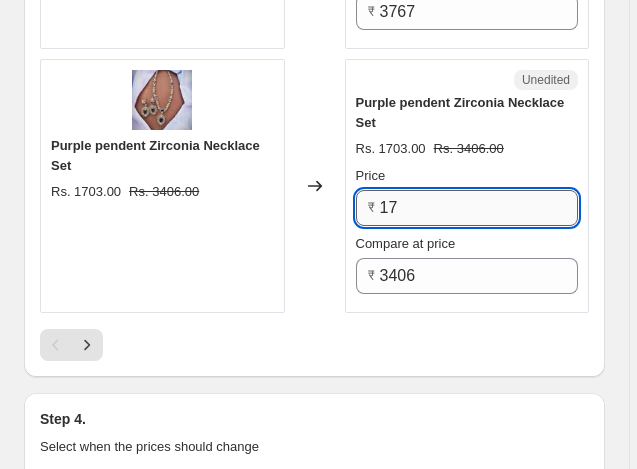 type on "1" 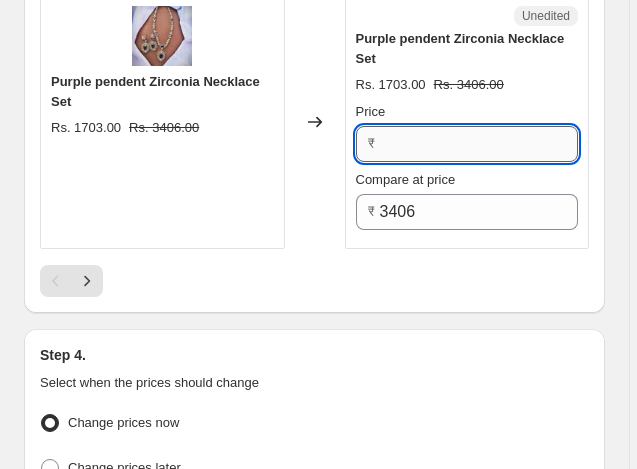 scroll, scrollTop: 6036, scrollLeft: 0, axis: vertical 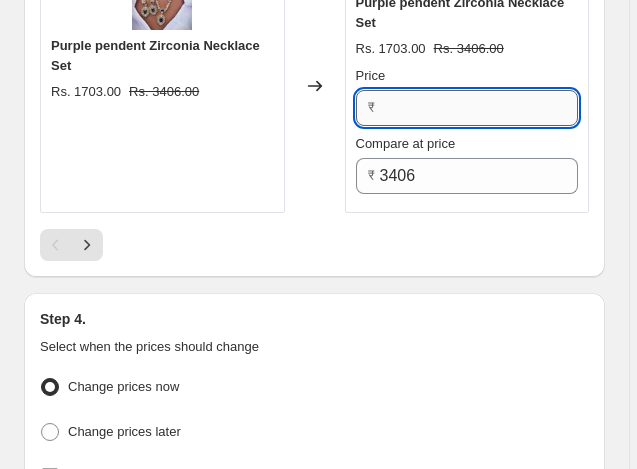 click on "Price" at bounding box center (479, 108) 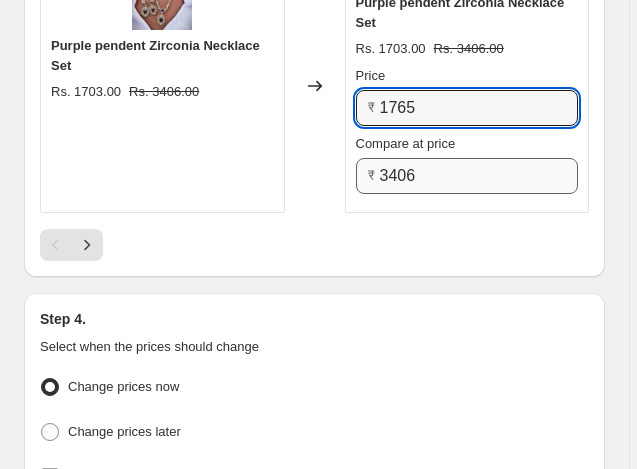 type on "1765" 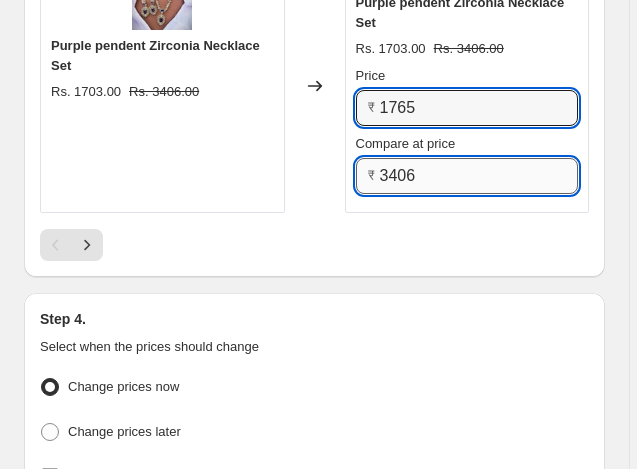 click on "3406" at bounding box center [479, 176] 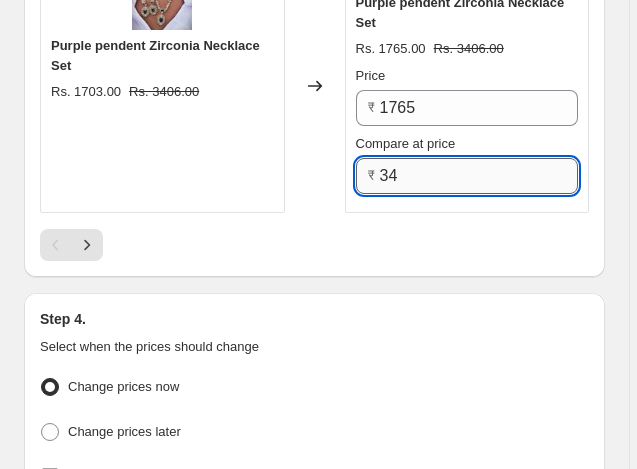 type on "3" 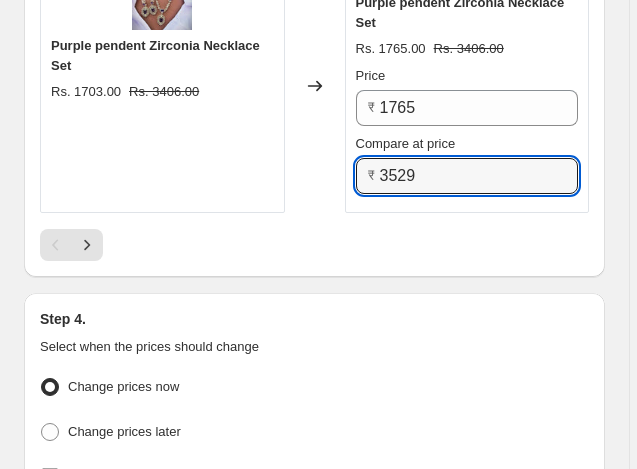 type on "3529" 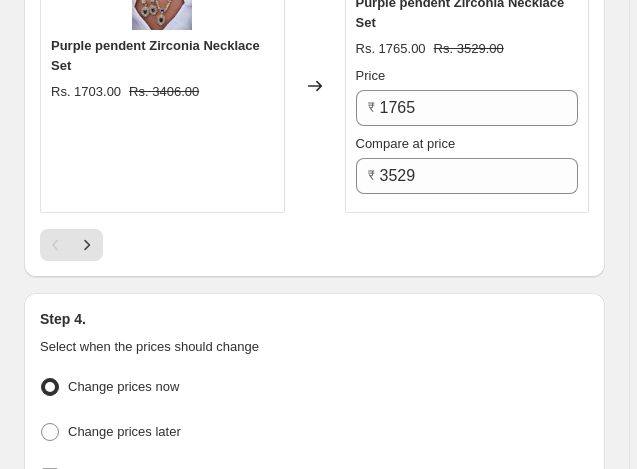 click on "Step 1. Optionally give your price change job a title (eg "March 30% off sale on boots") Aug 5, 2025, 12:48:21 PM Price change job This title is just for internal use, customers won't see it Step 2. Select how the prices should change Use bulk price change rules Set product prices individually Use CSV upload Select tags to add while price change is active Select tags to remove while price change is active Step 3. Select which products should change in price Select all products, use filters, or select products variants individually All products Filter by product, collection, tag, vendor, product type, variant title, or inventory Select product variants individually Product filters Products must match: all conditions any condition The product The product's collection The product's tag The product's vendor The product's type The product's status The variant's title Inventory quantity The product's collection Is equal to Is not equal to Is equal to American Diamond Necklace Set Add another condition Rs. 2160.00" at bounding box center [306, -2698] 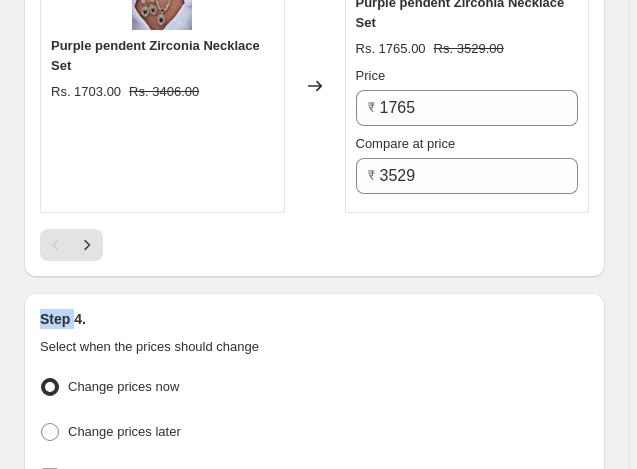 click on "Step 1. Optionally give your price change job a title (eg "March 30% off sale on boots") Aug 5, 2025, 12:48:21 PM Price change job This title is just for internal use, customers won't see it Step 2. Select how the prices should change Use bulk price change rules Set product prices individually Use CSV upload Select tags to add while price change is active Select tags to remove while price change is active Step 3. Select which products should change in price Select all products, use filters, or select products variants individually All products Filter by product, collection, tag, vendor, product type, variant title, or inventory Select product variants individually Product filters Products must match: all conditions any condition The product The product's collection The product's tag The product's vendor The product's type The product's status The variant's title Inventory quantity The product's collection Is equal to Is not equal to Is equal to American Diamond Necklace Set Add another condition Rs. 2160.00" at bounding box center [306, -2698] 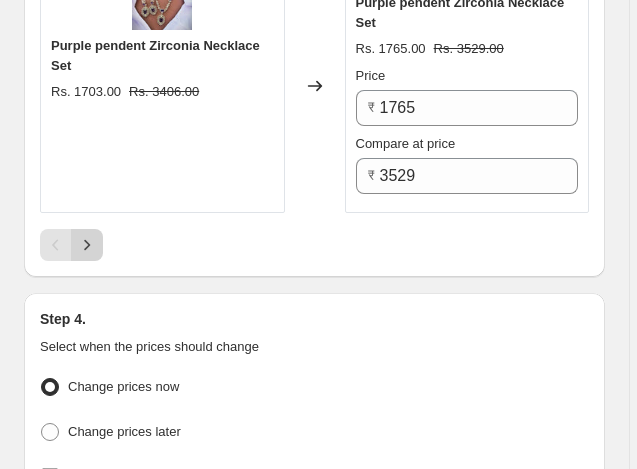 click 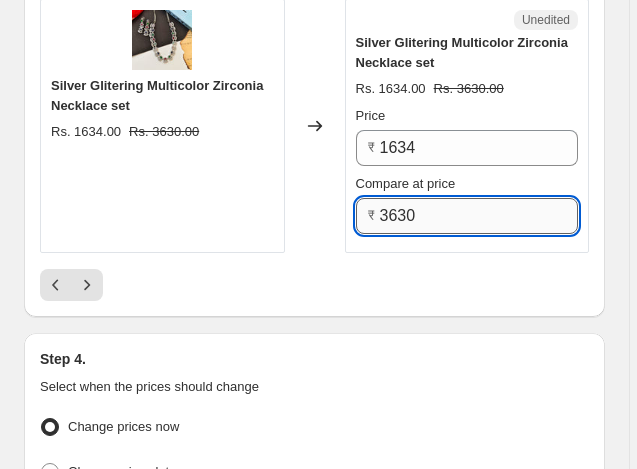 click on "3630" at bounding box center [479, 216] 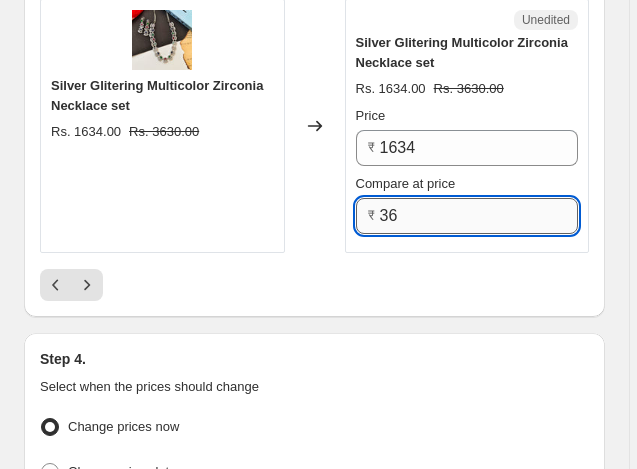 type on "3" 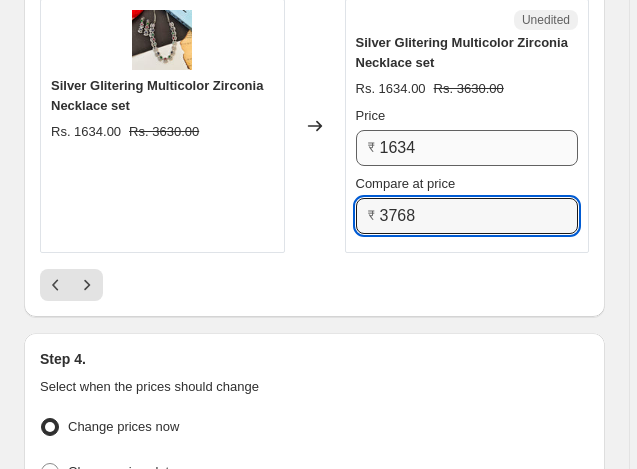 type on "3768" 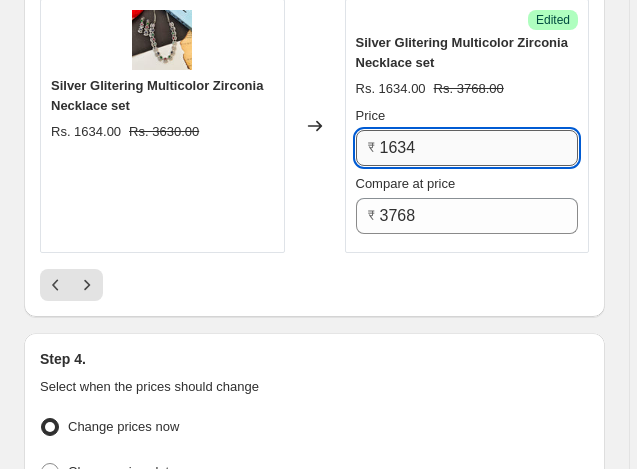 click on "1634" at bounding box center [479, 148] 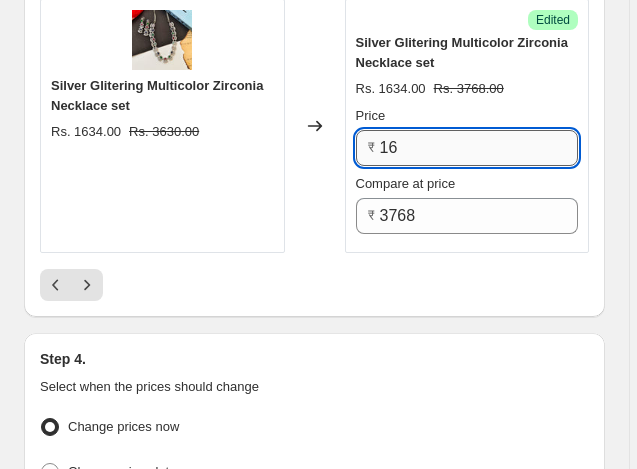 type on "1" 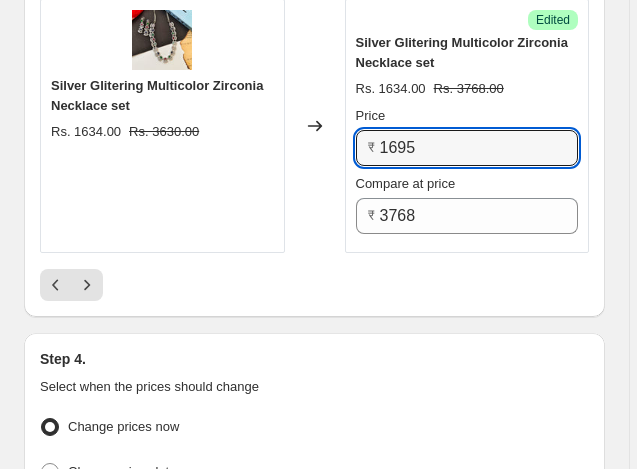type on "1695" 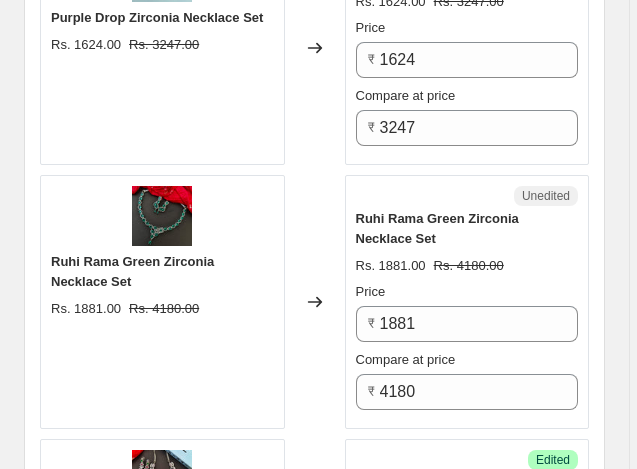 scroll, scrollTop: 5556, scrollLeft: 0, axis: vertical 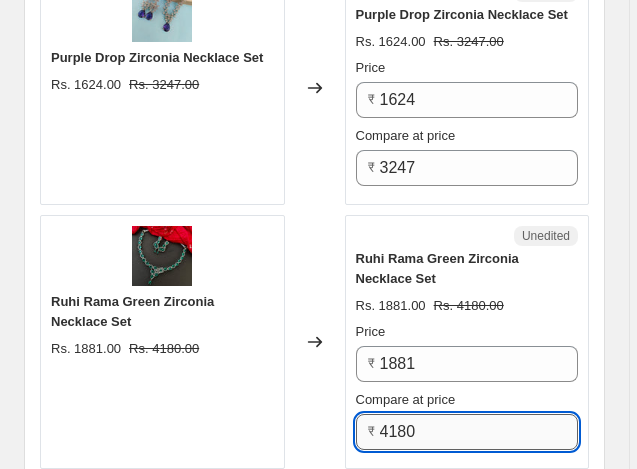 click on "4180" at bounding box center (479, 432) 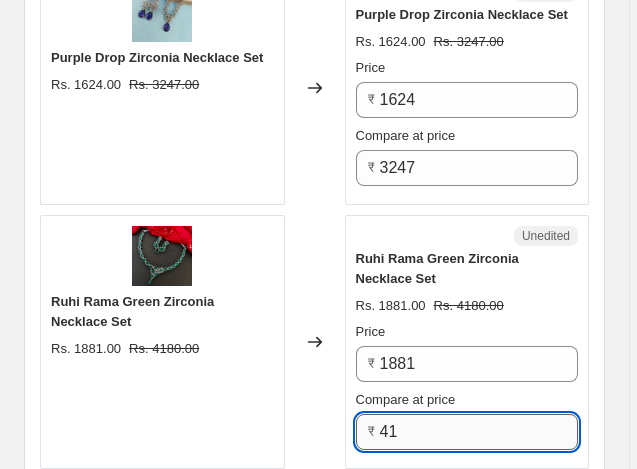type on "4" 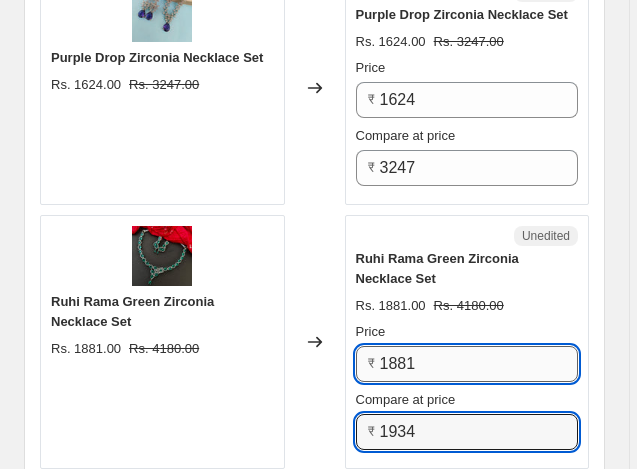 click on "1881" at bounding box center (479, 364) 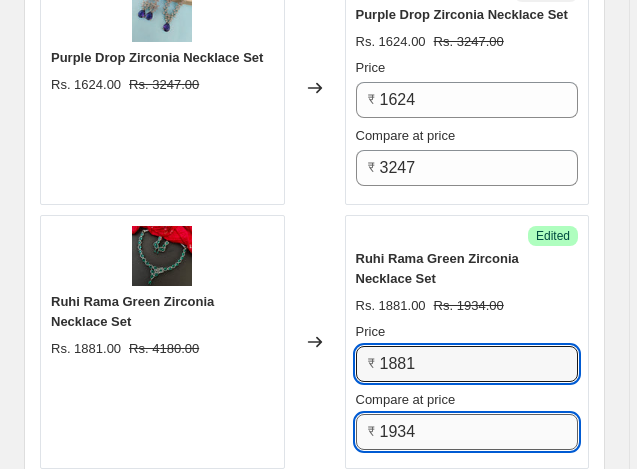 click on "1934" at bounding box center [479, 432] 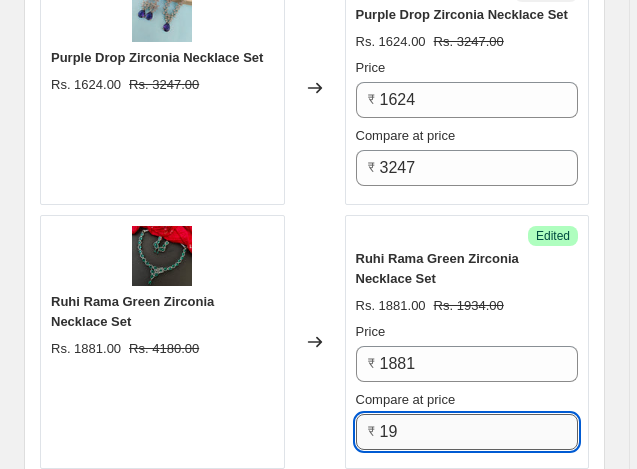 type on "1" 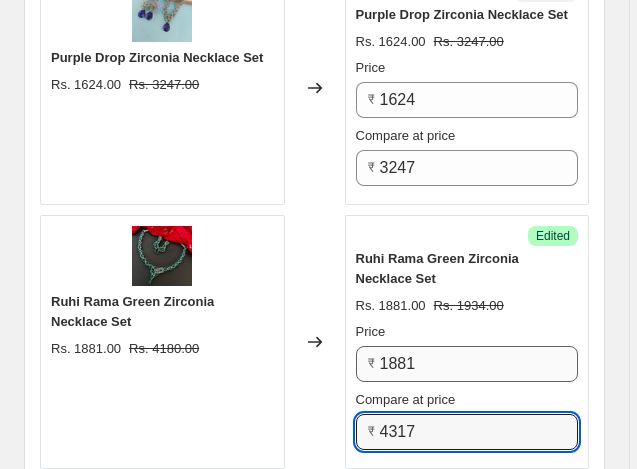 type on "4317" 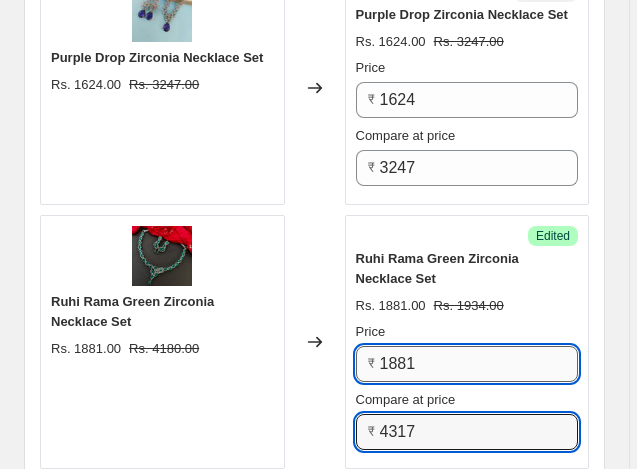 click on "1881" at bounding box center [479, 364] 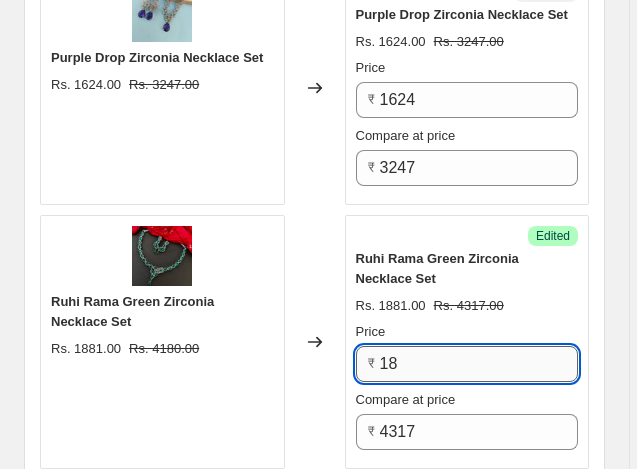 type on "1" 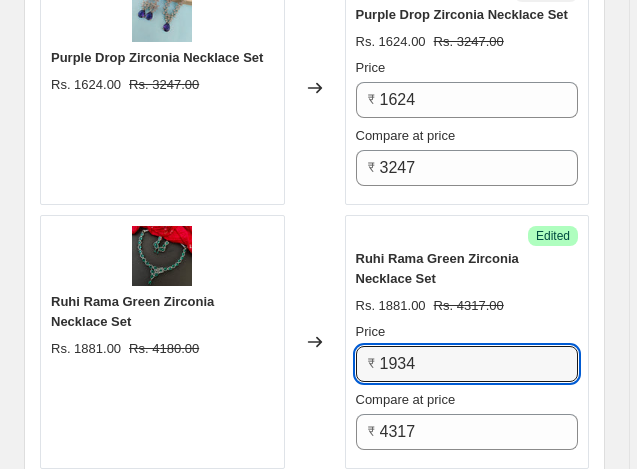 type on "1934" 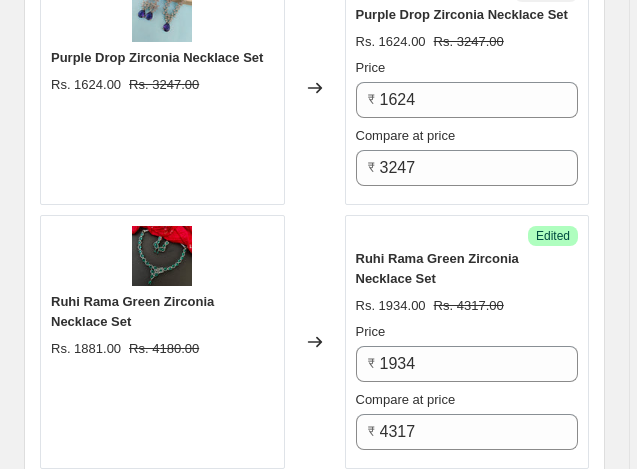 click on "PRICE CHANGE PREVIEW 50 product variants selected. 22 product prices edited: Turquoise Oval  Zirconia Necklace set Rs. [PRICE] Rs. [PRICE] Changed to Unedited Turquoise Oval  Zirconia Necklace set Rs. [PRICE] Rs. [PRICE] Price ₹ [PRICE] Compare at price ₹ [PRICE] Green Lara zirconia Necklace Set Rs. [PRICE] Rs. [PRICE] Changed to Unedited Green Lara zirconia Necklace Set Rs. [PRICE] Rs. [PRICE] Price ₹ [PRICE] Compare at price ₹ [PRICE] Green Collar Zirconia Necklace Set Rs. [PRICE] Rs. [PRICE] Changed to Unedited Green Collar Zirconia Necklace Set Rs. [PRICE] Rs. [PRICE] Price ₹ [PRICE] Compare at price ₹ [PRICE] Silver Ira zirconia Necklace set Rs. [PRICE] Rs. [PRICE] Changed to Unedited Silver Ira zirconia Necklace set Rs. [PRICE] Rs. [PRICE] Price ₹ [PRICE] Compare at price ₹ [PRICE] Rose gold  princess Zirconia Necklace set Rs. [PRICE] Rs. [PRICE] Changed to Unedited Rose gold  princess Zirconia Necklace set Rs. [PRICE] Rs. [PRICE] Price ₹ [PRICE] Compare at price ₹ [PRICE] Rs. [PRICE] Rs. [PRICE] Changed to Price" at bounding box center [314, -1823] 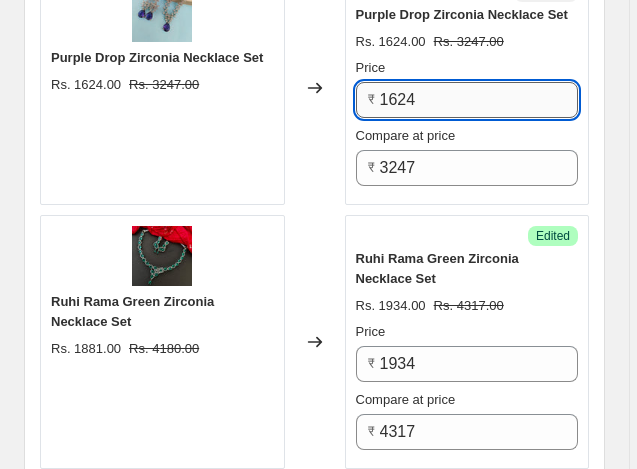 click on "1624" at bounding box center [479, 100] 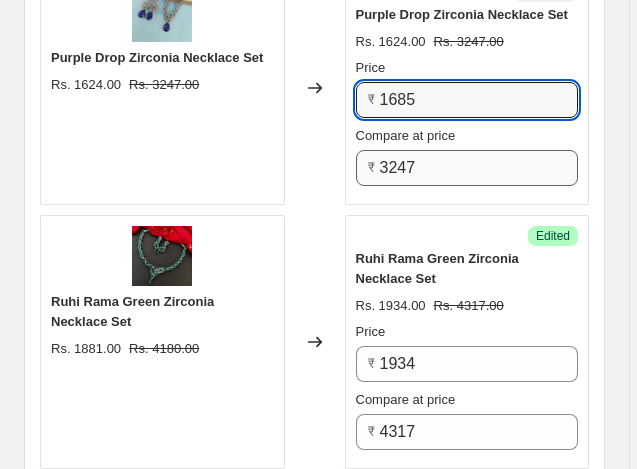 type on "1685" 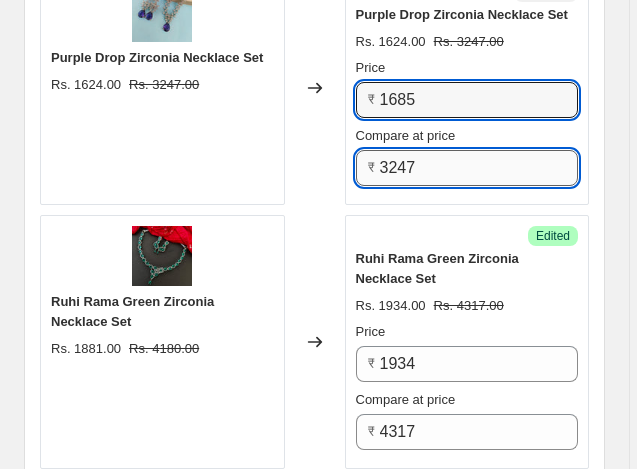 click on "3247" at bounding box center (479, 168) 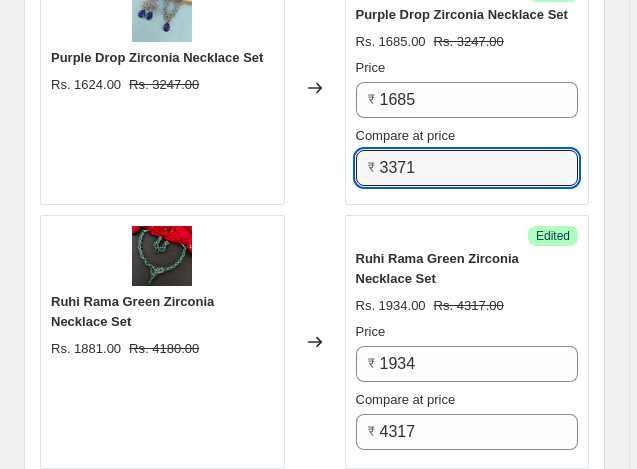 type on "3371" 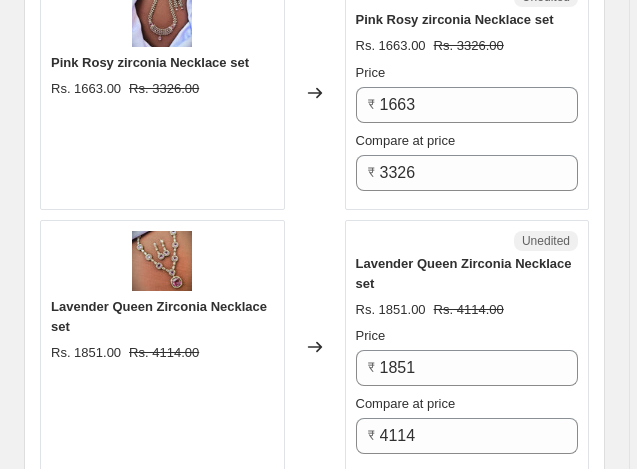scroll, scrollTop: 5036, scrollLeft: 0, axis: vertical 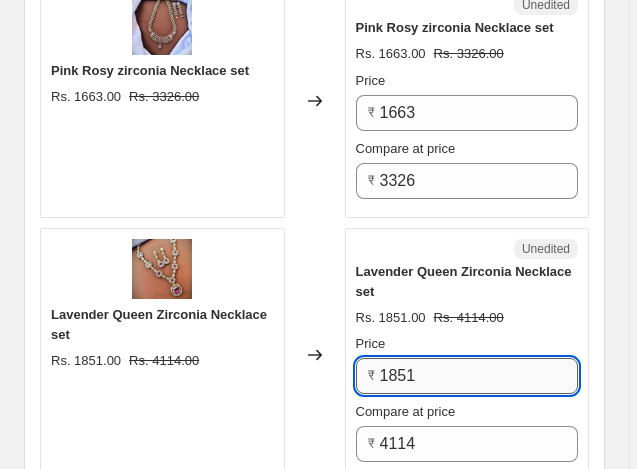 click on "1851" at bounding box center (479, 376) 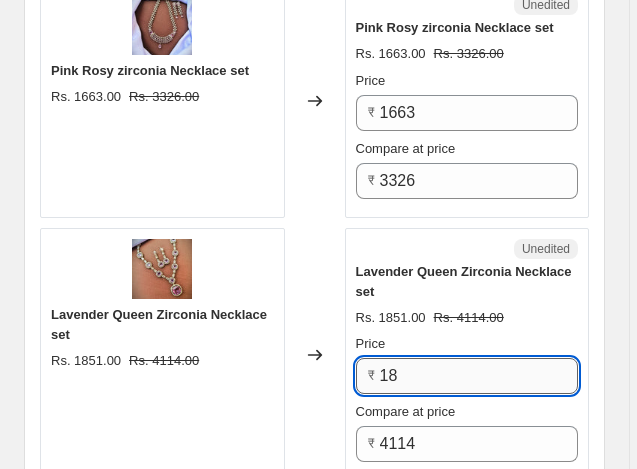 type on "1" 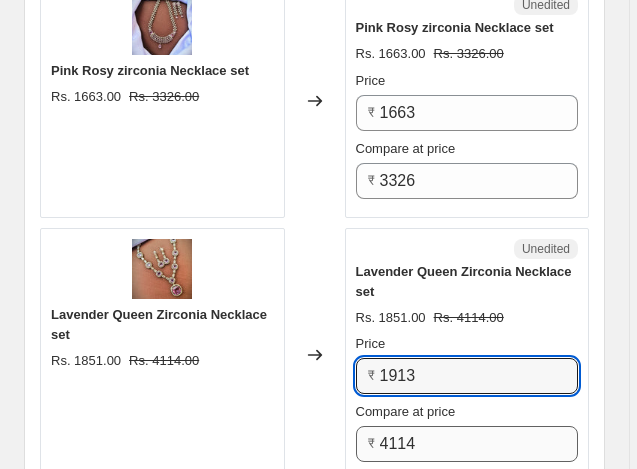 type on "1913" 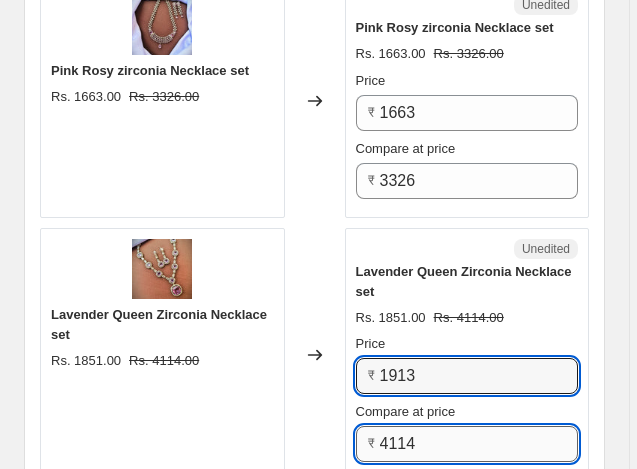 click on "4114" at bounding box center (479, 444) 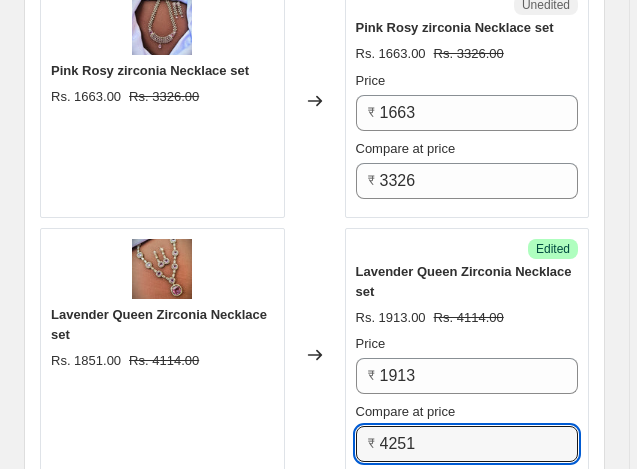 type on "4251" 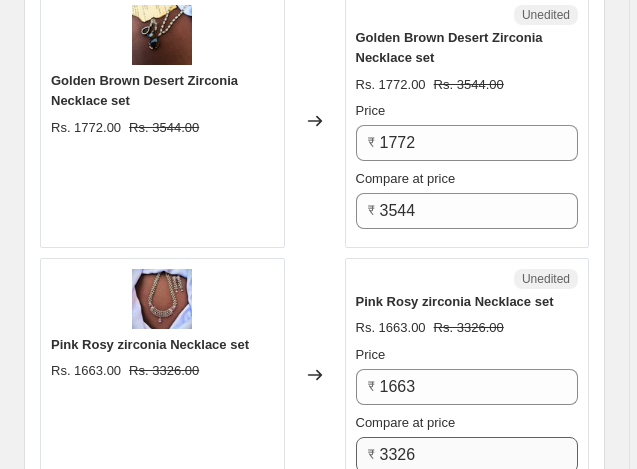 scroll, scrollTop: 4756, scrollLeft: 0, axis: vertical 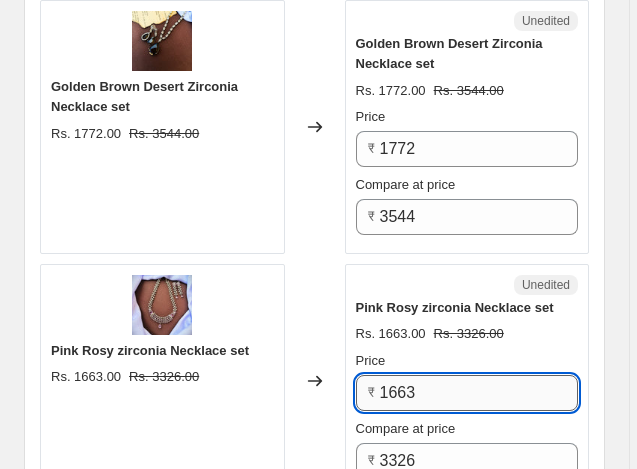 click on "1663" at bounding box center (479, 393) 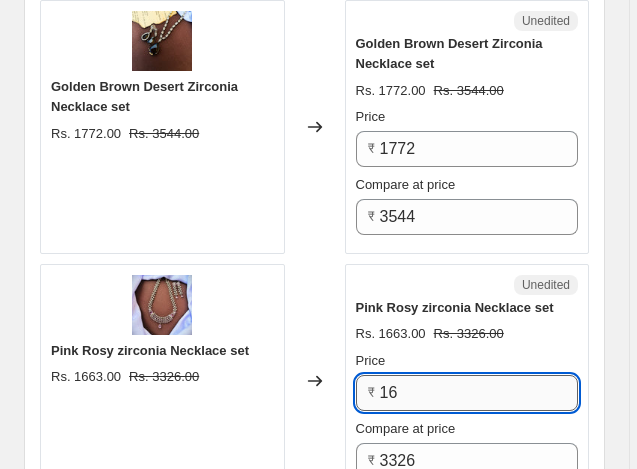 type on "1" 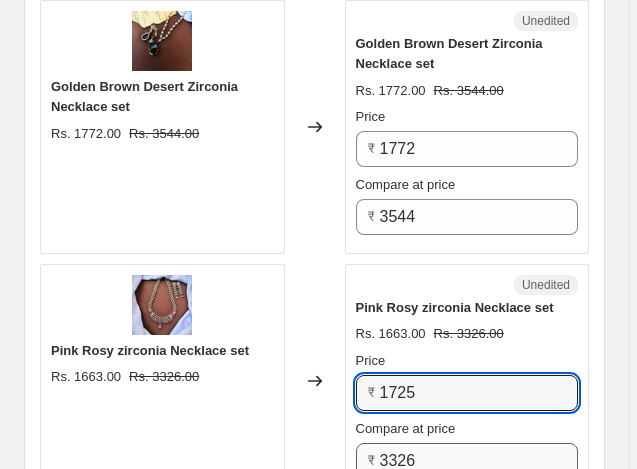 type on "1725" 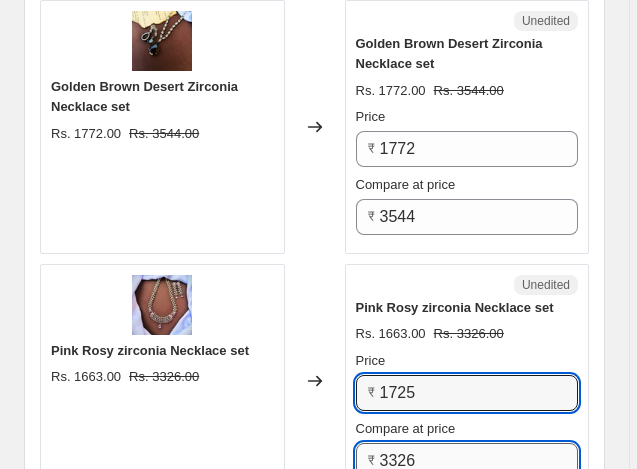 click on "3326" at bounding box center [479, 461] 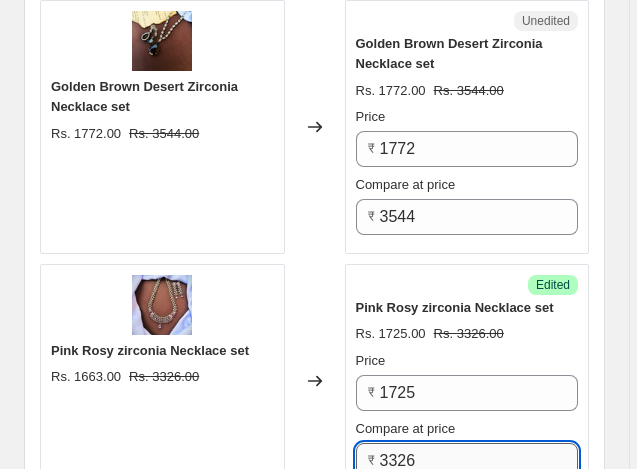 click on "3326" at bounding box center [479, 461] 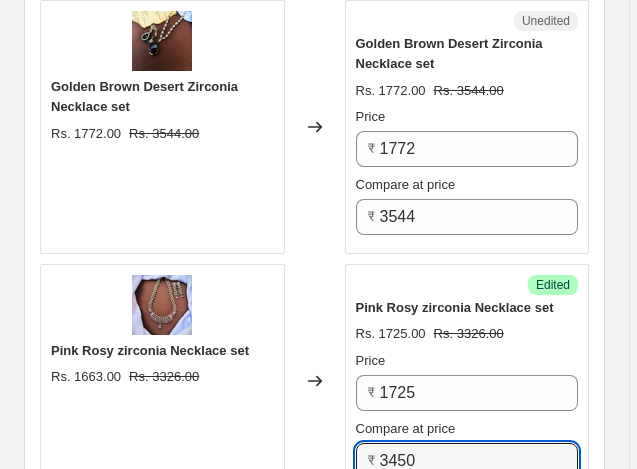 type on "3450" 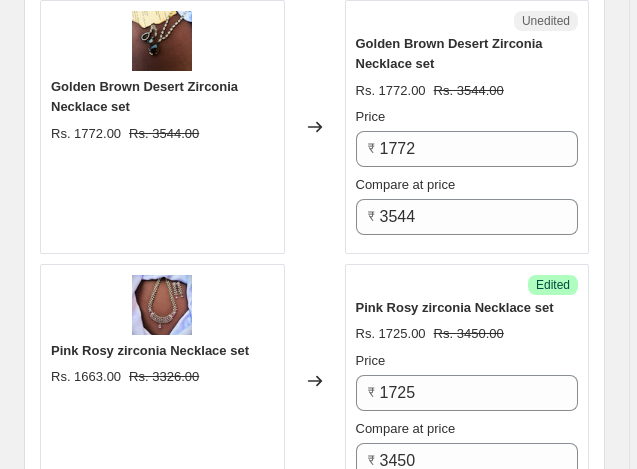 click on "PRICE CHANGE PREVIEW 50 product variants selected. 25 product prices edited: Turquoise Oval  Zirconia Necklace set Rs. 1634.00 Rs. 3267.00 Changed to Unedited Turquoise Oval  Zirconia Necklace set Rs. 1634.00 Rs. 3267.00 Price ₹ 1634 Compare at price ₹ 3267 Green Lara zirconia Necklace Set Rs. 1802.00 Rs. 3603.00 Changed to Unedited Green Lara zirconia Necklace Set Rs. 1802.00 Rs. 3603.00 Price ₹ 1802 Compare at price ₹ 3603 Green Collar Zirconia Necklace Set Rs. 1752.00 Rs. 3504.00 Changed to Unedited Green Collar Zirconia Necklace Set Rs. 1752.00 Rs. 3504.00 Price ₹ 1752 Compare at price ₹ 3504 Silver Ira zirconia Necklace set Rs. 1479.00 Rs. 2958.00 Changed to Unedited Silver Ira zirconia Necklace set Rs. 1479.00 Rs. 2958.00 Price ₹ 1479 Compare at price ₹ 2958 Rose gold  princess Zirconia Necklace set Rs. 1490.00 Rs. 2981.00 Changed to Unedited Rose gold  princess Zirconia Necklace set Rs. 1490.00 Rs. 2981.00 Price ₹ 1490 Compare at price ₹ 2981 Rs. 1802.00 Rs. 3603.00 Changed to Price" at bounding box center (314, -1023) 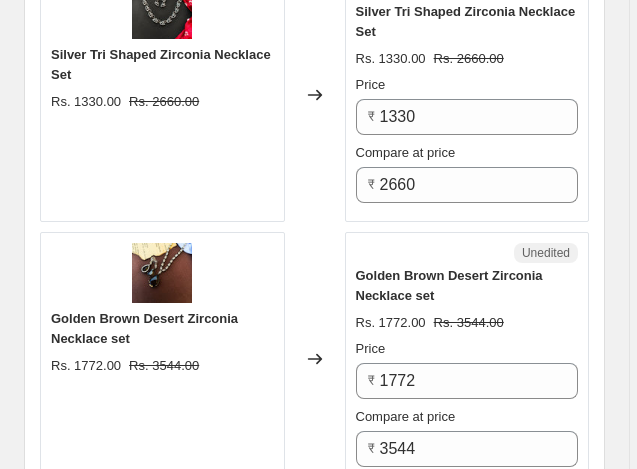 scroll, scrollTop: 4516, scrollLeft: 0, axis: vertical 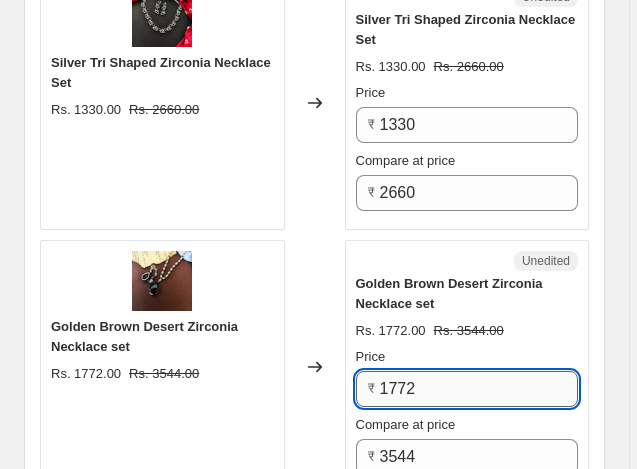 click on "1772" at bounding box center [479, 389] 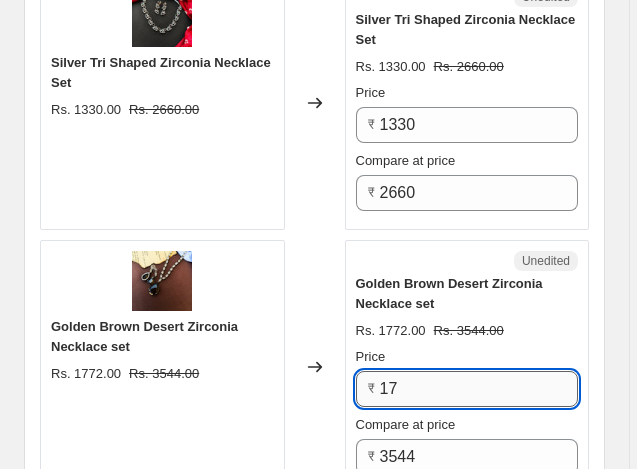 type on "1" 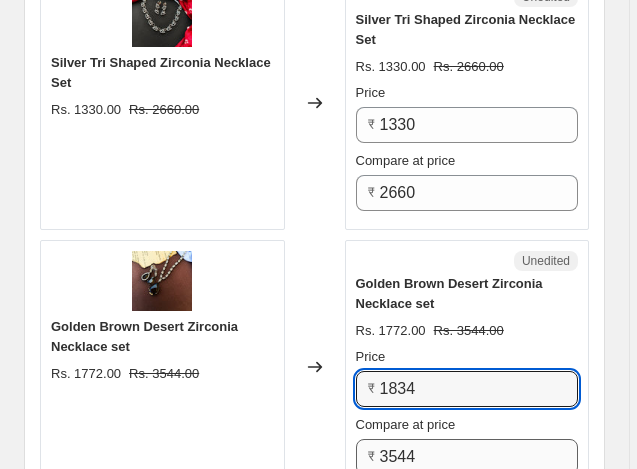 type on "1834" 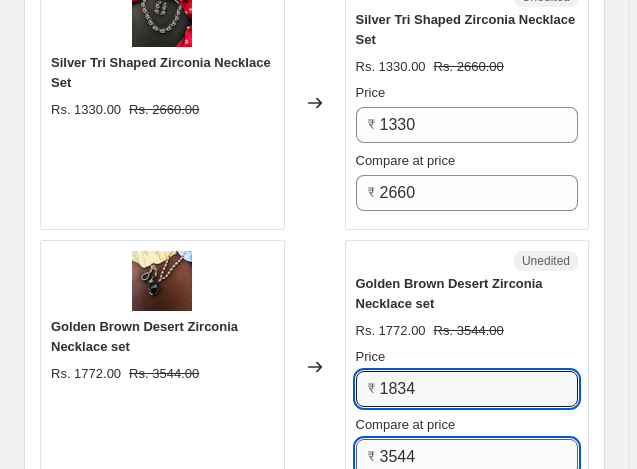 click on "3544" at bounding box center (479, 457) 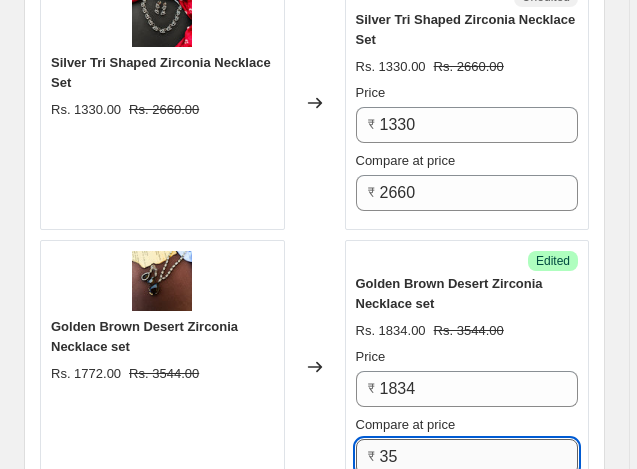 type on "3" 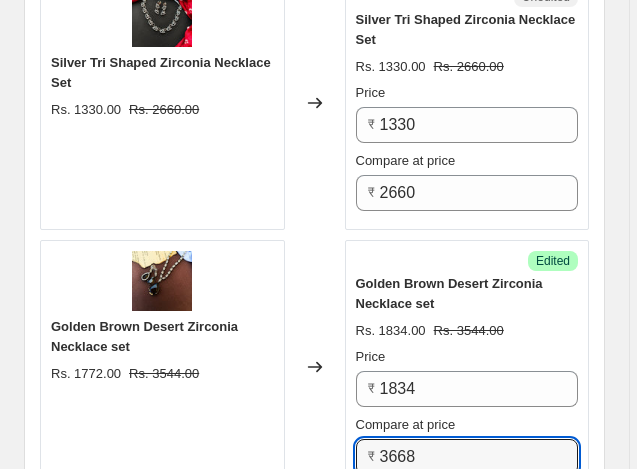 type on "3668" 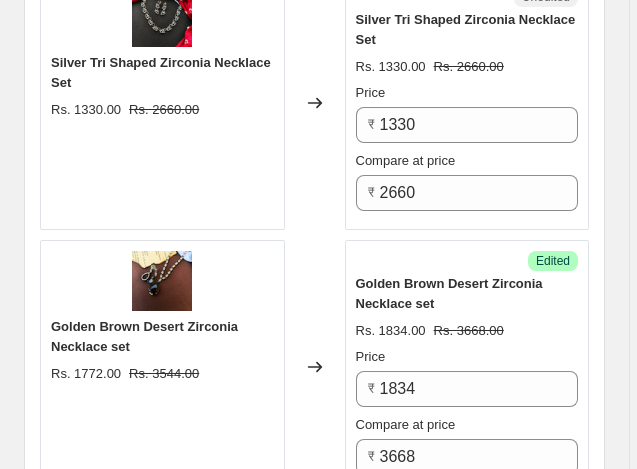 click on "PRICE CHANGE PREVIEW 50 product variants selected. 26 product prices edited: Turquoise Oval  Zirconia Necklace set Rs. [PRICE] Rs. [PRICE] Changed to Unedited Turquoise Oval  Zirconia Necklace set Rs. [PRICE] Rs. [PRICE] Price ₹ [PRICE] Compare at price ₹ [PRICE] Green Lara zirconia Necklace Set Rs. [PRICE] Rs. [PRICE] Changed to Unedited Green Lara zirconia Necklace Set Rs. [PRICE] Rs. [PRICE] Price ₹ [PRICE] Compare at price ₹ [PRICE] Green Collar Zirconia Necklace Set Rs. [PRICE] Rs. [PRICE] Changed to Unedited Green Collar Zirconia Necklace Set Rs. [PRICE] Rs. [PRICE] Price ₹ [PRICE] Compare at price ₹ [PRICE] Silver Ira zirconia Necklace set Rs. [PRICE] Rs. [PRICE] Changed to Unedited Silver Ira zirconia Necklace set Rs. [PRICE] Rs. [PRICE] Price ₹ [PRICE] Compare at price ₹ [PRICE] Rose gold  princess Zirconia Necklace set Rs. [PRICE] Rs. [PRICE] Changed to Unedited Rose gold  princess Zirconia Necklace set Rs. [PRICE] Rs. [PRICE] Price ₹ [PRICE] Compare at price ₹ [PRICE] Rs. [PRICE] Rs. [PRICE] Changed to Price" at bounding box center [314, -783] 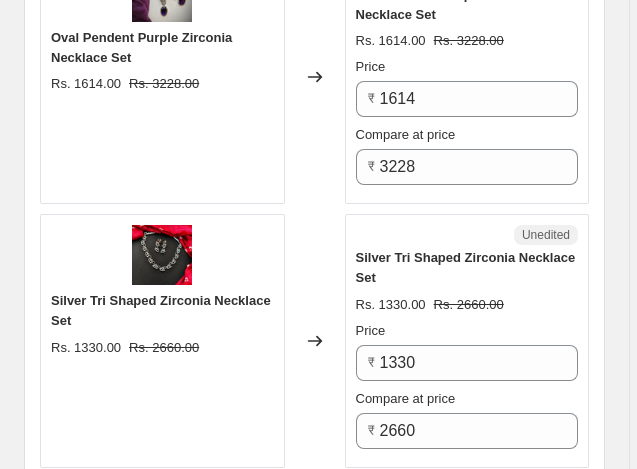 scroll, scrollTop: 4276, scrollLeft: 0, axis: vertical 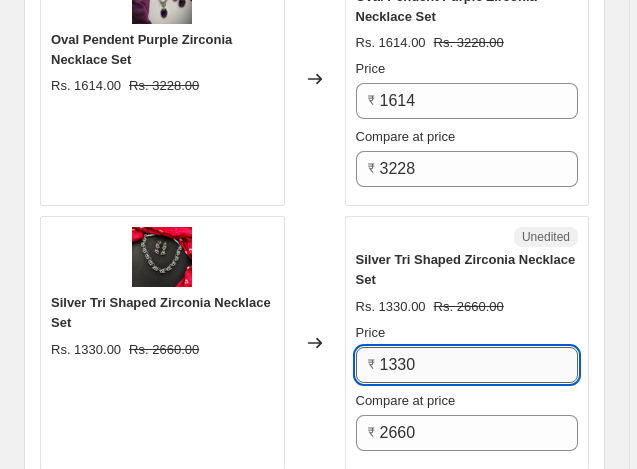 click on "1330" at bounding box center [479, 365] 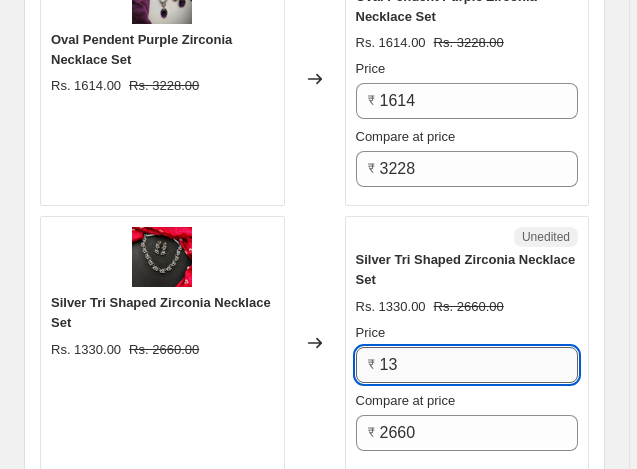 type on "1" 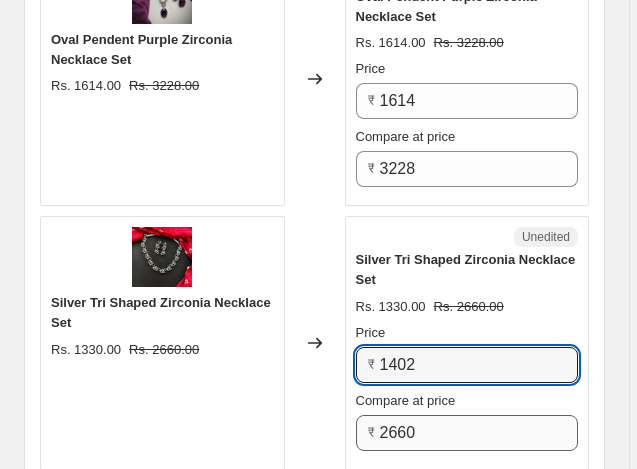 type on "1402" 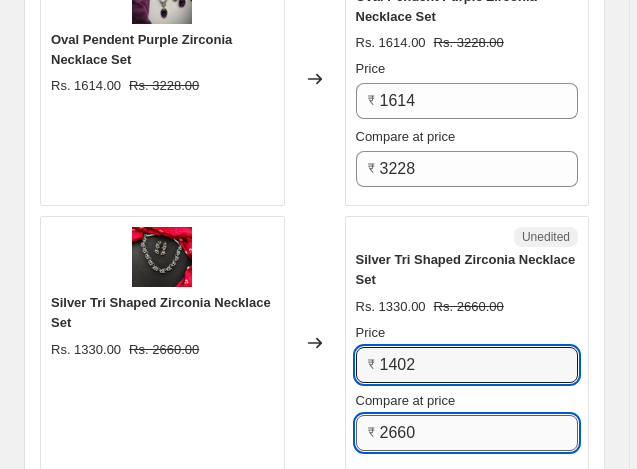 click on "2660" at bounding box center (479, 433) 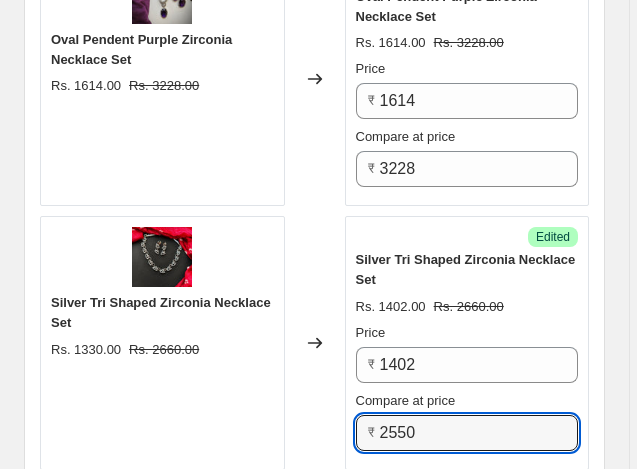 type on "2550" 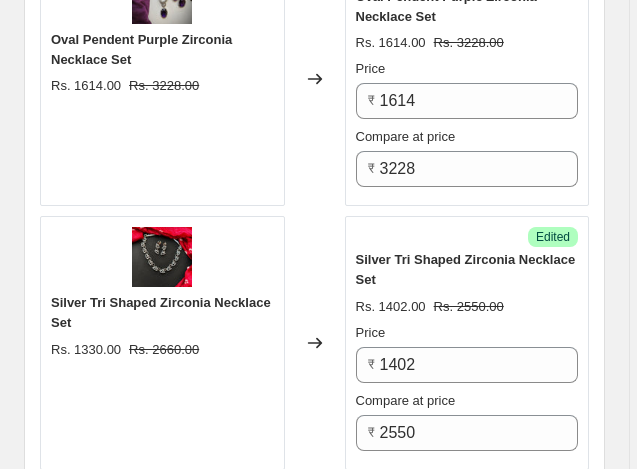 click on "PRICE CHANGE PREVIEW 50 product variants selected. 27 product prices edited: Turquoise Oval  Zirconia Necklace set Rs. 1634.00 Rs. 3267.00 Changed to Unedited Turquoise Oval  Zirconia Necklace set Rs. 1634.00 Rs. 3267.00 Price ₹ 1634 Compare at price ₹ 3267 Green Lara zirconia Necklace Set Rs. 1802.00 Rs. 3603.00 Changed to Unedited Green Lara zirconia Necklace Set Rs. 1802.00 Rs. 3603.00 Price ₹ 1802 Compare at price ₹ 3603 Green Collar Zirconia Necklace Set Rs. 1752.00 Rs. 3504.00 Changed to Unedited Green Collar Zirconia Necklace Set Rs. 1752.00 Rs. 3504.00 Price ₹ 1752 Compare at price ₹ 3504 Silver Ira zirconia Necklace set Rs. 1479.00 Rs. 2958.00 Changed to Unedited Silver Ira zirconia Necklace set Rs. 1479.00 Rs. 2958.00 Price ₹ 1479 Compare at price ₹ 2958 Rose gold  princess Zirconia Necklace set Rs. 1490.00 Rs. 2981.00 Changed to Unedited Rose gold  princess Zirconia Necklace set Rs. 1490.00 Rs. 2981.00 Price ₹ 1490 Compare at price ₹ 2981 Rs. 1802.00 Rs. 3603.00 Changed to Price" at bounding box center [314, -543] 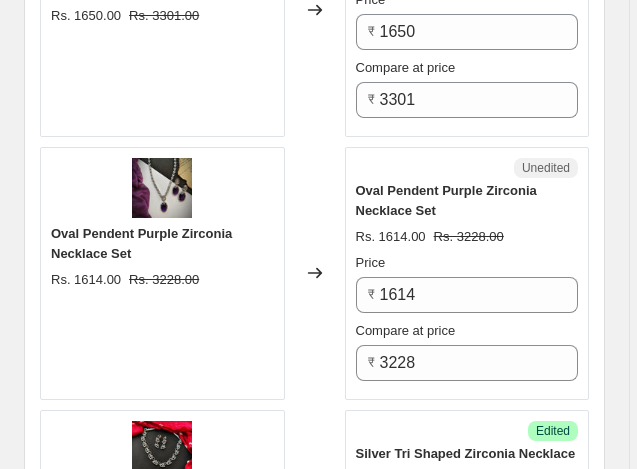 scroll, scrollTop: 4076, scrollLeft: 0, axis: vertical 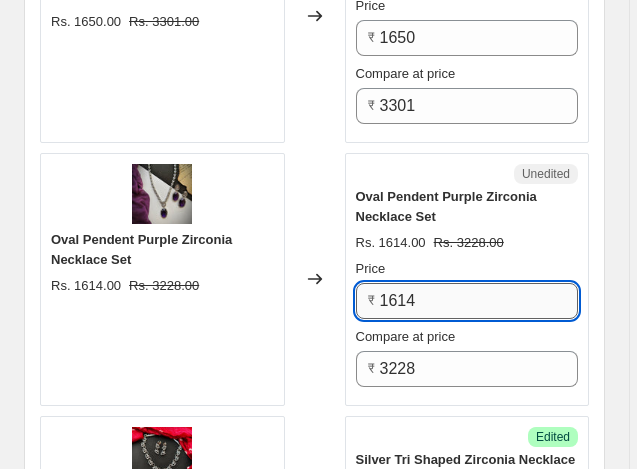 click on "1614" at bounding box center (479, 301) 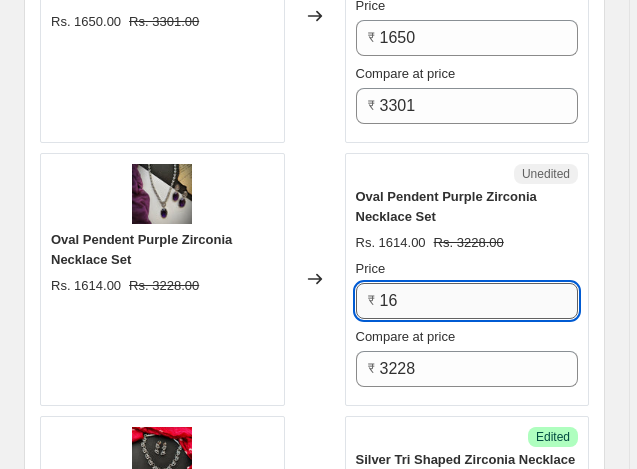 type on "1" 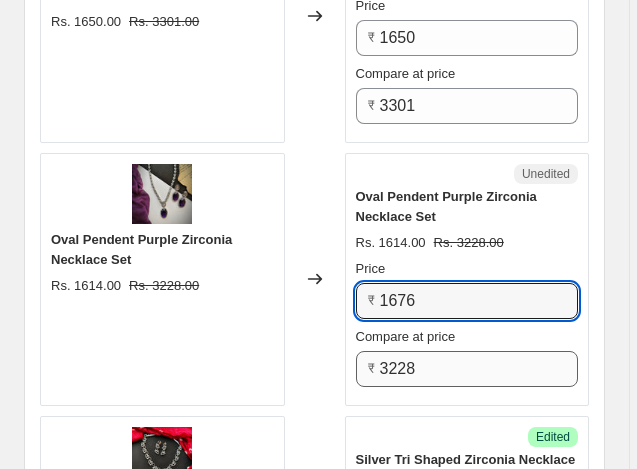 type on "1676" 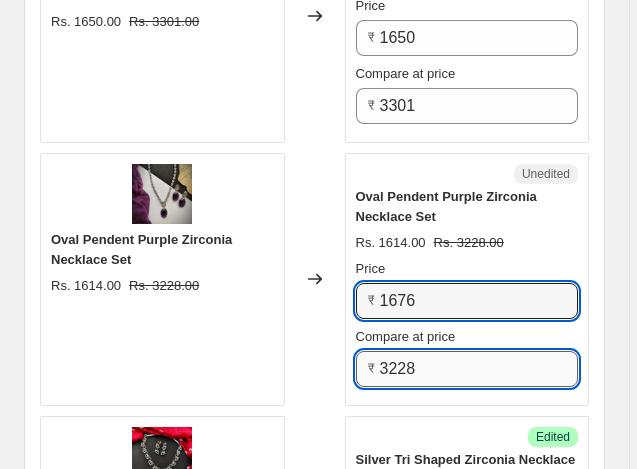 click on "3228" at bounding box center (479, 369) 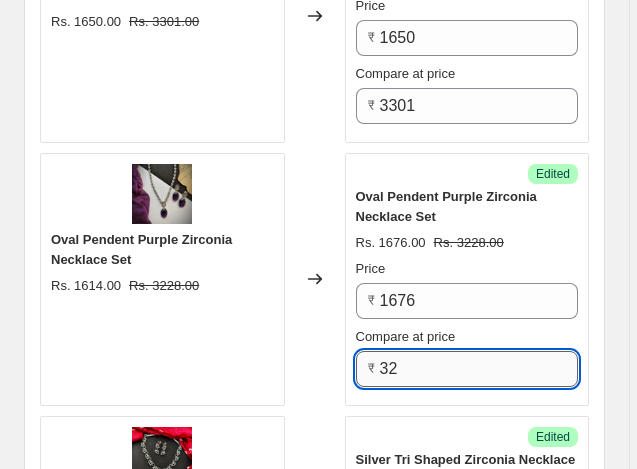 type on "3" 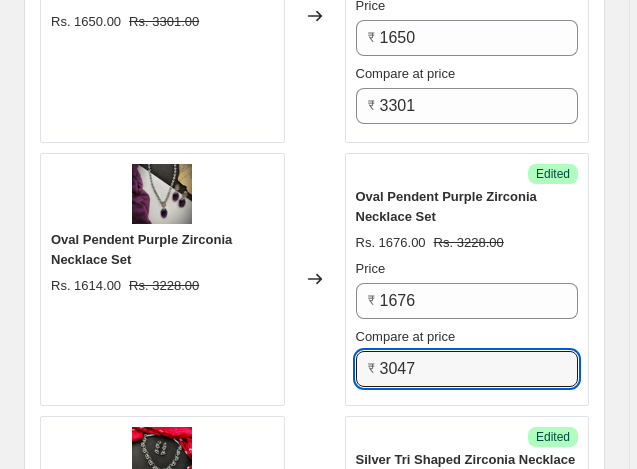 type on "3047" 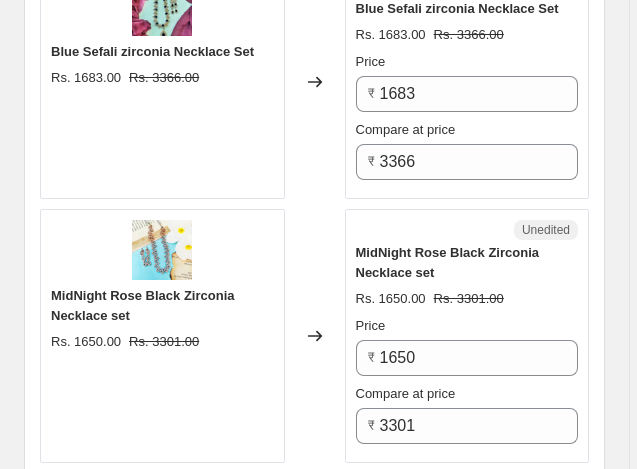 scroll, scrollTop: 3716, scrollLeft: 0, axis: vertical 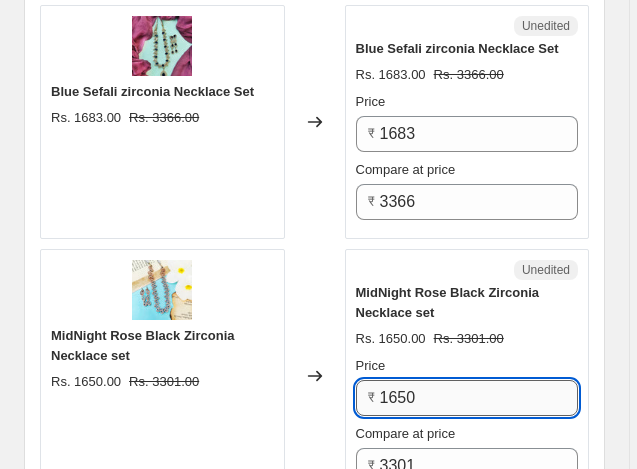 click on "1650" at bounding box center (479, 398) 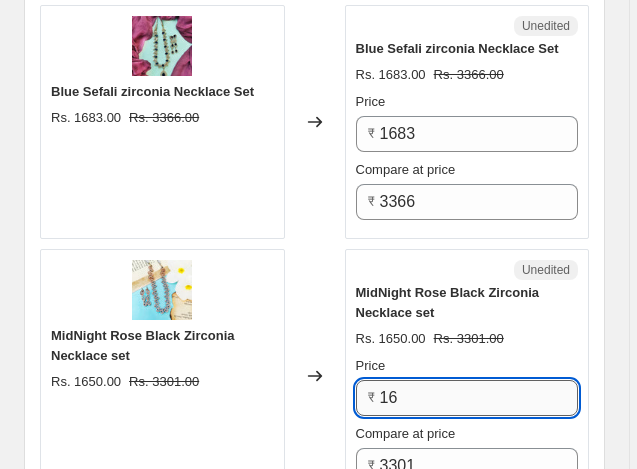 type on "1" 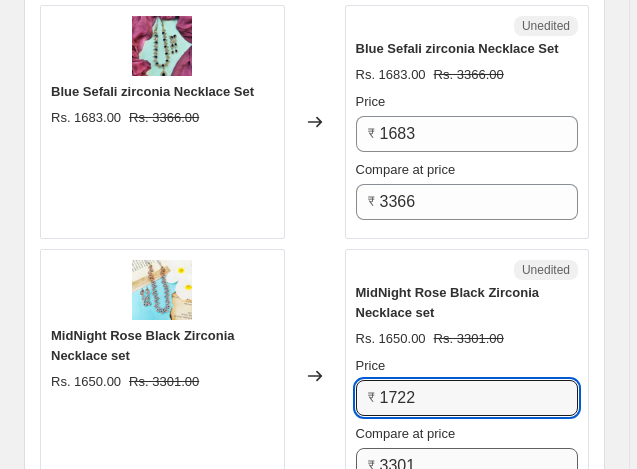 type on "1722" 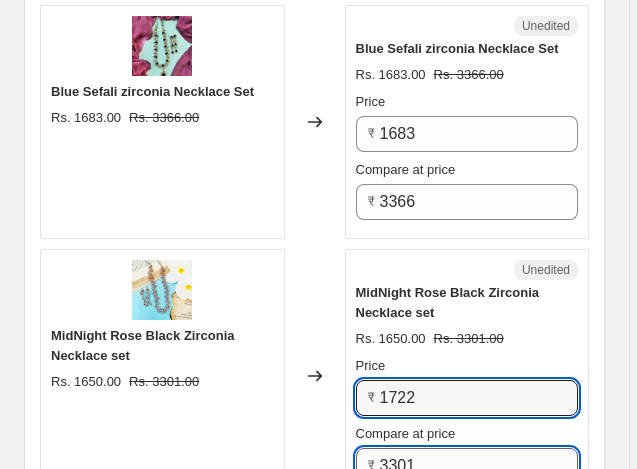 click on "3301" at bounding box center (479, 466) 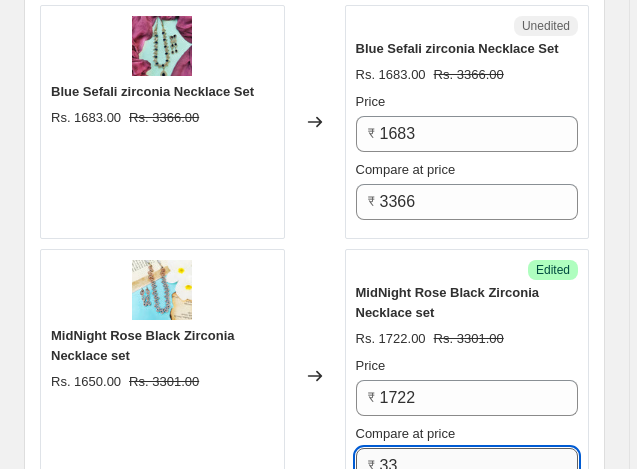 type on "3" 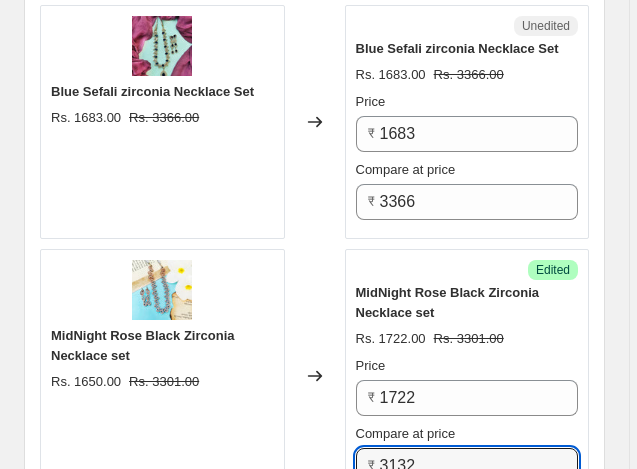 type on "3132" 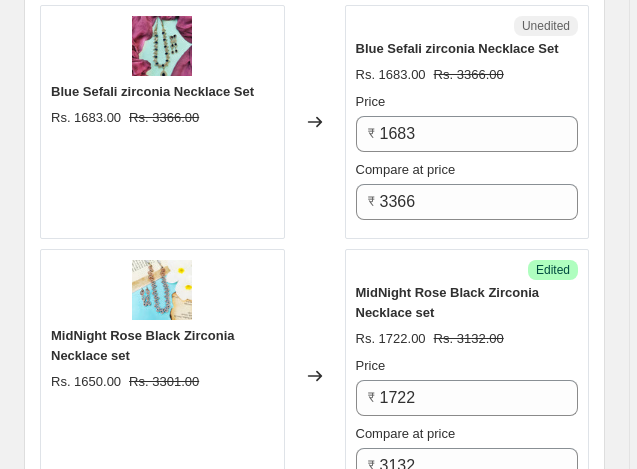 click on "PRICE CHANGE PREVIEW 50 product variants selected. 29 product prices edited: Turquoise Oval  Zirconia Necklace set Rs. [PRICE] Rs. [PRICE] Changed to Unedited Turquoise Oval  Zirconia Necklace set Rs. [PRICE] Rs. [PRICE] Price ₹ [PRICE] Compare at price ₹ [PRICE] Green Lara zirconia Necklace Set Rs. [PRICE] Rs. [PRICE] Changed to Unedited Green Lara zirconia Necklace Set Rs. [PRICE] Rs. [PRICE] Price ₹ [PRICE] Compare at price ₹ [PRICE] Green Collar Zirconia Necklace Set Rs. [PRICE] Rs. [PRICE] Changed to Unedited Green Collar Zirconia Necklace Set Rs. [PRICE] Rs. [PRICE] Price ₹ [PRICE] Compare at price ₹ [PRICE] Silver Ira zirconia Necklace set Rs. [PRICE] Rs. [PRICE] Changed to Unedited Silver Ira zirconia Necklace set Rs. [PRICE] Rs. [PRICE] Price ₹ [PRICE] Compare at price ₹ [PRICE] Rose gold  princess Zirconia Necklace set Rs. [PRICE] Rs. [PRICE] Changed to Unedited Rose gold  princess Zirconia Necklace set Rs. [PRICE] Rs. [PRICE] Price ₹ [PRICE] Compare at price ₹ [PRICE] Rs. [PRICE] Rs. [PRICE] Changed to Price" at bounding box center (314, 17) 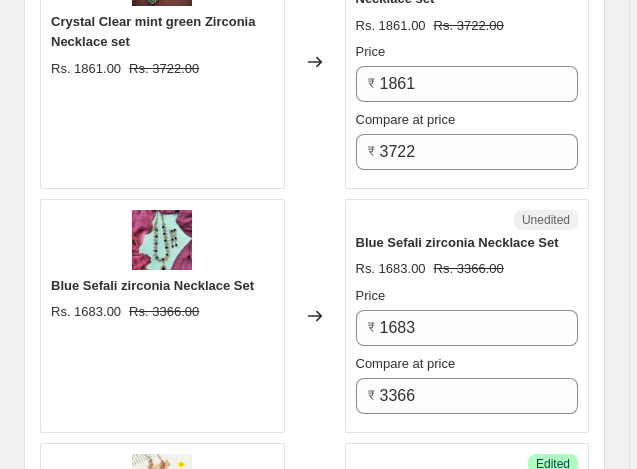 scroll, scrollTop: 3516, scrollLeft: 0, axis: vertical 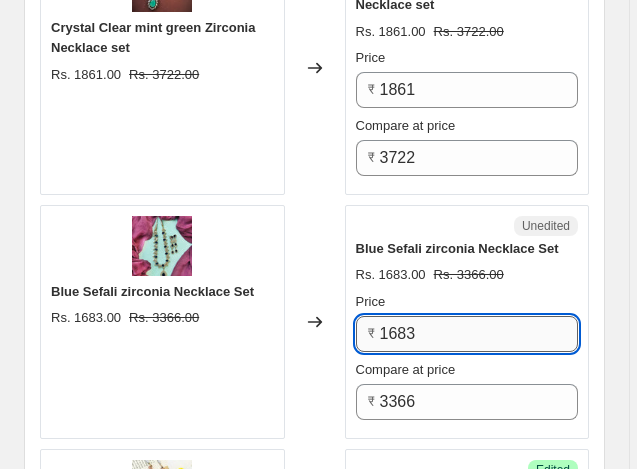 click on "1683" at bounding box center (479, 334) 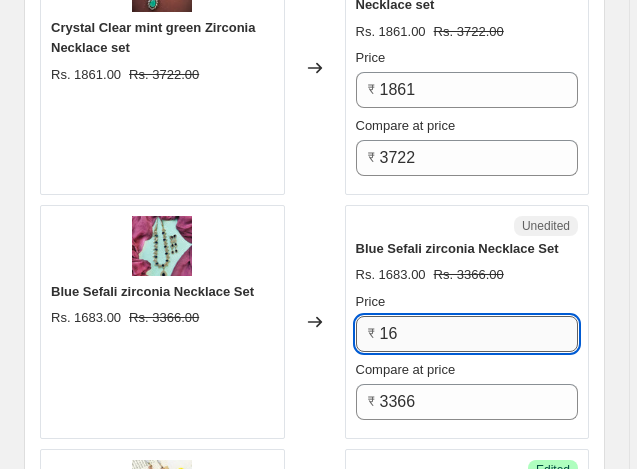 type on "1" 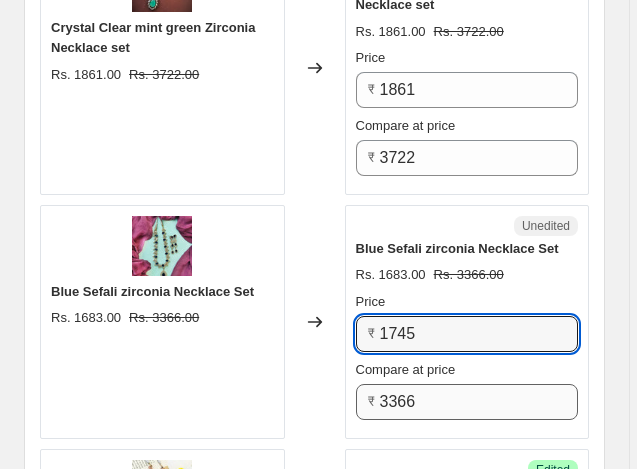 type on "1745" 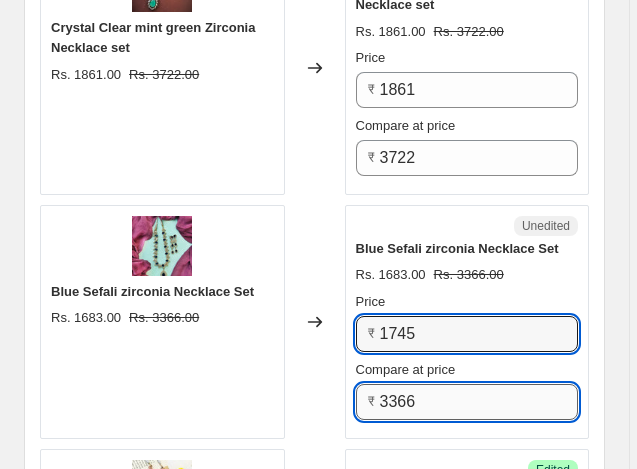 click on "3366" at bounding box center (479, 402) 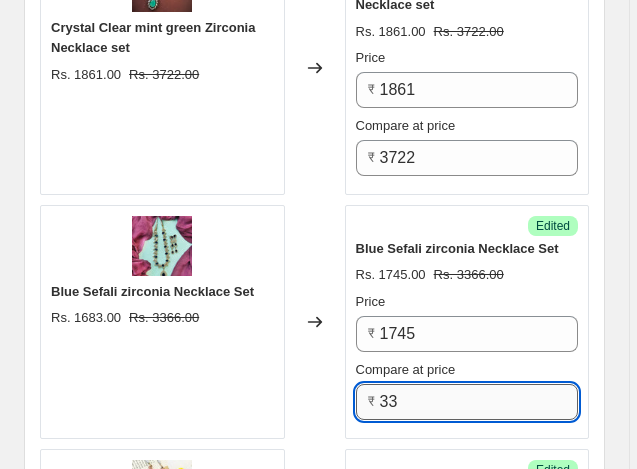 type on "3" 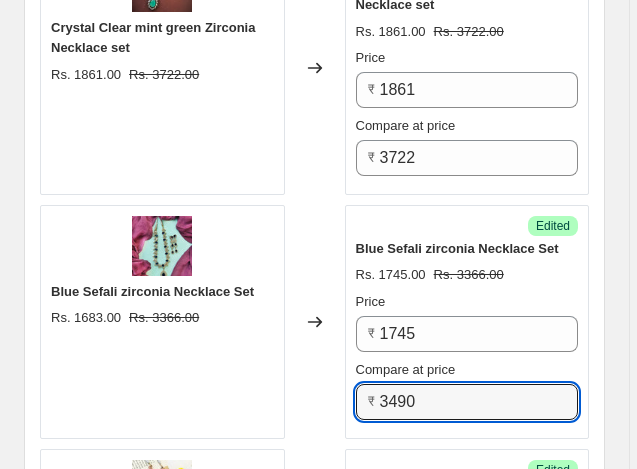 type on "3490" 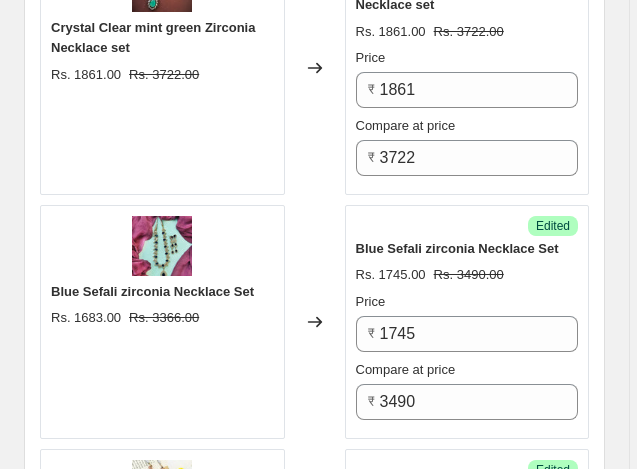click on "Unedited Crystal Clear mint green Zirconia Necklace set Rs. 1861.00 Rs. 3722.00 Price ₹ 1861 Compare at price ₹ 3722" at bounding box center [467, 68] 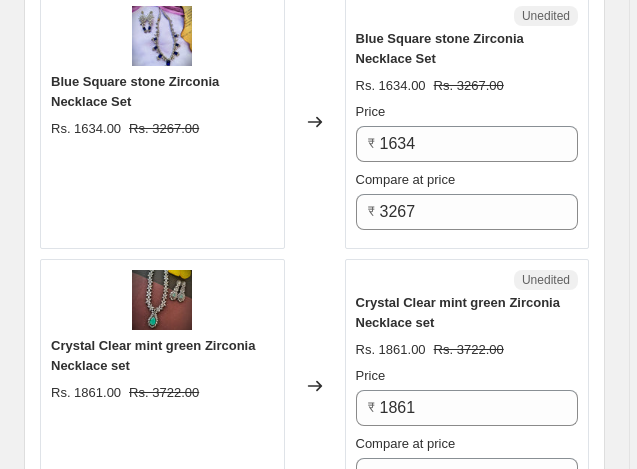 scroll, scrollTop: 3196, scrollLeft: 0, axis: vertical 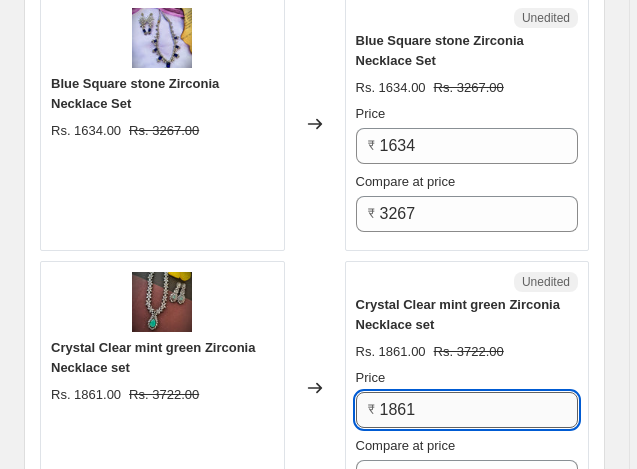 click on "1861" at bounding box center [479, 410] 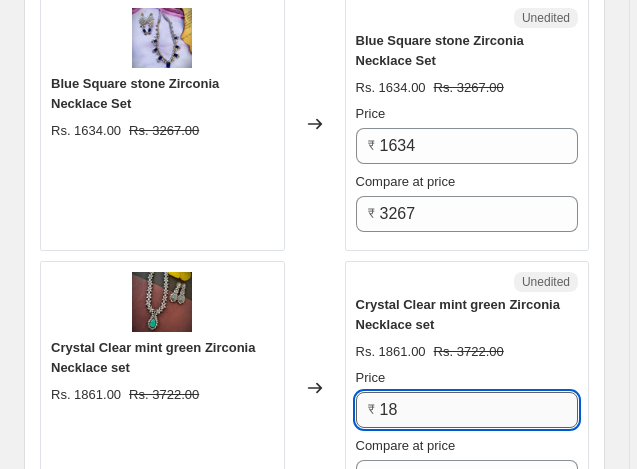 type on "1" 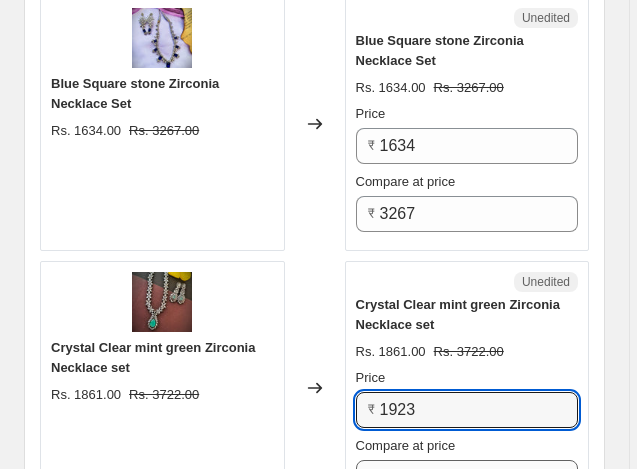 type on "1923" 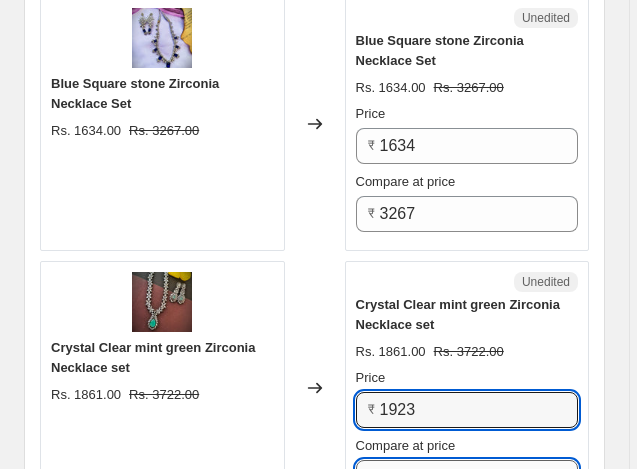 click on "3722" at bounding box center (479, 478) 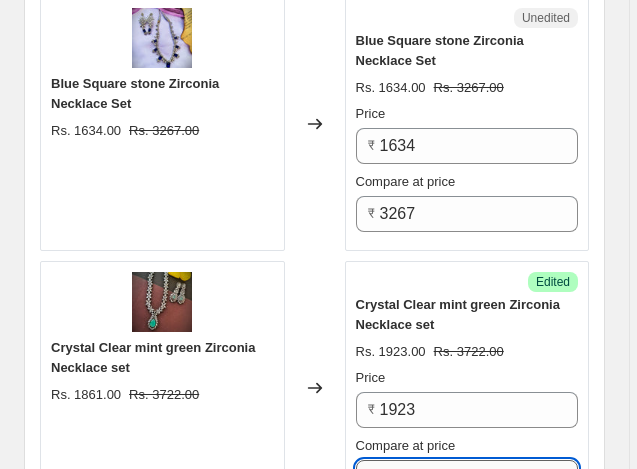 type on "3" 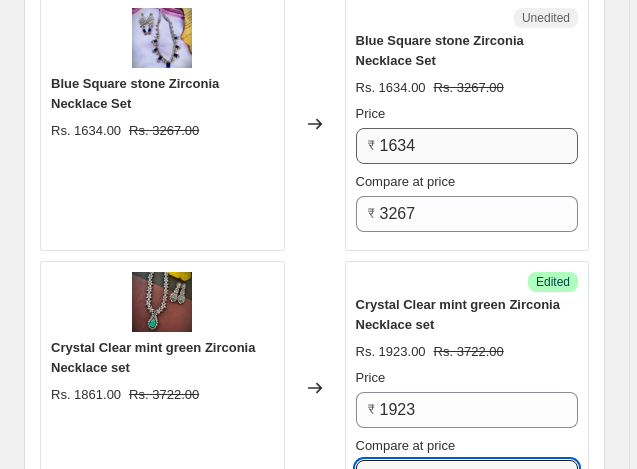 type on "3846" 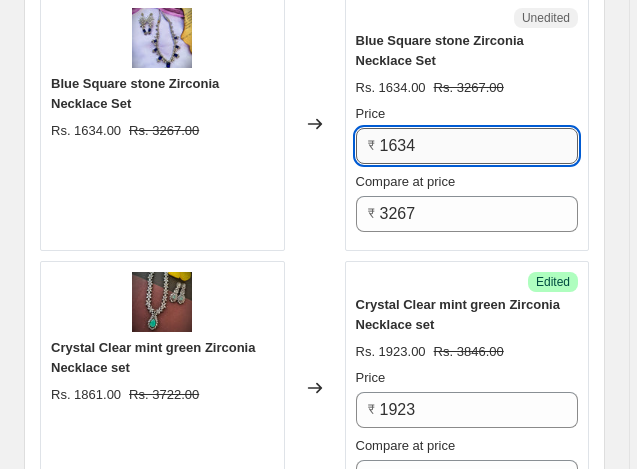 click on "1634" at bounding box center (479, 146) 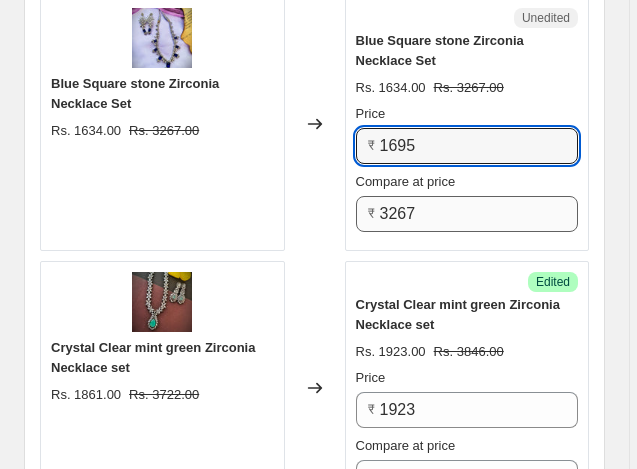 type on "1695" 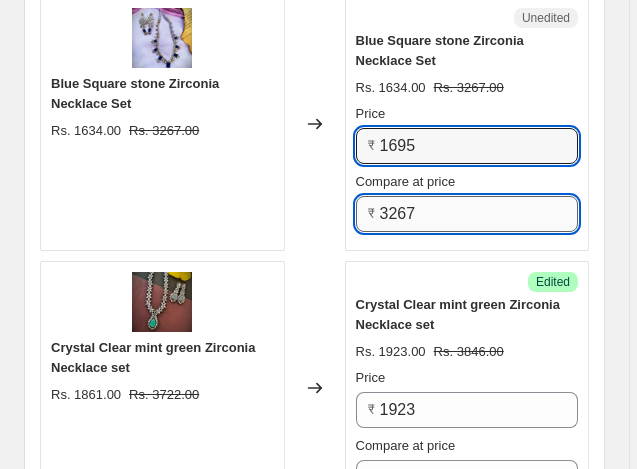 click on "3267" at bounding box center [479, 214] 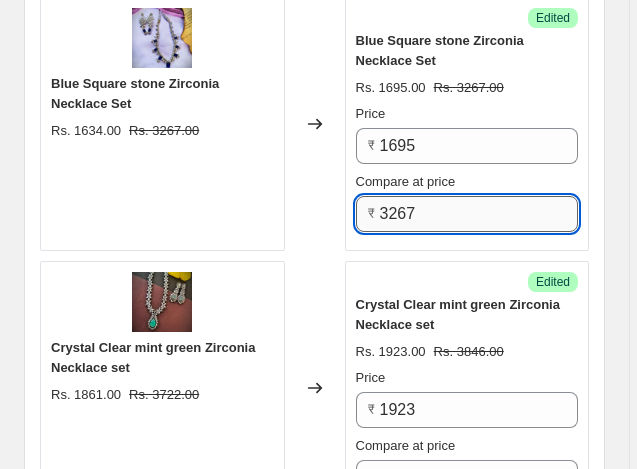 click on "3267" at bounding box center [479, 214] 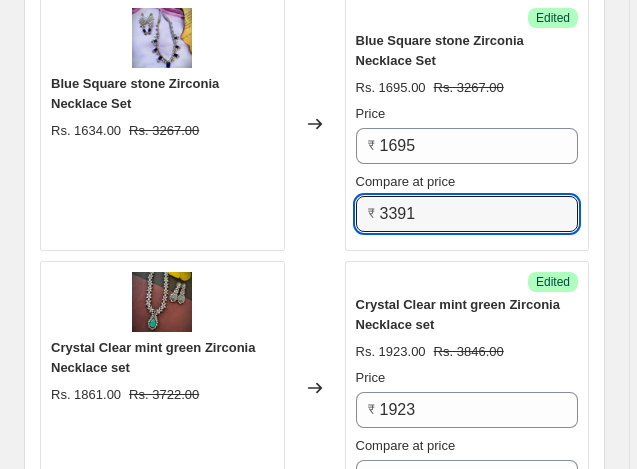 type on "3391" 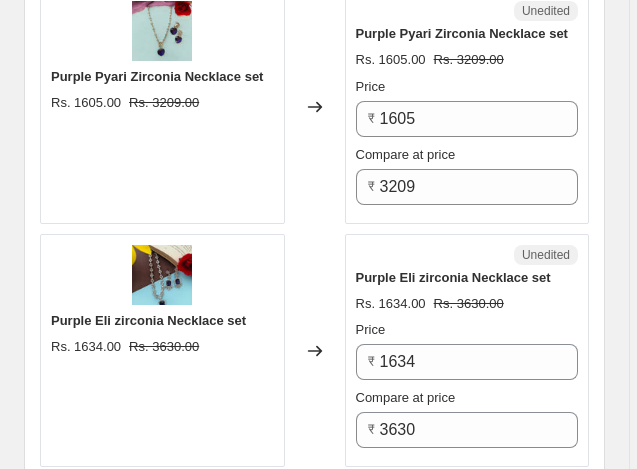scroll, scrollTop: 2676, scrollLeft: 0, axis: vertical 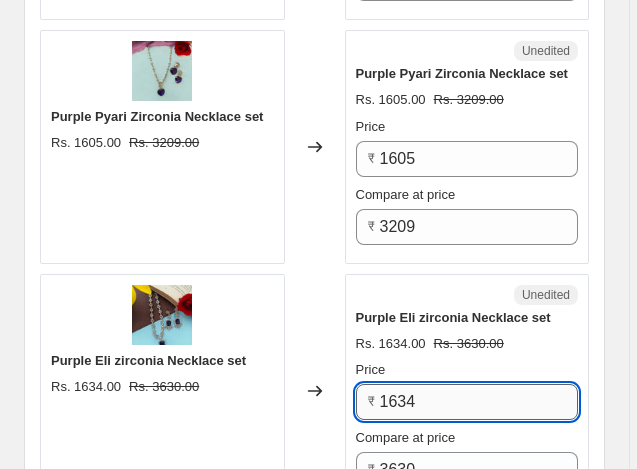 click on "1634" at bounding box center (479, 402) 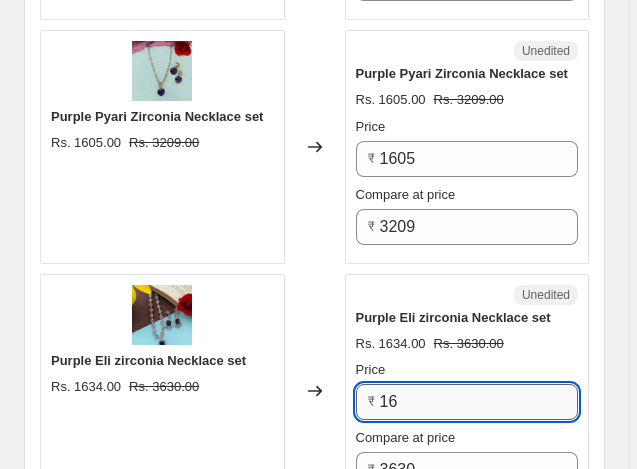 type on "1" 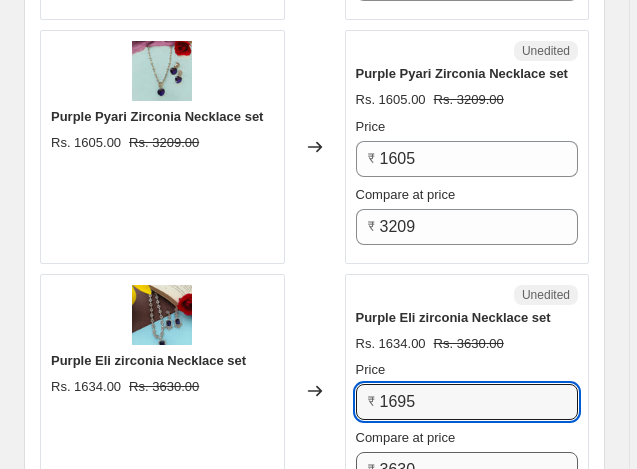 type on "1695" 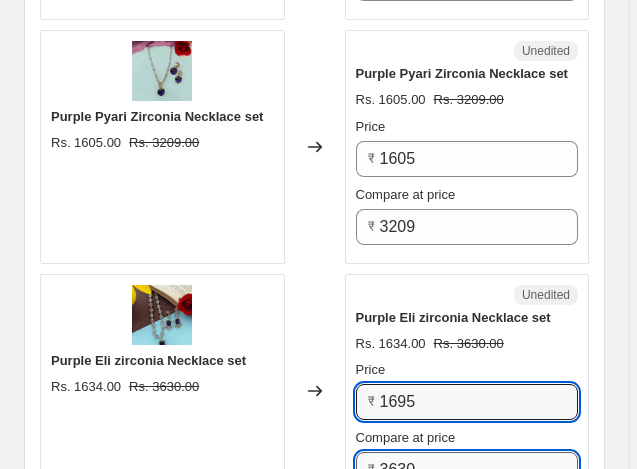 click on "3630" at bounding box center (479, 470) 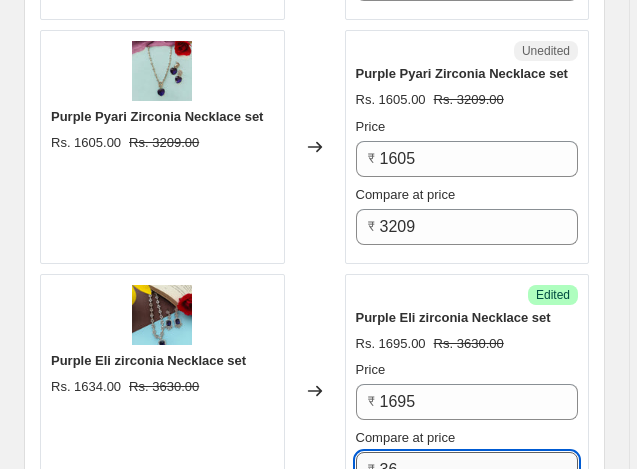 type on "3" 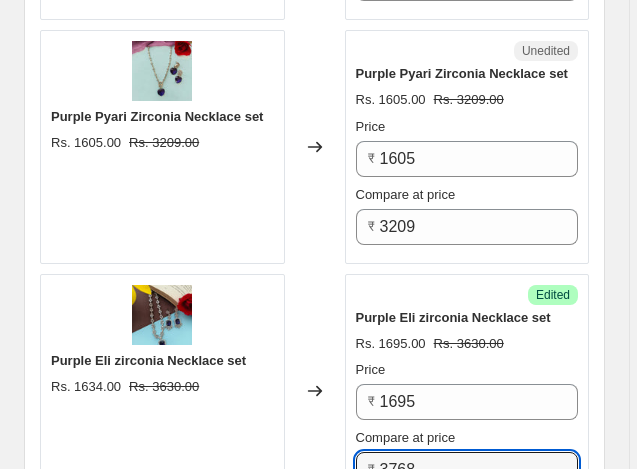 type on "3768" 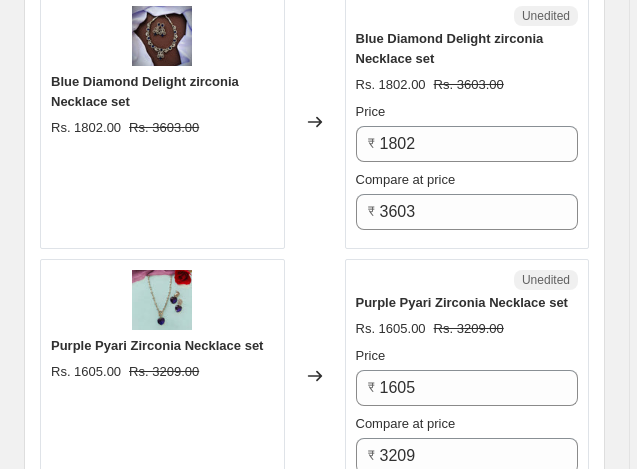 scroll, scrollTop: 2436, scrollLeft: 0, axis: vertical 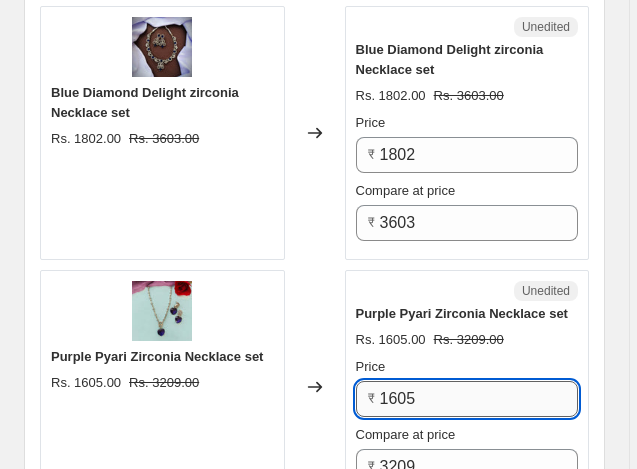 click on "1605" at bounding box center (479, 399) 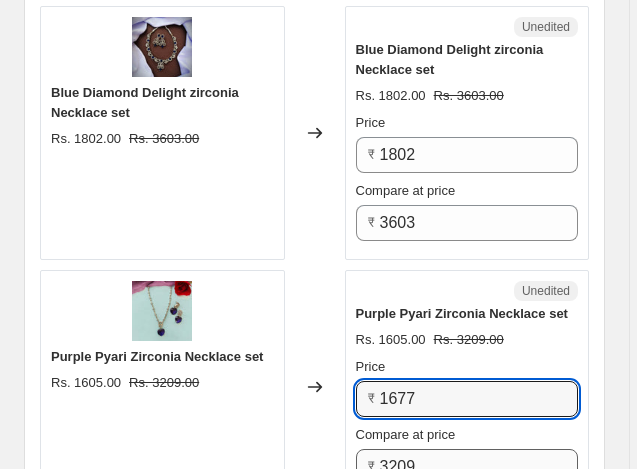 type on "1677" 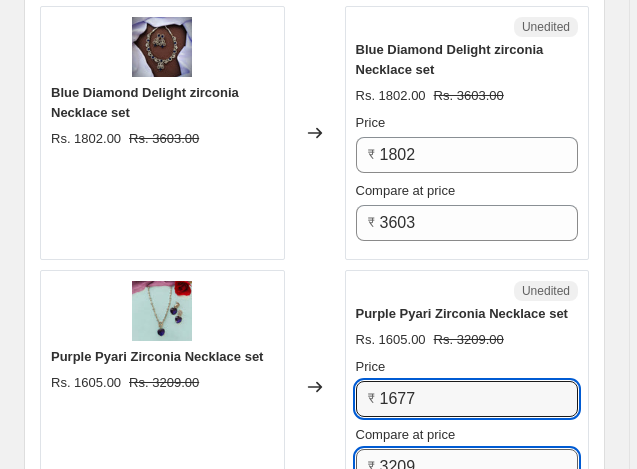 click on "3209" at bounding box center [479, 467] 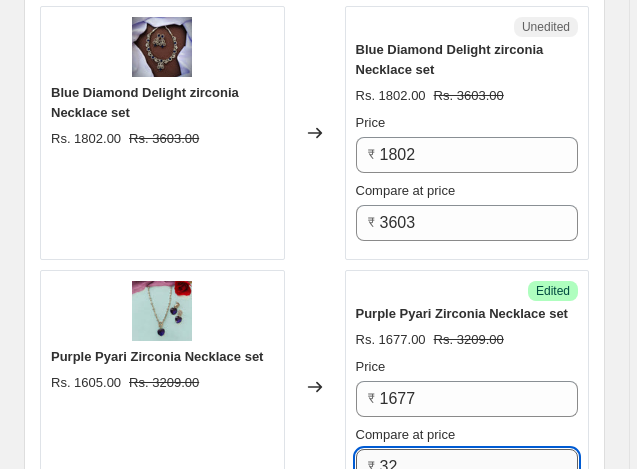 type on "3" 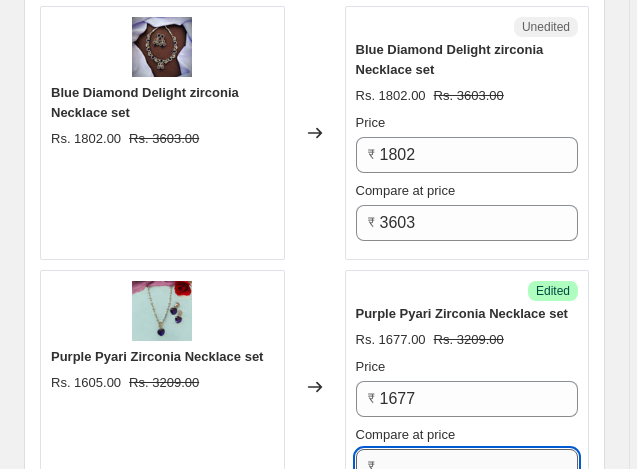 type on "1" 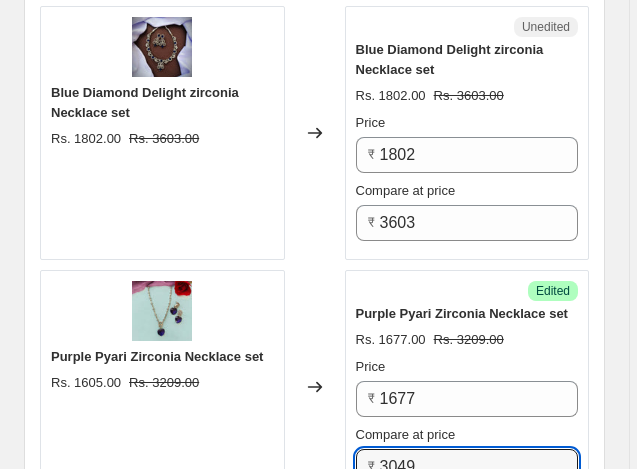 type on "3049" 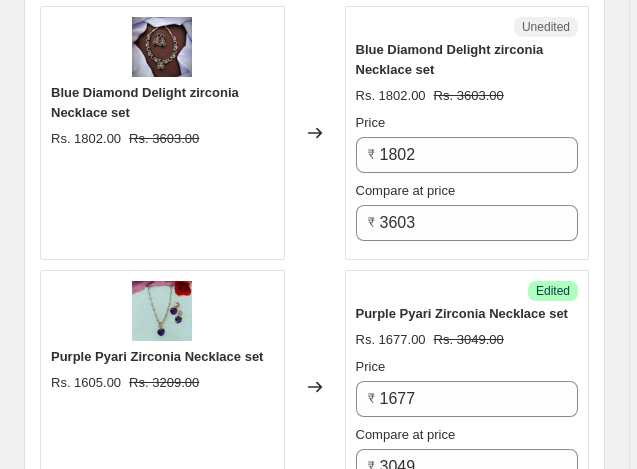 click on "PRICE CHANGE PREVIEW 50 product variants selected. 34 product prices edited: Turquoise Oval  Zirconia Necklace set Rs. [PRICE] Rs. [PRICE] Changed to Unedited Turquoise Oval  Zirconia Necklace set Rs. [PRICE] Rs. [PRICE] Price ₹ [PRICE] Compare at price ₹ [PRICE] Green Lara zirconia Necklace Set Rs. [PRICE] Rs. [PRICE] Changed to Unedited Green Lara zirconia Necklace Set Rs. [PRICE] Rs. [PRICE] Price ₹ [PRICE] Compare at price ₹ [PRICE] Green Collar Zirconia Necklace Set Rs. [PRICE] Rs. [PRICE] Changed to Unedited Green Collar Zirconia Necklace Set Rs. [PRICE] Rs. [PRICE] Price ₹ [PRICE] Compare at price ₹ [PRICE] Silver Ira zirconia Necklace set Rs. [PRICE] Rs. [PRICE] Changed to Unedited Silver Ira zirconia Necklace set Rs. [PRICE] Rs. [PRICE] Price ₹ [PRICE] Compare at price ₹ [PRICE] Rose gold  princess Zirconia Necklace set Rs. [PRICE] Rs. [PRICE] Changed to Unedited Rose gold  princess Zirconia Necklace set Rs. [PRICE] Rs. [PRICE] Price ₹ [PRICE] Compare at price ₹ [PRICE] Rs. [PRICE] Rs. [PRICE] Changed to Price" at bounding box center [314, 1297] 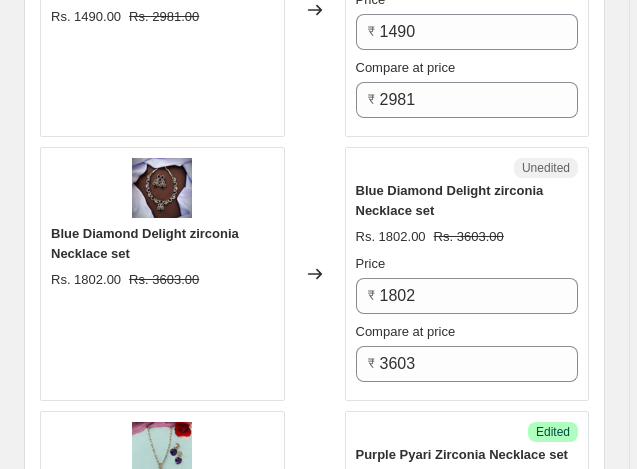 scroll, scrollTop: 2276, scrollLeft: 0, axis: vertical 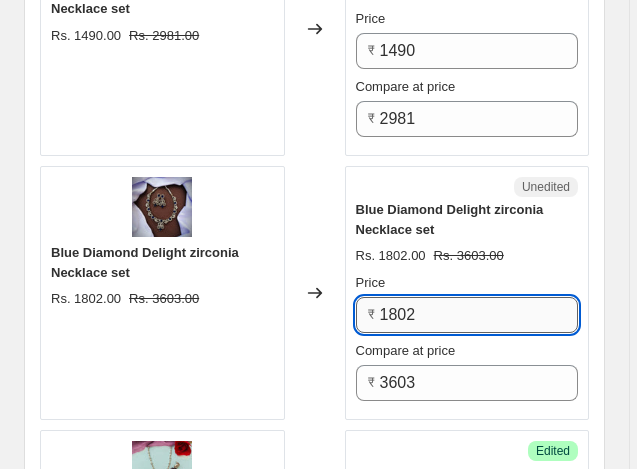 click on "1802" at bounding box center [479, 315] 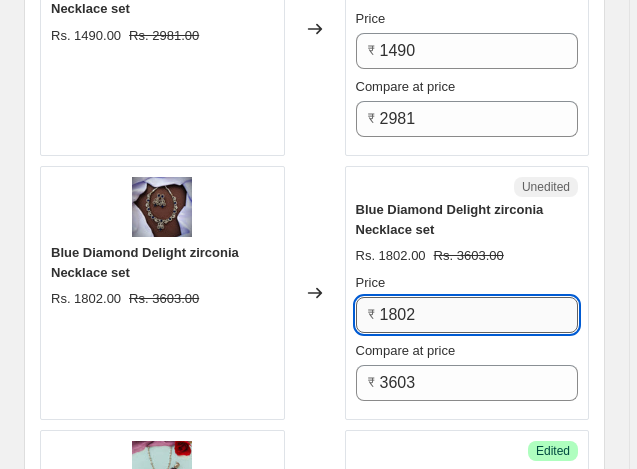 click on "1802" at bounding box center [479, 315] 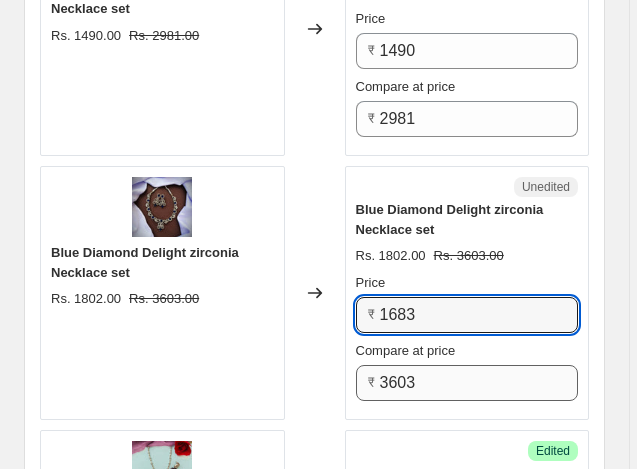 type on "1683" 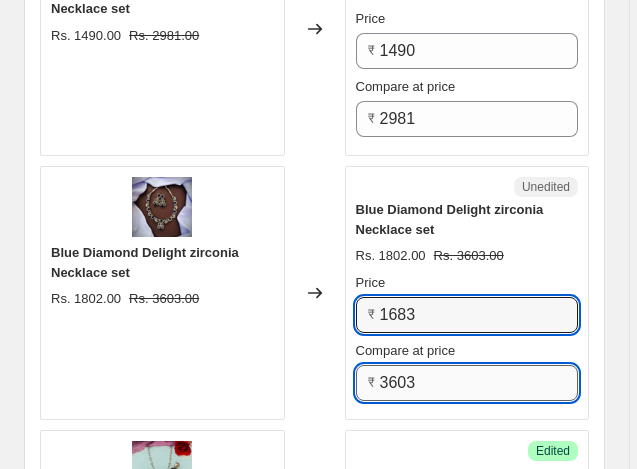 click on "3603" at bounding box center [479, 383] 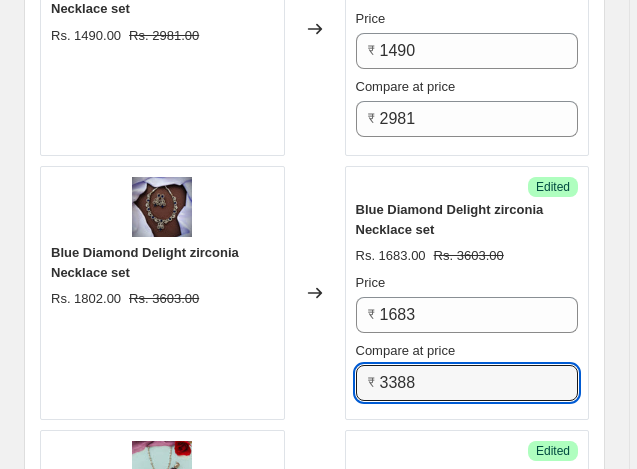 type on "3388" 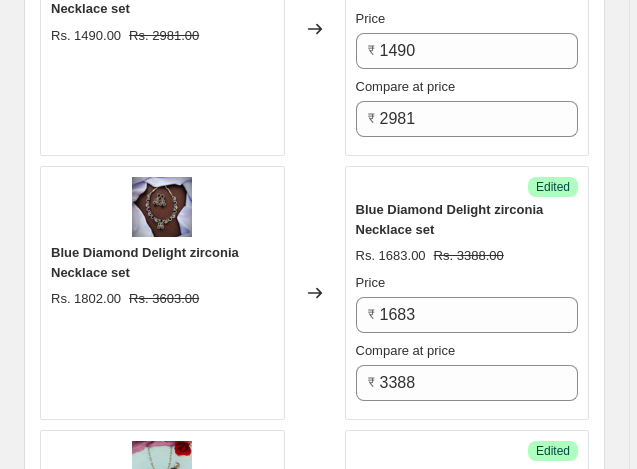 click on "PRICE CHANGE PREVIEW 50 product variants selected. 35 product prices edited: Turquoise Oval  Zirconia Necklace set Rs. 1634.00 Rs. 3267.00 Changed to Unedited Turquoise Oval  Zirconia Necklace set Rs. 1634.00 Rs. 3267.00 Price ₹ 1634 Compare at price ₹ 3267 Green Lara zirconia Necklace Set Rs. 1802.00 Rs. 3603.00 Changed to Unedited Green Lara zirconia Necklace Set Rs. 1802.00 Rs. 3603.00 Price ₹ 1802 Compare at price ₹ 3603 Green Collar Zirconia Necklace Set Rs. 1752.00 Rs. 3504.00 Changed to Unedited Green Collar Zirconia Necklace Set Rs. 1752.00 Rs. 3504.00 Price ₹ 1752 Compare at price ₹ 3504 Silver Ira zirconia Necklace set Rs. 1479.00 Rs. 2958.00 Changed to Unedited Silver Ira zirconia Necklace set Rs. 1479.00 Rs. 2958.00 Price ₹ 1479 Compare at price ₹ 2958 Rose gold  princess Zirconia Necklace set Rs. 1490.00 Rs. 2981.00 Changed to Unedited Rose gold  princess Zirconia Necklace set Rs. 1490.00 Rs. 2981.00 Price ₹ 1490 Compare at price ₹ 2981 Rs. 1802.00 Rs. 3603.00 Changed to Price" at bounding box center (314, 1457) 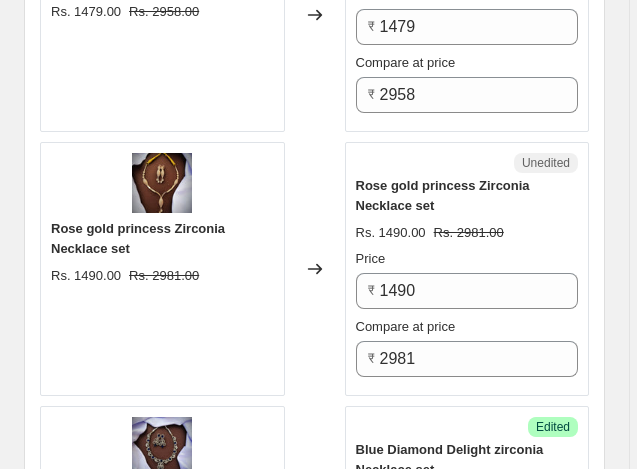 scroll, scrollTop: 1996, scrollLeft: 0, axis: vertical 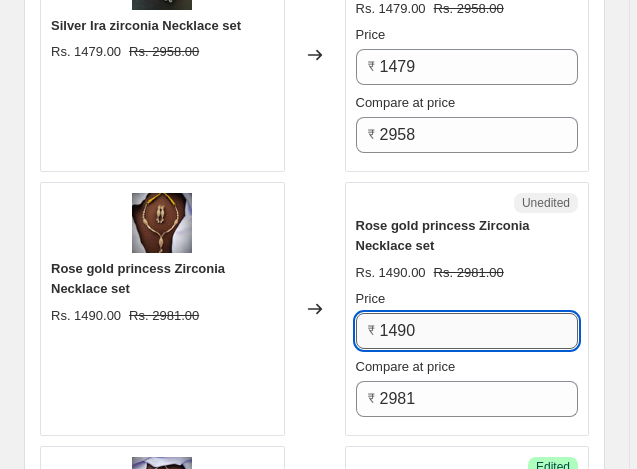 click on "1490" at bounding box center (479, 331) 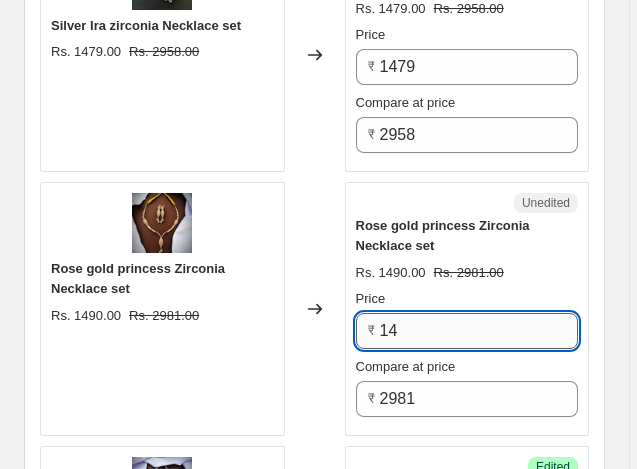type on "1" 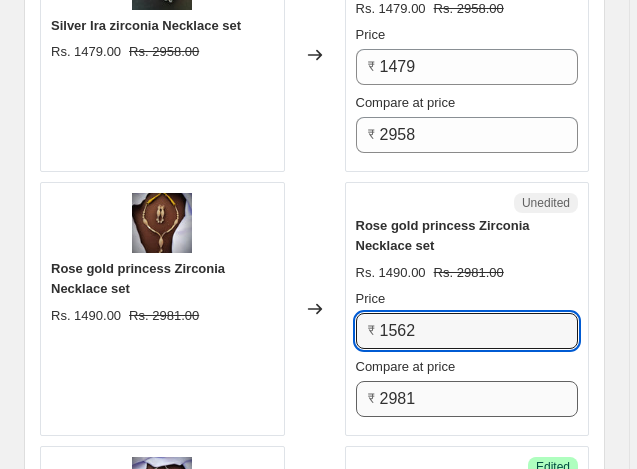 type on "1562" 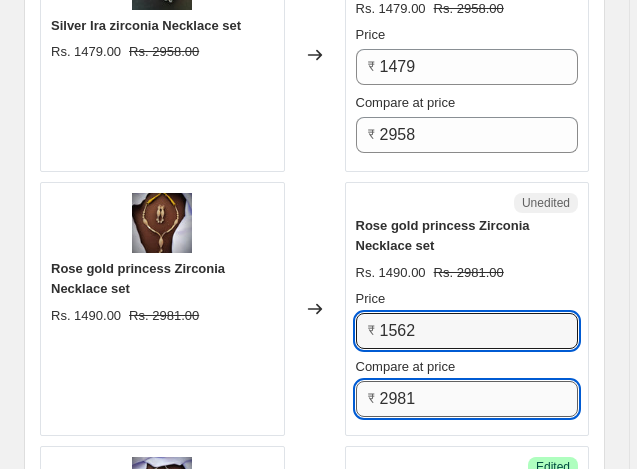click on "2981" at bounding box center (479, 399) 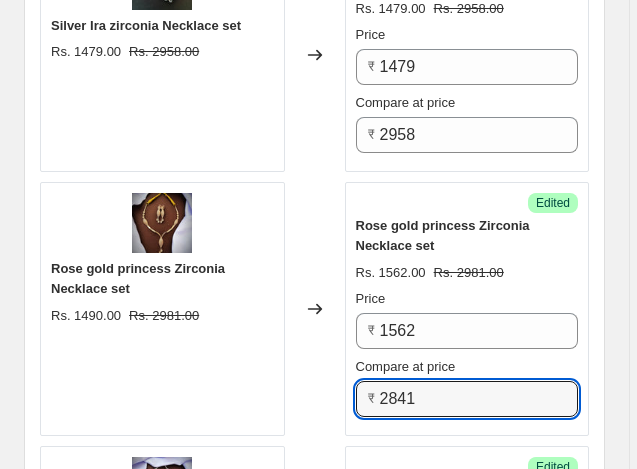 type on "2841" 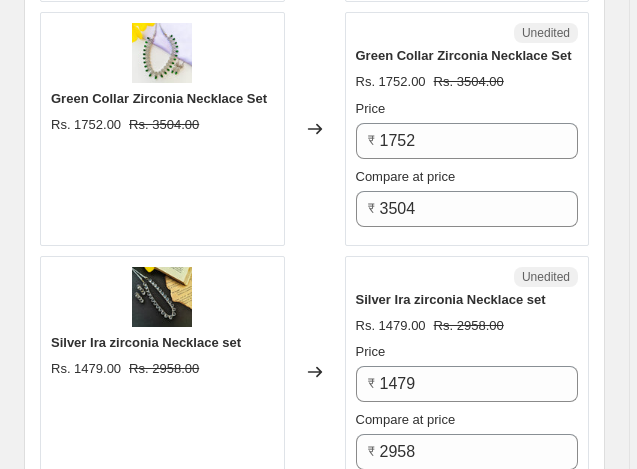 scroll, scrollTop: 1676, scrollLeft: 0, axis: vertical 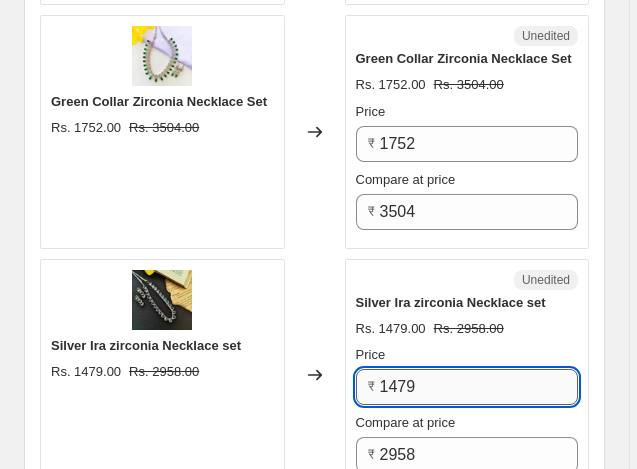 click on "1479" at bounding box center [479, 387] 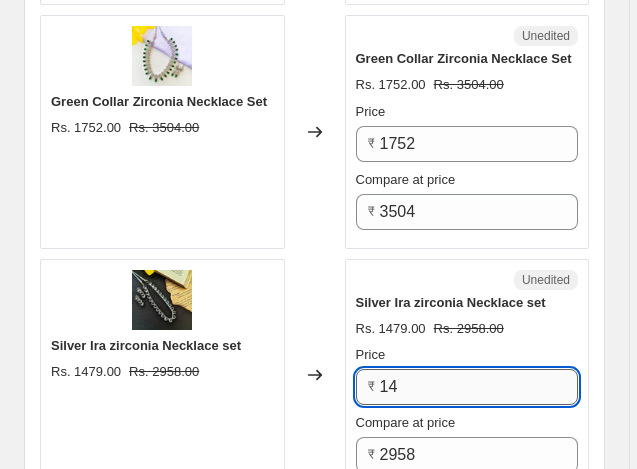 type on "1" 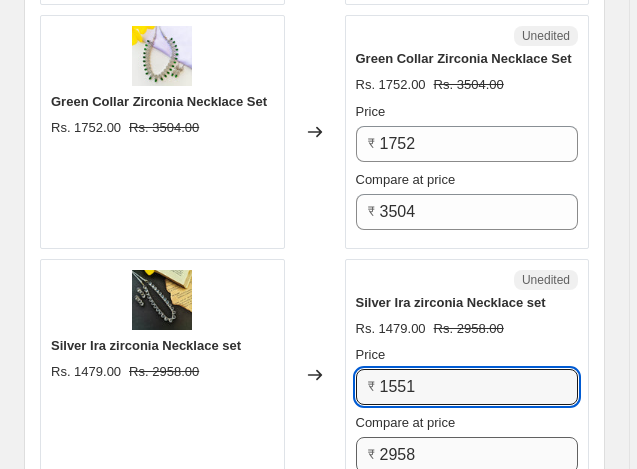type on "1551" 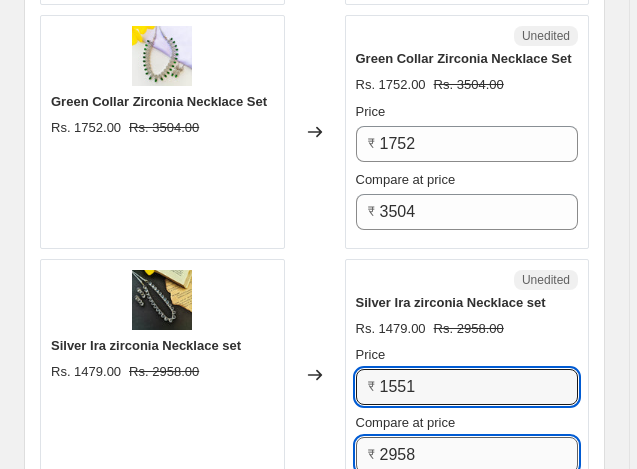 click on "2958" at bounding box center (479, 455) 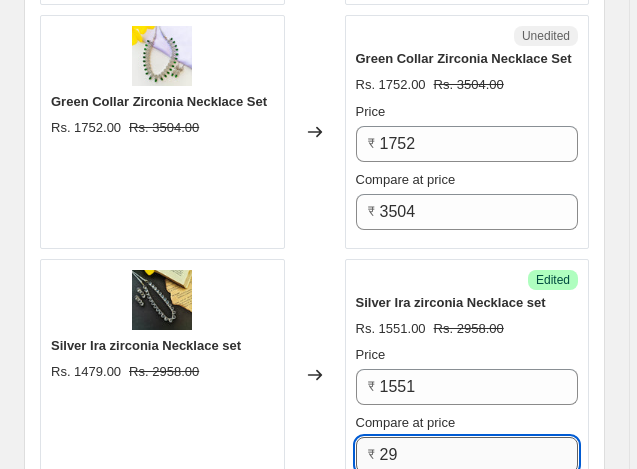 type on "2" 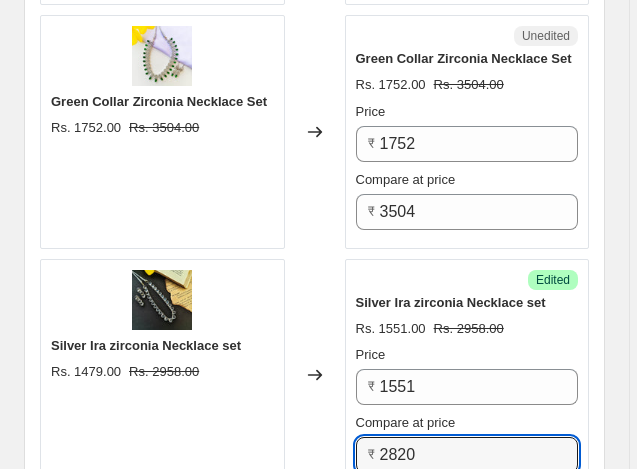 type on "2820" 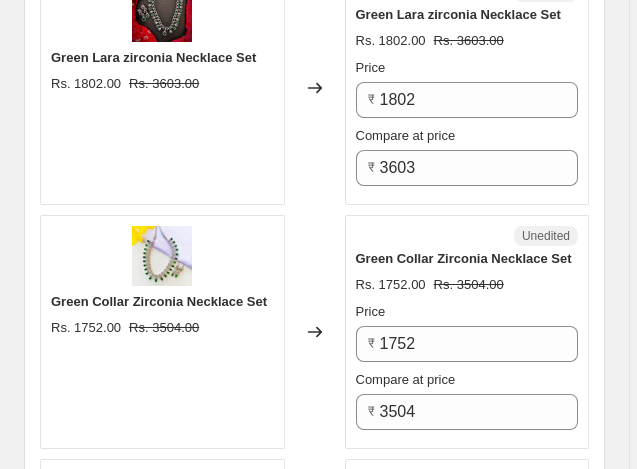 scroll, scrollTop: 1436, scrollLeft: 0, axis: vertical 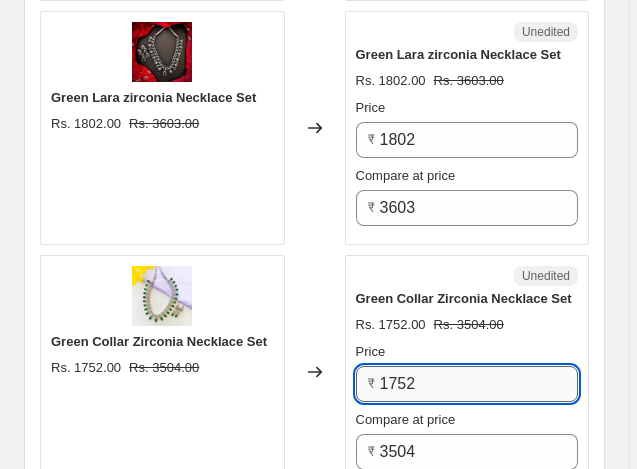 click on "1752" at bounding box center (479, 384) 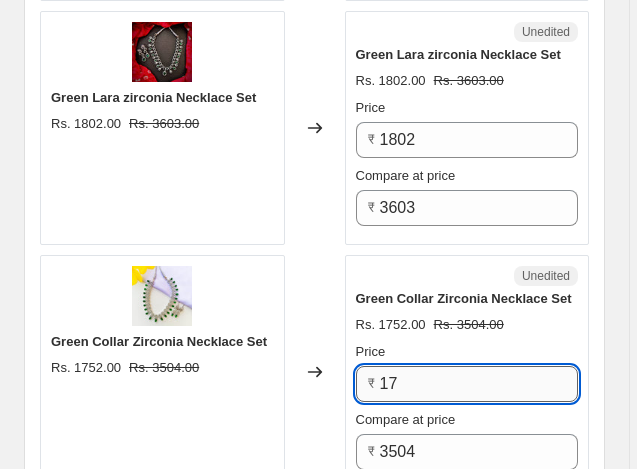 type on "1" 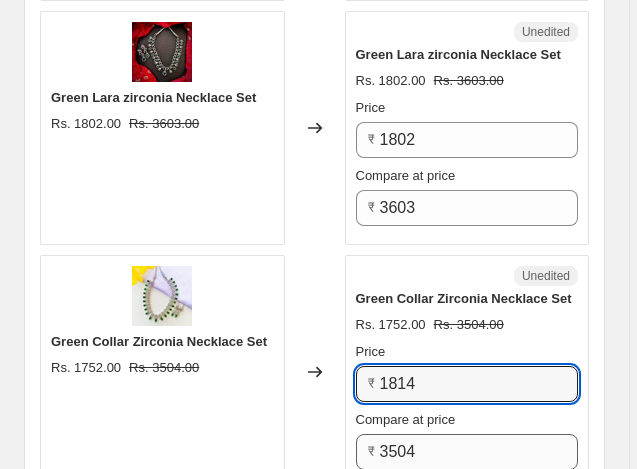 type on "1814" 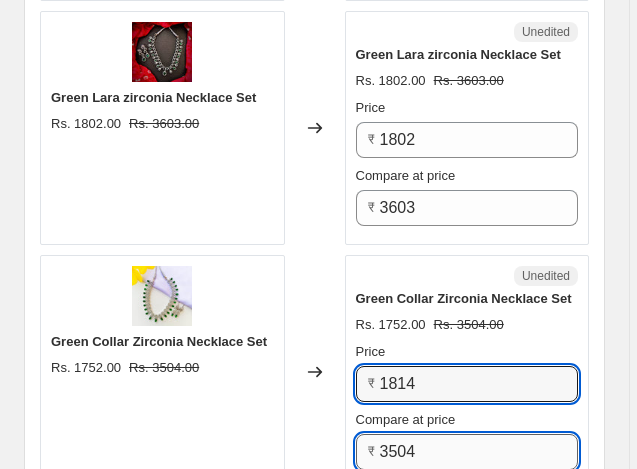 click on "3504" at bounding box center [479, 452] 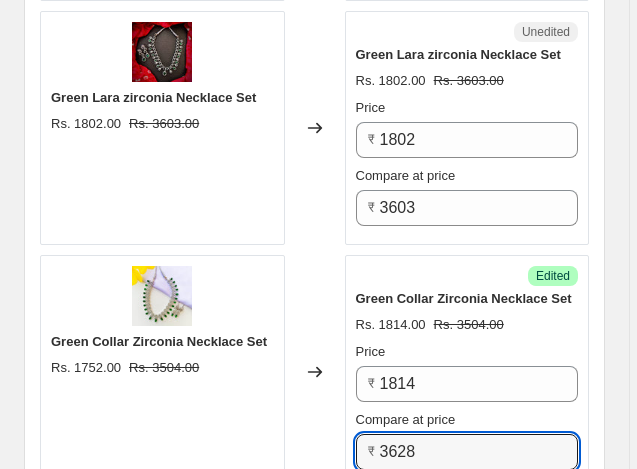type on "3628" 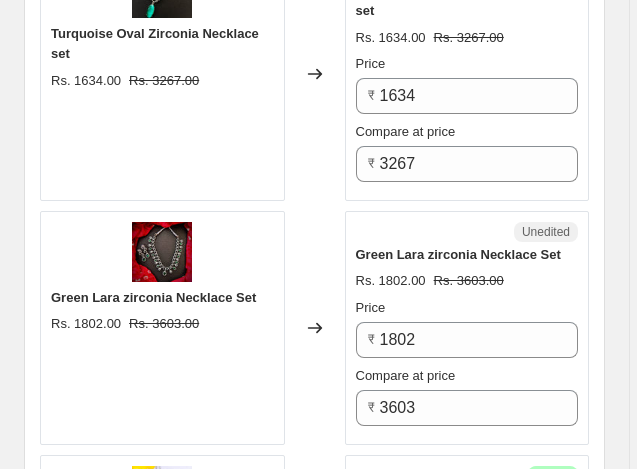 scroll, scrollTop: 1196, scrollLeft: 0, axis: vertical 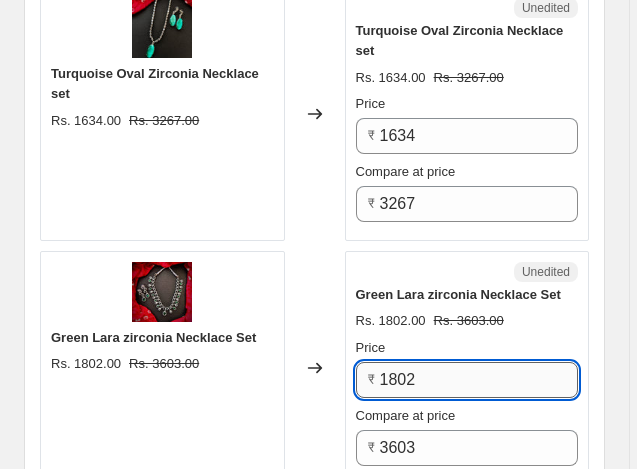 click on "1802" at bounding box center [479, 380] 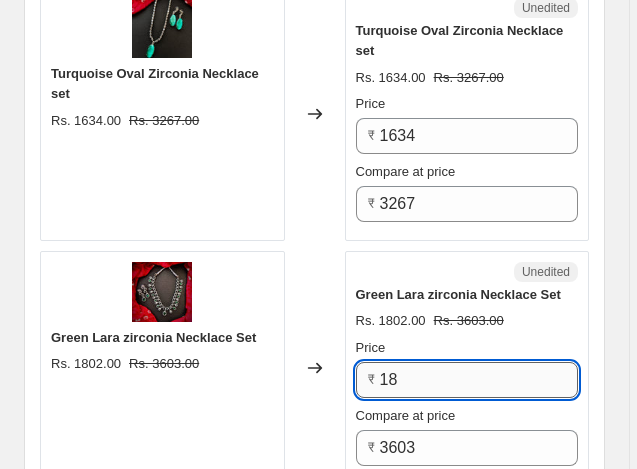 type on "1" 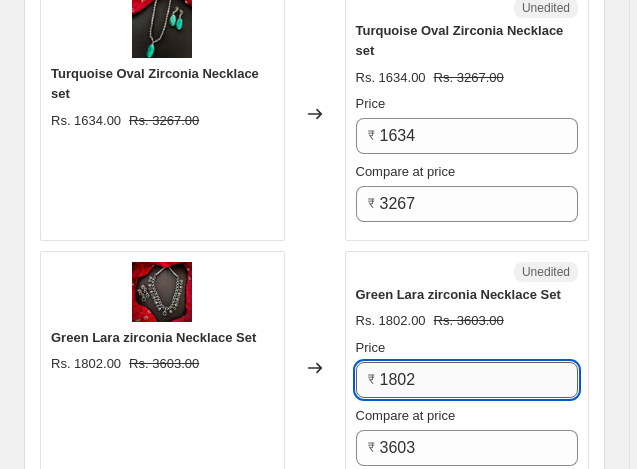 click on "1802" at bounding box center [479, 380] 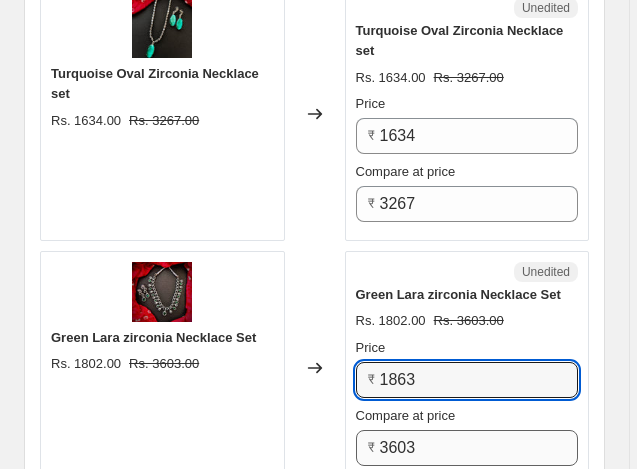 type on "1863" 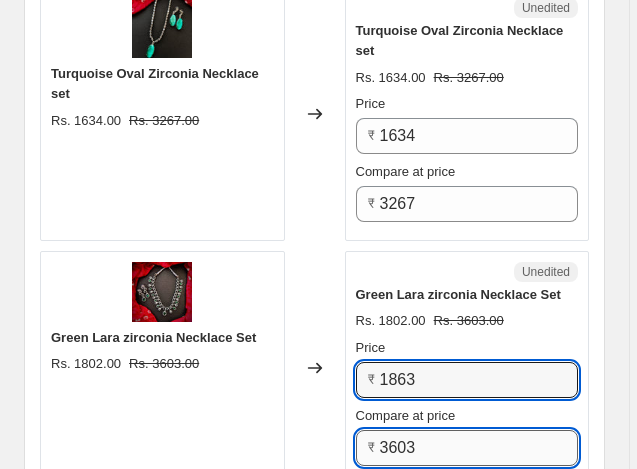 click on "3603" at bounding box center [479, 448] 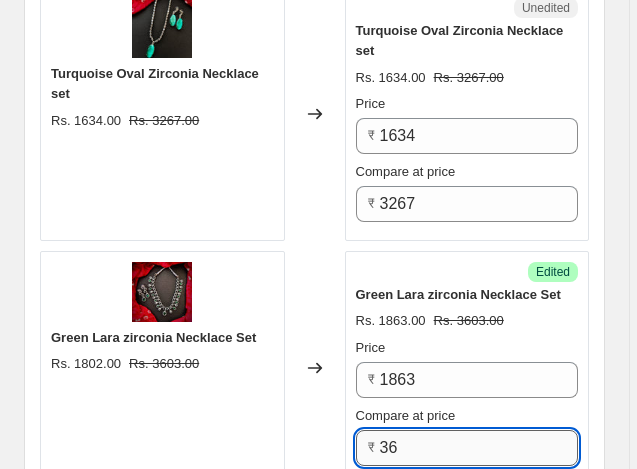 type on "3" 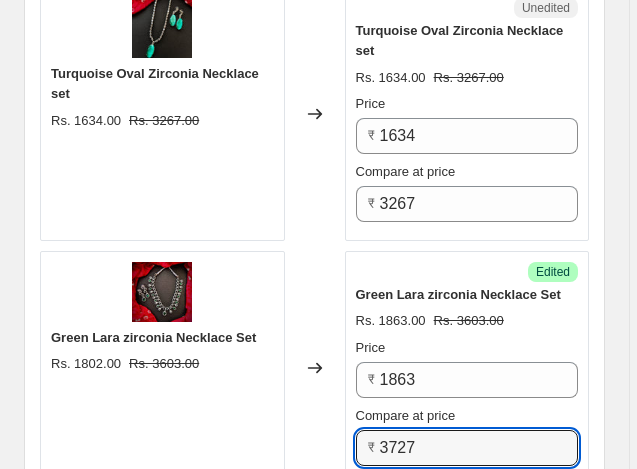 type on "3727" 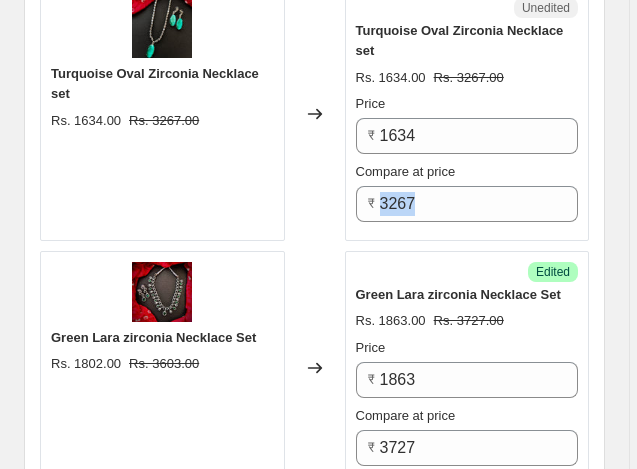 click on "PRICE CHANGE PREVIEW 50 product variants selected. 39 product prices edited: Turquoise Oval  Zirconia Necklace set Rs. [PRICE] Rs. [PRICE] Changed to Unedited Turquoise Oval  Zirconia Necklace set Rs. [PRICE] Rs. [PRICE] Price ₹ [PRICE] Compare at price ₹ [PRICE] Green Lara zirconia Necklace Set Rs. [PRICE] Rs. [PRICE] Changed to Success Edited Green Lara zirconia Necklace Set Rs. [PRICE] Rs. [PRICE] Price ₹ [PRICE] Compare at price ₹ [PRICE] Green Collar Zirconia Necklace Set Rs. [PRICE] Rs. [PRICE] Changed to Success Edited Green Collar Zirconia Necklace Set Rs. [PRICE] Rs. [PRICE] Price ₹ [PRICE] Compare at price ₹ [PRICE] Silver Ira zirconia Necklace set Rs. [PRICE] Rs. [PRICE] Changed to Success Edited Silver Ira zirconia Necklace set Rs. [PRICE] Rs. [PRICE] Price ₹ [PRICE] Compare at price ₹ [PRICE] Rose gold  princess Zirconia Necklace set Rs. [PRICE] Rs. [PRICE] Changed to Success Edited Rose gold  princess Zirconia Necklace set Rs. [PRICE] Rs. [PRICE] Price ₹ [PRICE] Compare at price ₹ [PRICE] Rs. [PRICE] ₹" at bounding box center [314, 2537] 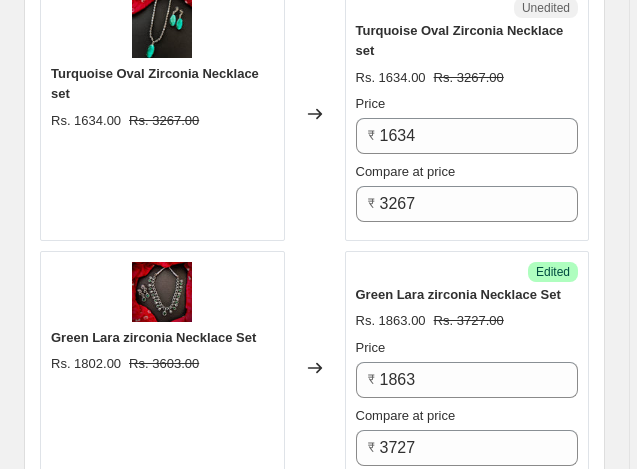 click on "Create new price change job. This page is ready Create new price change job Draft Step 1. Optionally give your price change job a title (eg "March 30% off sale on boots") Aug 5, 2025, 12:48:21 PM Price change job This title is just for internal use, customers won't see it Step 2. Select how the prices should change Use bulk price change rules Set product prices individually Use CSV upload Select tags to add while price change is active Select tags to remove while price change is active Step 3. Select which products should change in price Select all products, use filters, or select products variants individually All products Filter by product, collection, tag, vendor, product type, variant title, or inventory Select product variants individually Product filters Products must match: all conditions any condition The product The product's collection The product's tag The product's vendor The product's type The product's status The variant's title Inventory quantity The product's collection Is equal to Is equal to" at bounding box center (314, 2181) 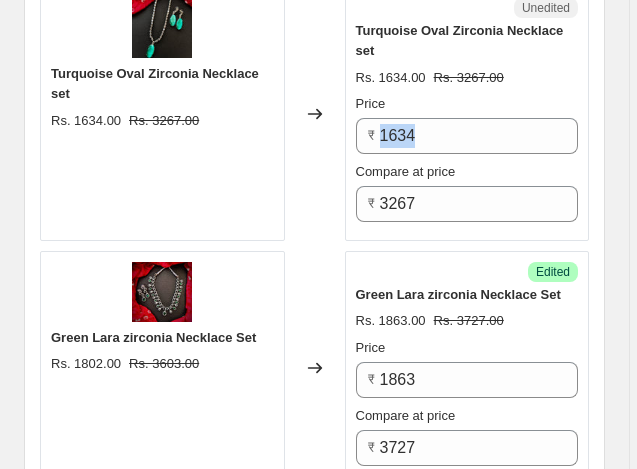 click on "Create new price change job. This page is ready Create new price change job Draft Step 1. Optionally give your price change job a title (eg "March 30% off sale on boots") Aug 5, 2025, 12:48:21 PM Price change job This title is just for internal use, customers won't see it Step 2. Select how the prices should change Use bulk price change rules Set product prices individually Use CSV upload Select tags to add while price change is active Select tags to remove while price change is active Step 3. Select which products should change in price Select all products, use filters, or select products variants individually All products Filter by product, collection, tag, vendor, product type, variant title, or inventory Select product variants individually Product filters Products must match: all conditions any condition The product The product's collection The product's tag The product's vendor The product's type The product's status The variant's title Inventory quantity The product's collection Is equal to Is equal to" at bounding box center [314, 2181] 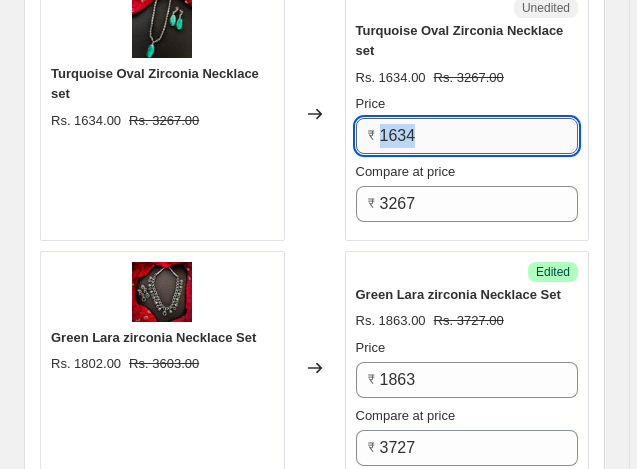 click on "1634" at bounding box center [479, 136] 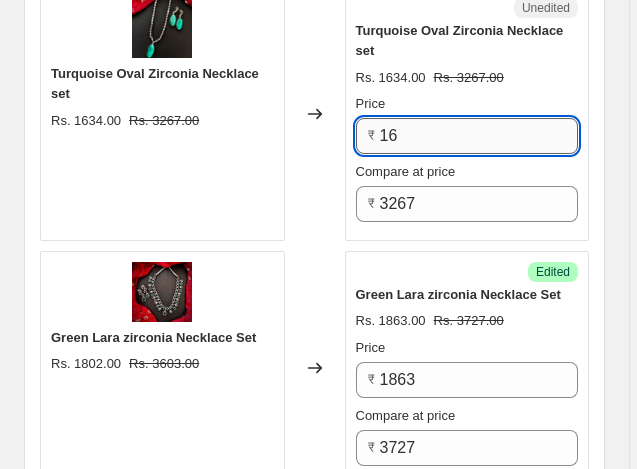 type on "1" 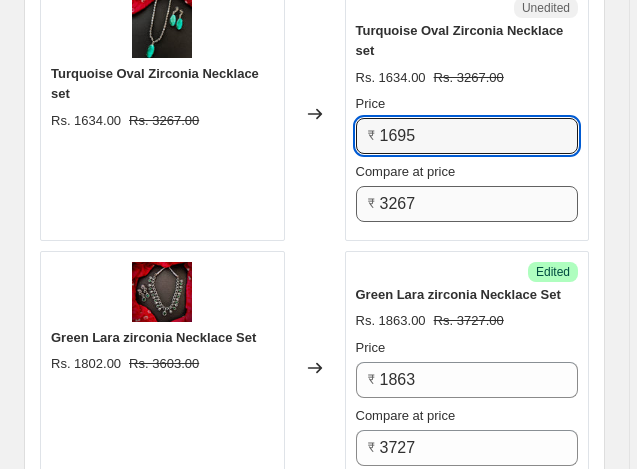 type on "1695" 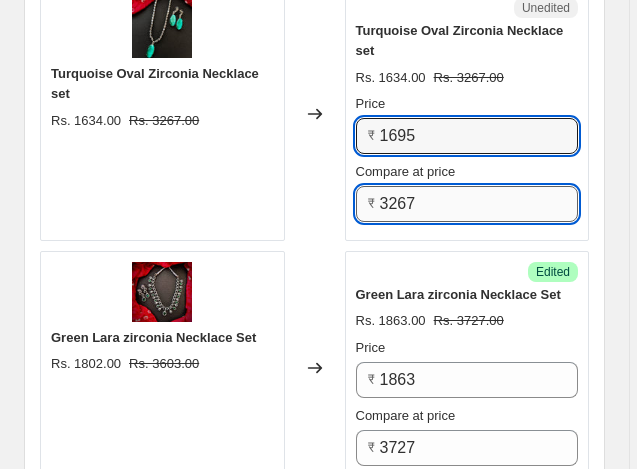click on "3267" at bounding box center [479, 204] 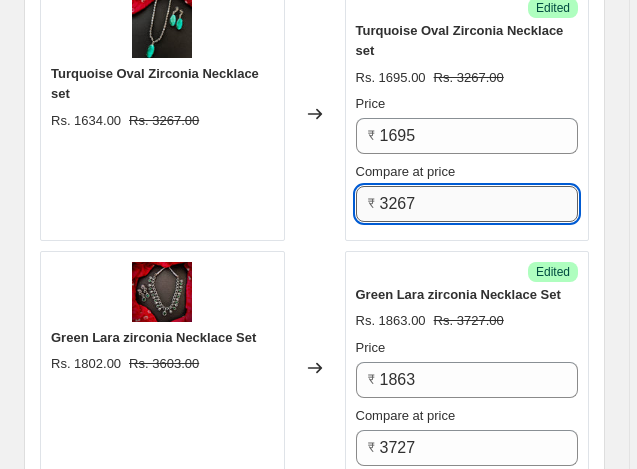 click on "3267" at bounding box center (479, 204) 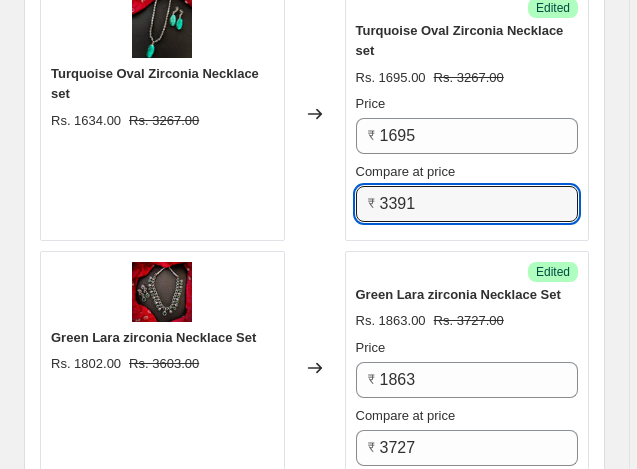 type on "3391" 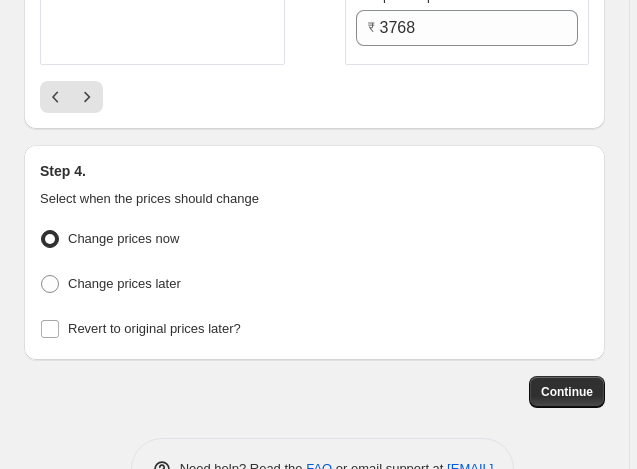 scroll, scrollTop: 6252, scrollLeft: 0, axis: vertical 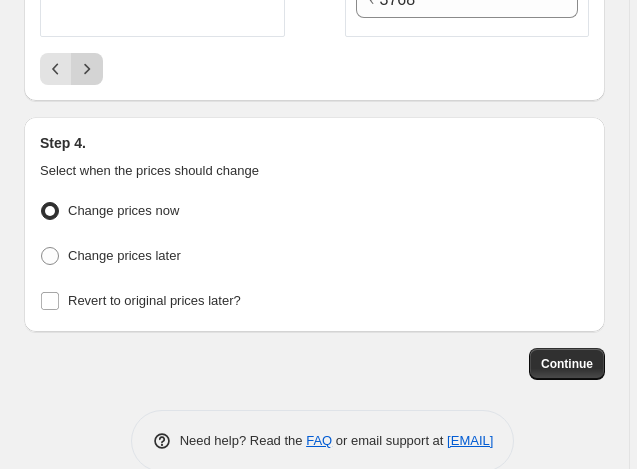 click 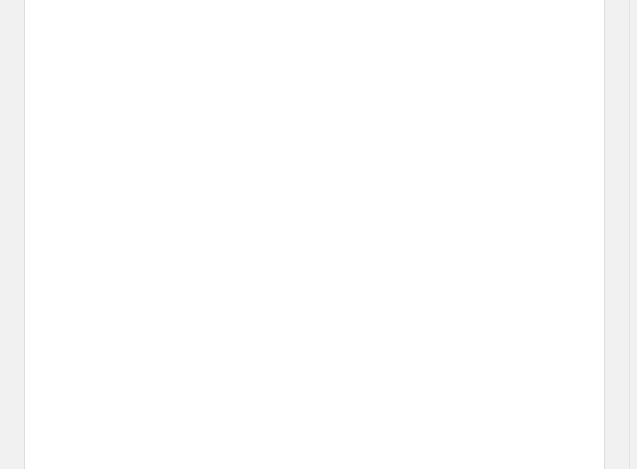 scroll, scrollTop: 3634, scrollLeft: 0, axis: vertical 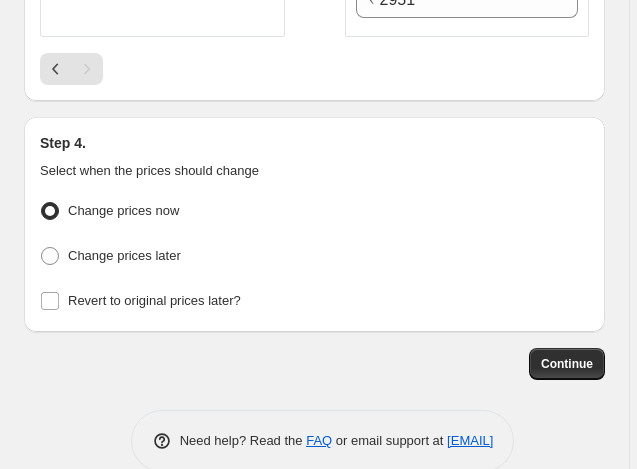 click on "Create new price change job. This page is ready Create new price change job Draft Step 1. Optionally give your price change job a title (eg "March 30% off sale on boots") Aug 5, 2025, 12:48:21 PM Price change job This title is just for internal use, customers won't see it Step 2. Select how the prices should change Use bulk price change rules Set product prices individually Use CSV upload Select tags to add while price change is active Select tags to remove while price change is active Step 3. Select which products should change in price Select all products, use filters, or select products variants individually All products Filter by product, collection, tag, vendor, product type, variant title, or inventory Select product variants individually Product filters Products must match: all conditions any condition The product The product's collection The product's tag The product's vendor The product's type The product's status The variant's title Inventory quantity The product's collection Is equal to Is equal to" at bounding box center (314, -1566) 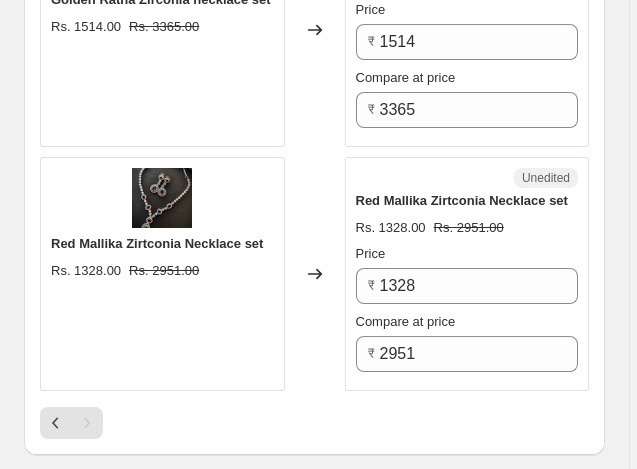 scroll, scrollTop: 3274, scrollLeft: 0, axis: vertical 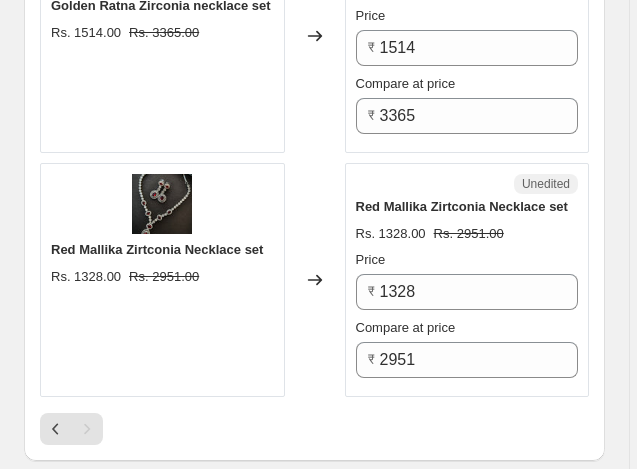 click on "PRICE CHANGE PREVIEW 50 product variants selected. 40 product prices edited: Silver Glitering Green Zirconia Necklace Set Rs. 1634.00 Rs. 3630.00 Changed to Unedited Silver Glitering Green Zirconia Necklace Set Rs. 1634.00 Rs. 3630.00 Price ₹ 1634 Compare at price ₹ 3630 Silver Glitering Blue Zirconia Necklace Set Rs. 1634.00 Rs. 3630.00 Changed to Unedited Silver Glitering Blue Zirconia Necklace Set Rs. 1634.00 Rs. 3630.00 Price ₹ 1634 Compare at price ₹ 3630 Red Rani Zirconia Necklace Set Rs. 1525.00 Rs. 3388.00 Changed to Unedited Red Rani Zirconia Necklace Set Rs. 1525.00 Rs. 3388.00 Price ₹ 1525 Compare at price ₹ 3388 Red Rama Zirconia necklace set Rs. 740.00 Rs. 1479.00 Changed to Unedited Red Rama Zirconia necklace set Rs. 740.00 Rs. 1479.00 Price ₹ 740 Compare at price ₹ 1479 Green Rama Zirconia Necklace set Rs. 740.00 Rs. 1479.00 Changed to Unedited Green Rama Zirconia Necklace set Rs. 740.00 Rs. 1479.00 Price ₹ 740 Compare at price ₹ 1479 Silver Royal Zirconia Necklace Set Price" at bounding box center [314, -850] 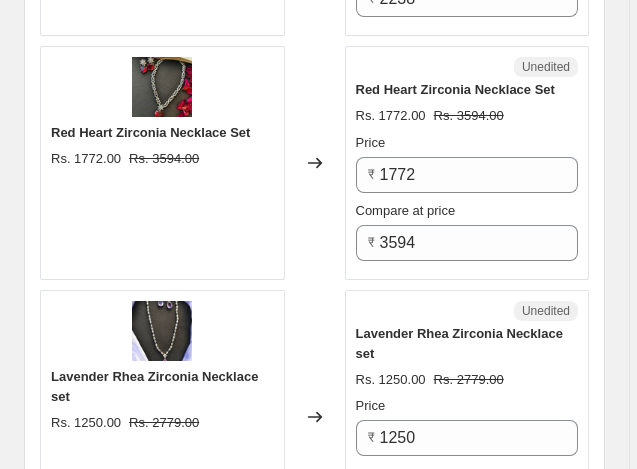 scroll, scrollTop: 2634, scrollLeft: 0, axis: vertical 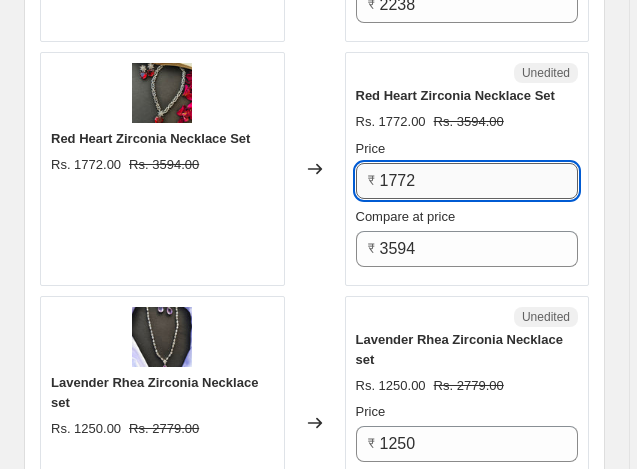 click on "1772" at bounding box center (479, 181) 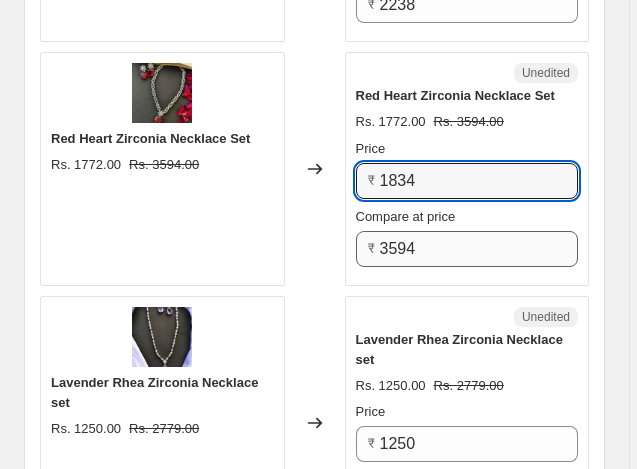 type on "1834" 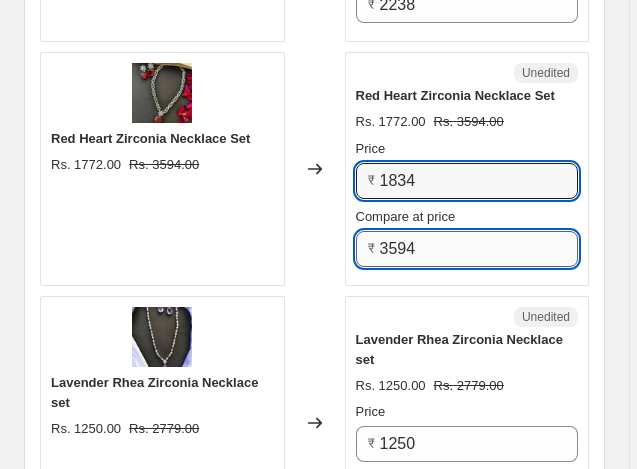 click on "3594" at bounding box center (479, 249) 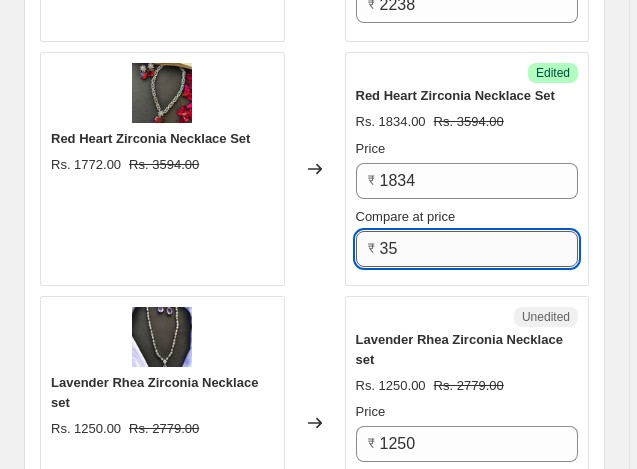 type on "3" 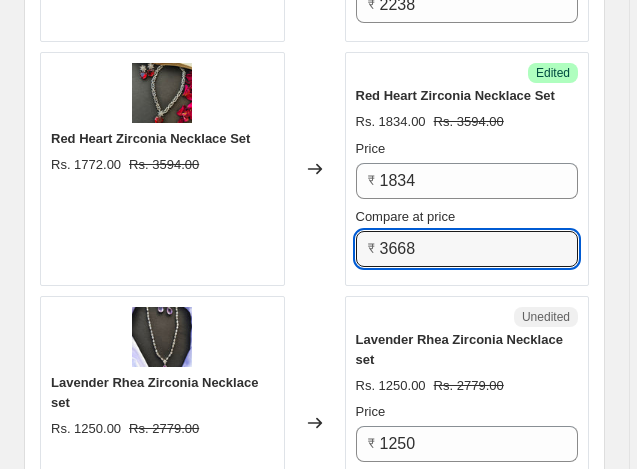 type on "3668" 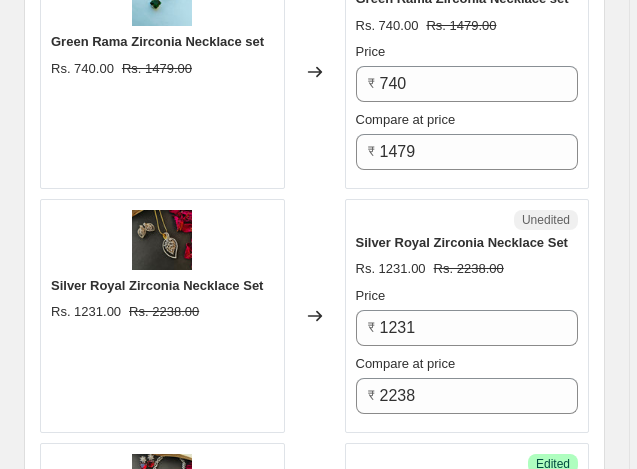 scroll, scrollTop: 2234, scrollLeft: 0, axis: vertical 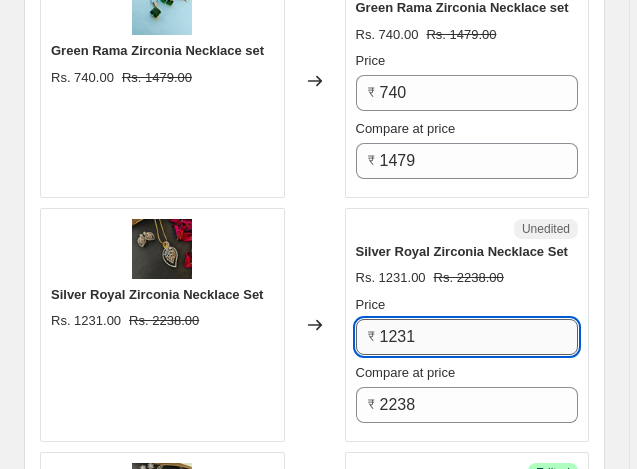 click on "1231" at bounding box center [479, 337] 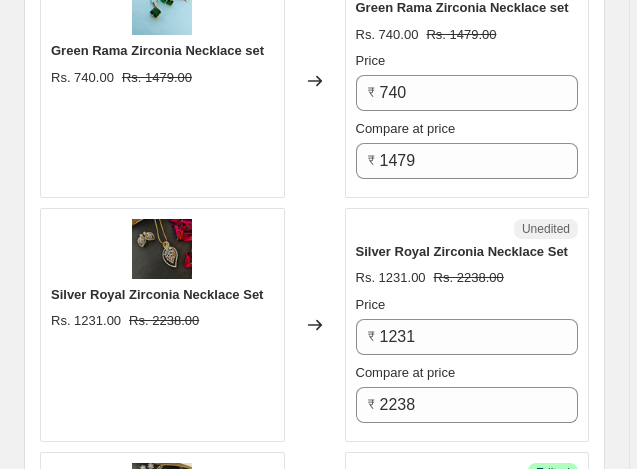 click on "Create new price change job. This page is ready Create new price change job Draft Step 1. Optionally give your price change job a title (eg "March 30% off sale on boots") Aug 5, 2025, 12:48:21 PM Price change job This title is just for internal use, customers won't see it Step 2. Select how the prices should change Use bulk price change rules Set product prices individually Use CSV upload Select tags to add while price change is active Select tags to remove while price change is active Step 3. Select which products should change in price Select all products, use filters, or select products variants individually All products Filter by product, collection, tag, vendor, product type, variant title, or inventory Select product variants individually Product filters Products must match: all conditions any condition The product The product's collection The product's tag The product's vendor The product's type The product's status The variant's title Inventory quantity The product's collection Is equal to Is equal to" at bounding box center [314, -166] 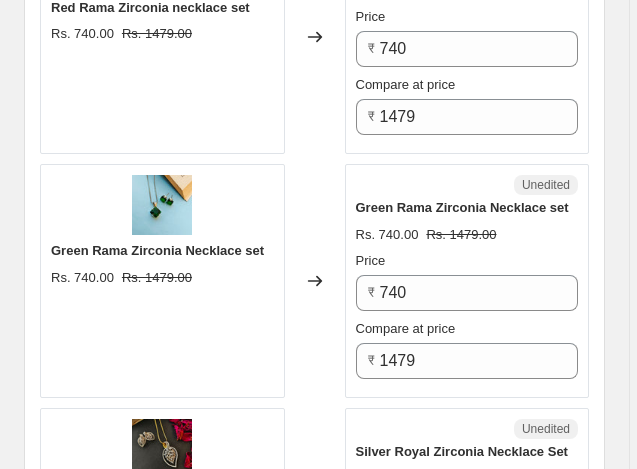 scroll, scrollTop: 1994, scrollLeft: 0, axis: vertical 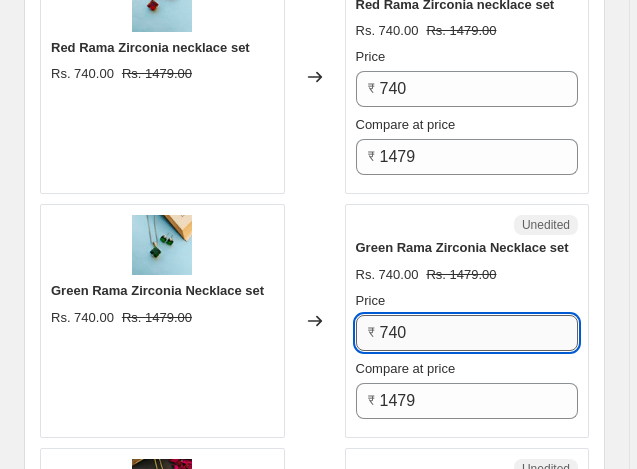 click on "740" at bounding box center (479, 333) 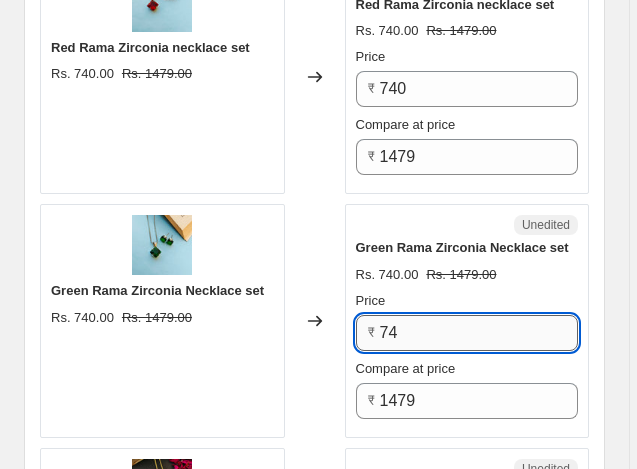 type on "7" 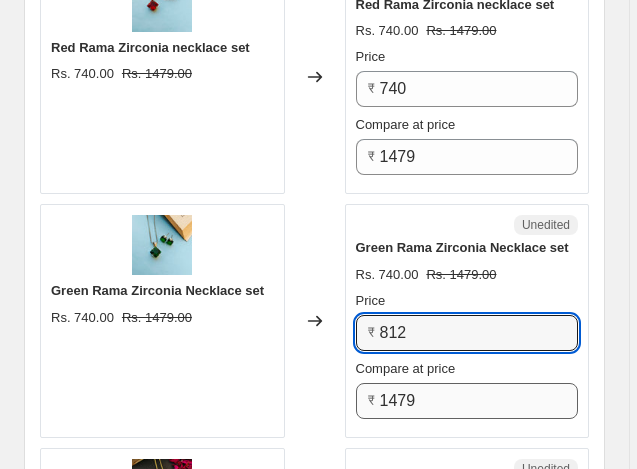 type on "812" 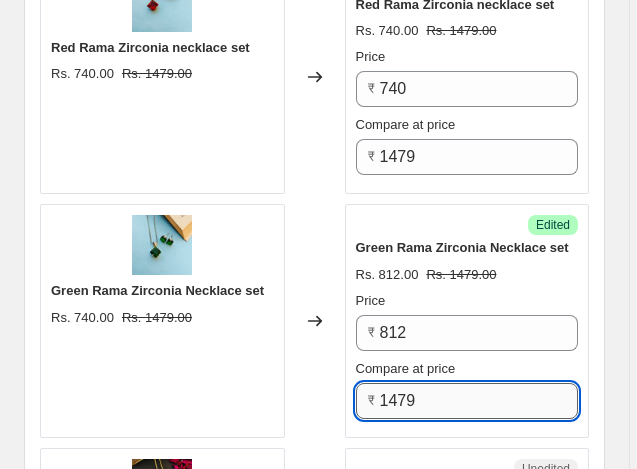 click on "1479" at bounding box center [479, 401] 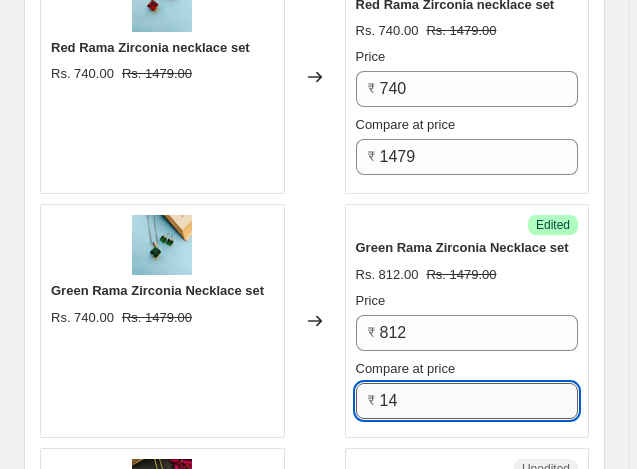 type on "1" 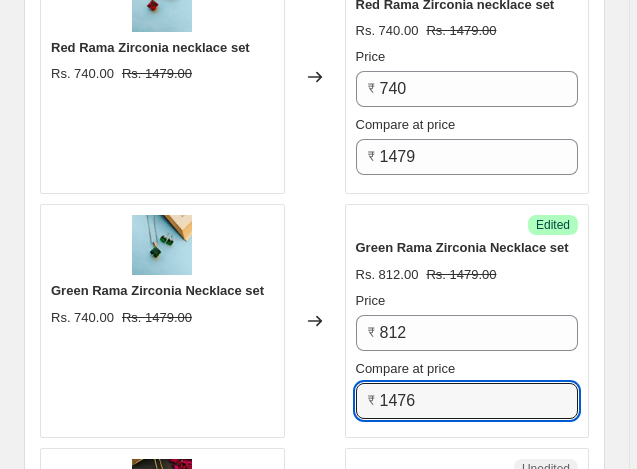 type on "1476" 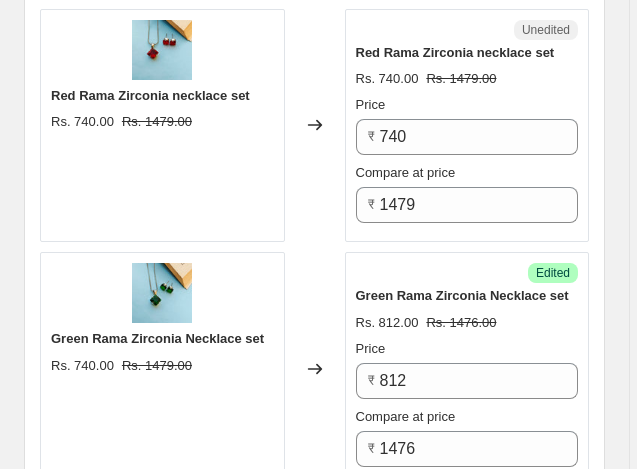 scroll, scrollTop: 1954, scrollLeft: 0, axis: vertical 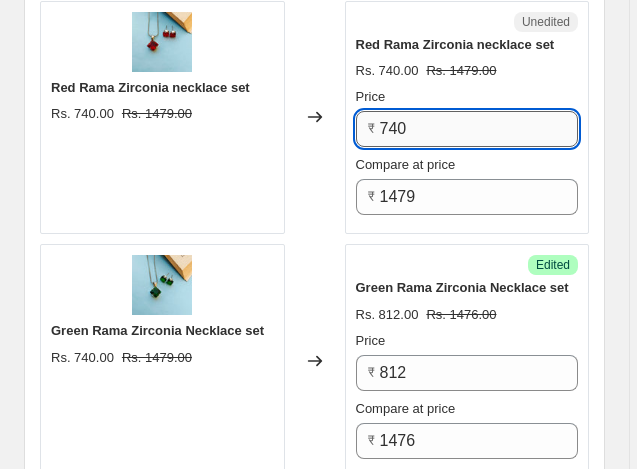click on "740" at bounding box center [479, 129] 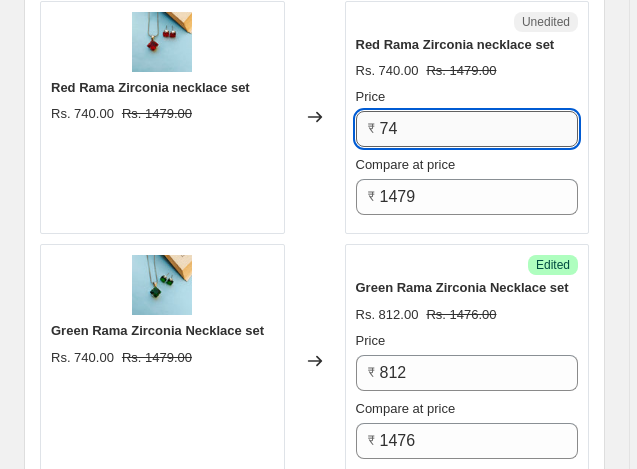 type on "7" 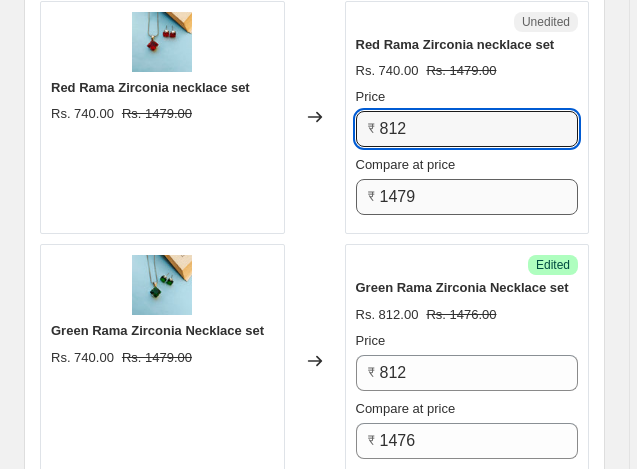 type on "812" 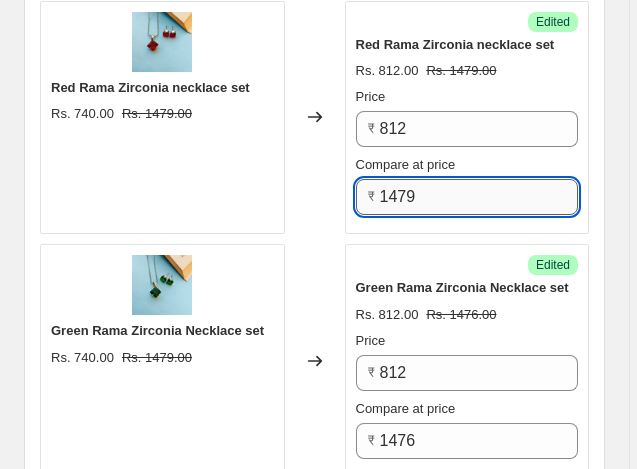 click on "1479" at bounding box center [479, 197] 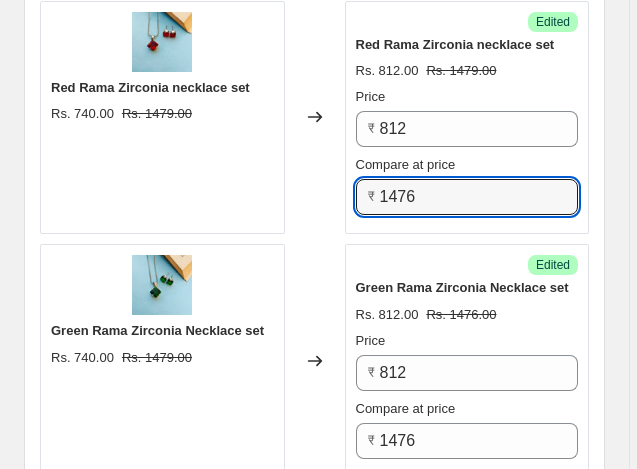 type on "1476" 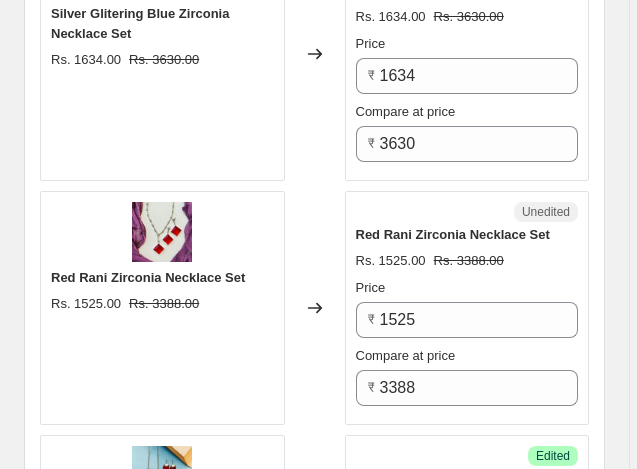 scroll, scrollTop: 1514, scrollLeft: 0, axis: vertical 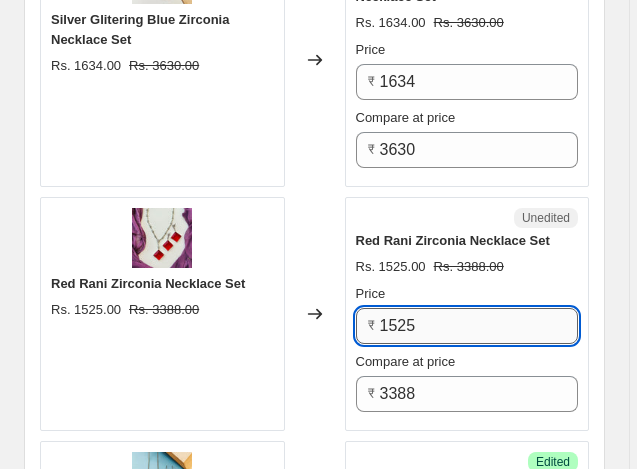 click on "1525" at bounding box center [479, 326] 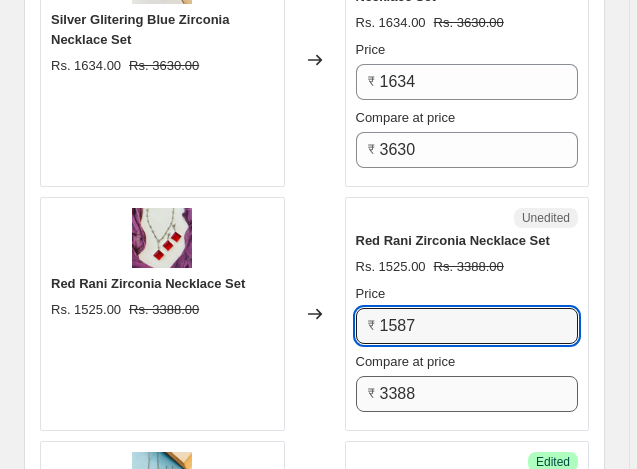 type on "1587" 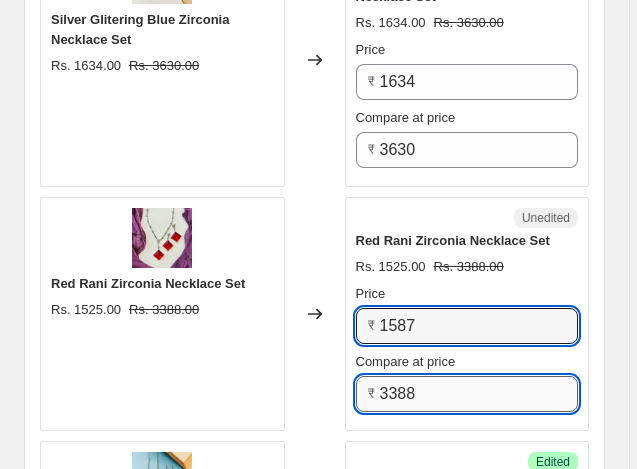 click on "3388" at bounding box center [479, 394] 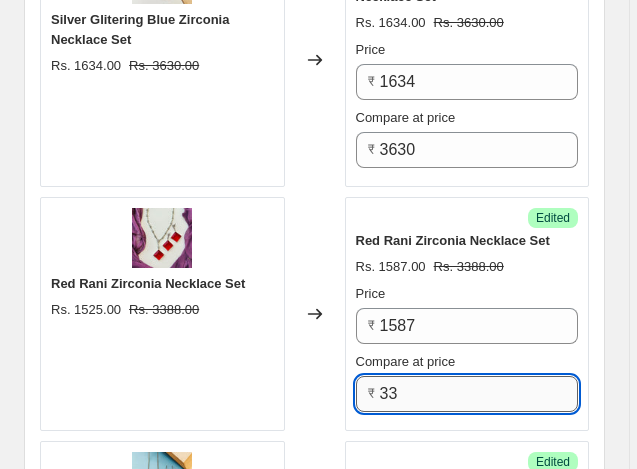 type on "3" 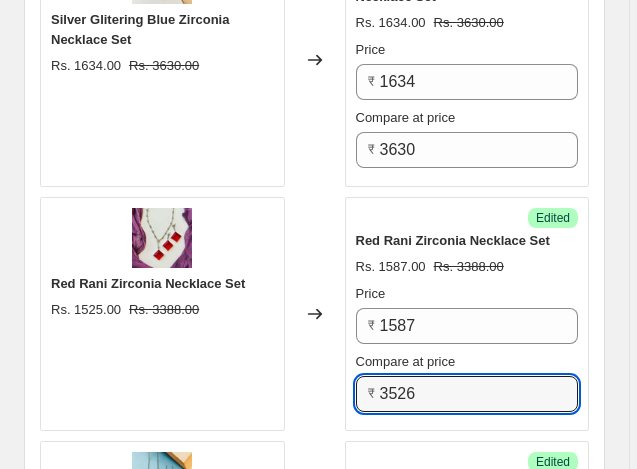 type on "3526" 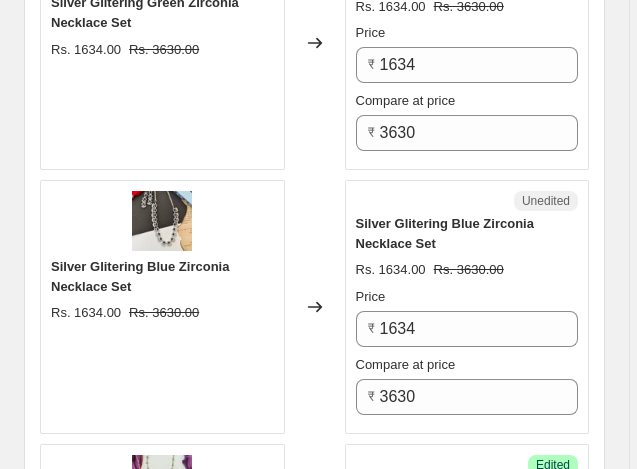 scroll, scrollTop: 1234, scrollLeft: 0, axis: vertical 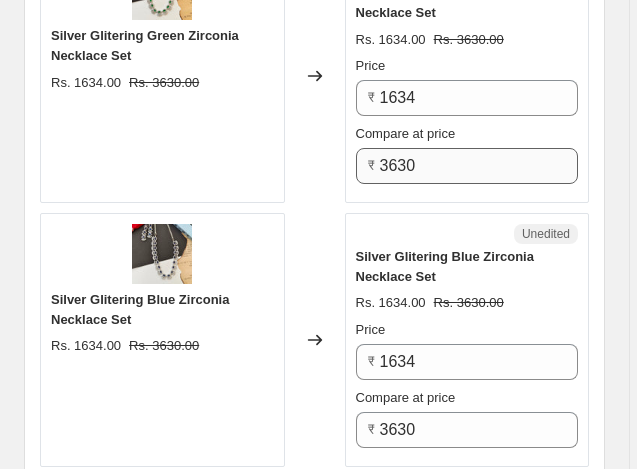 click on "3630" at bounding box center [479, 166] 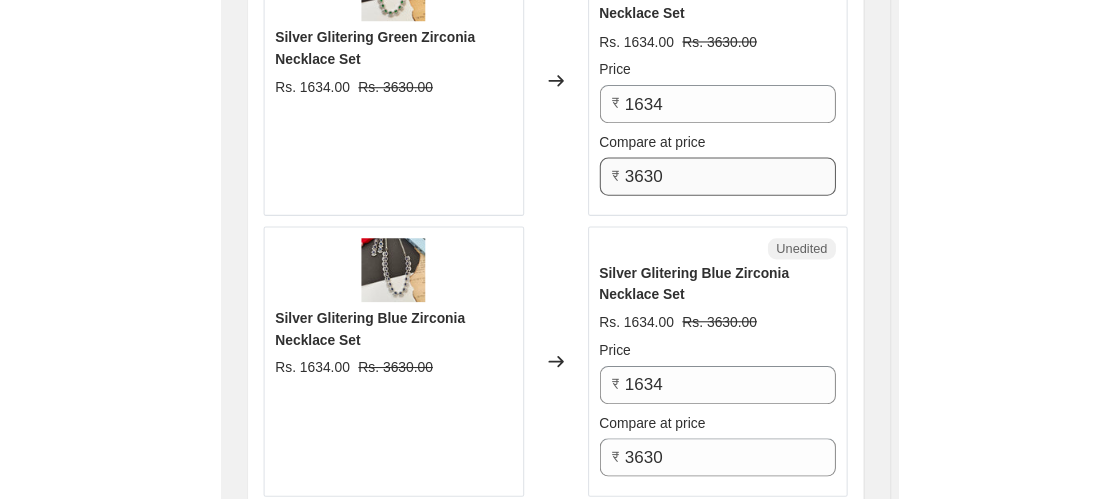 scroll, scrollTop: 2167, scrollLeft: 0, axis: vertical 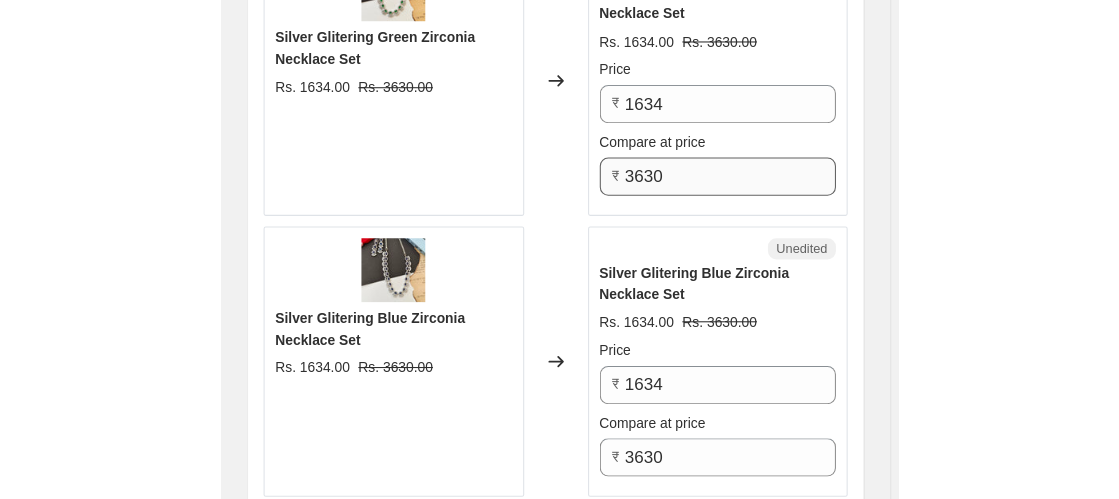 click on "Continue" 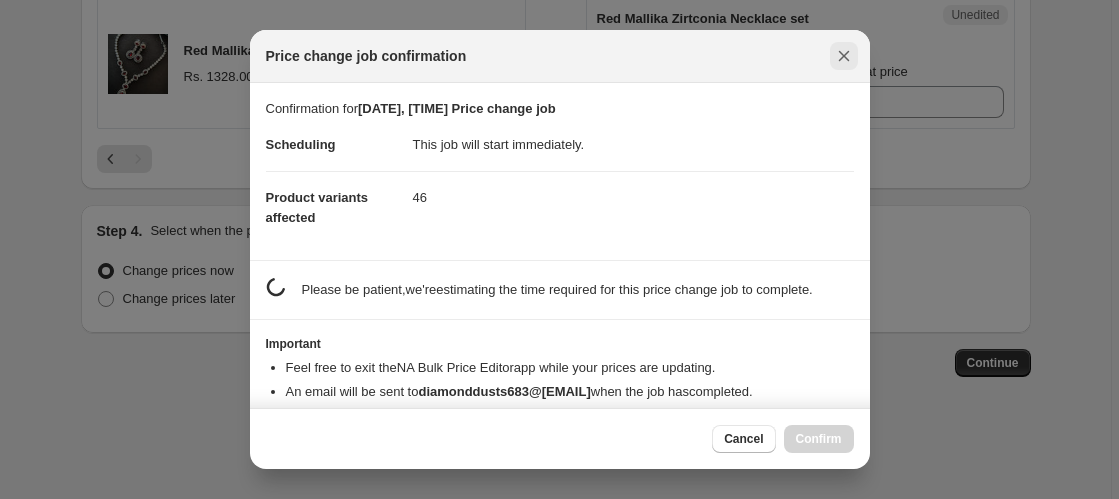 click 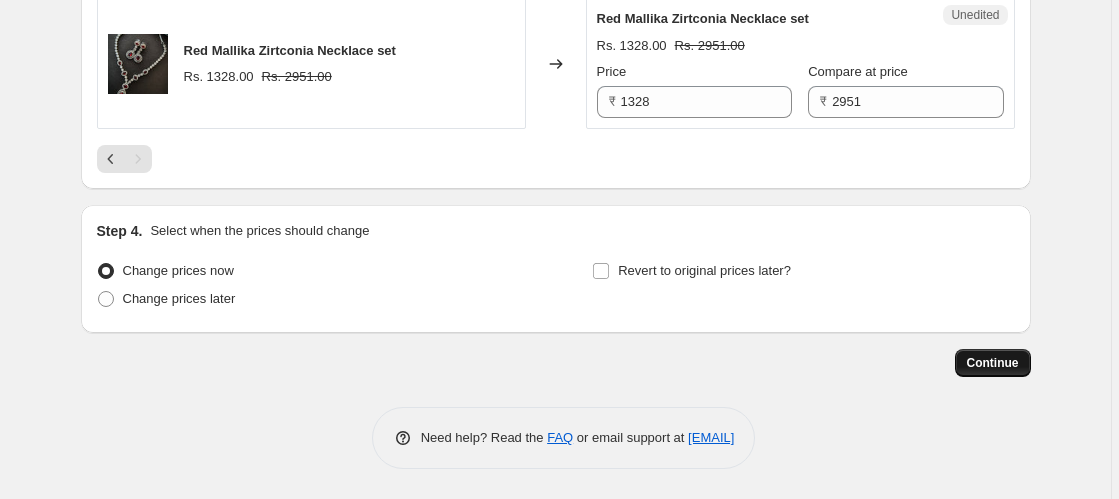 click on "Continue" at bounding box center (993, 363) 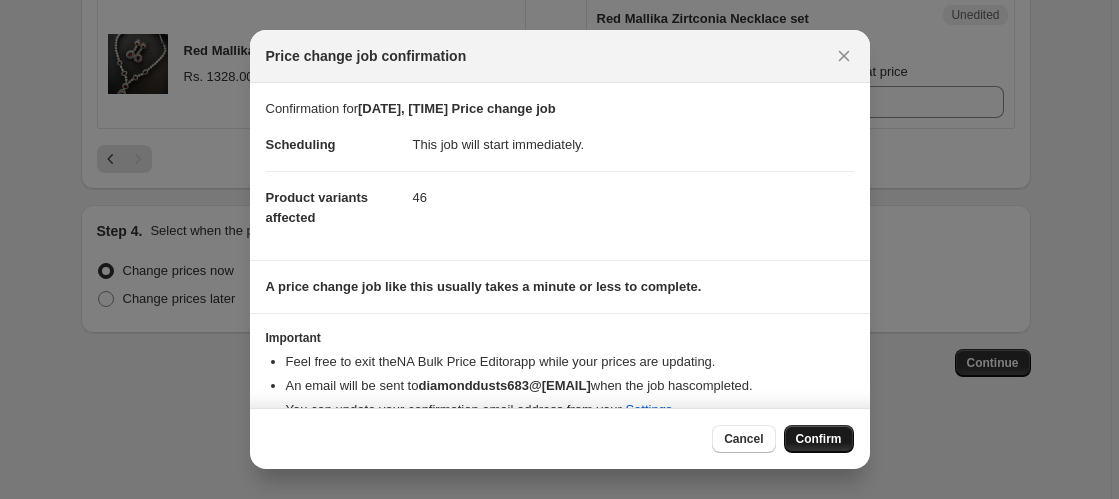 click on "Confirm" at bounding box center [819, 439] 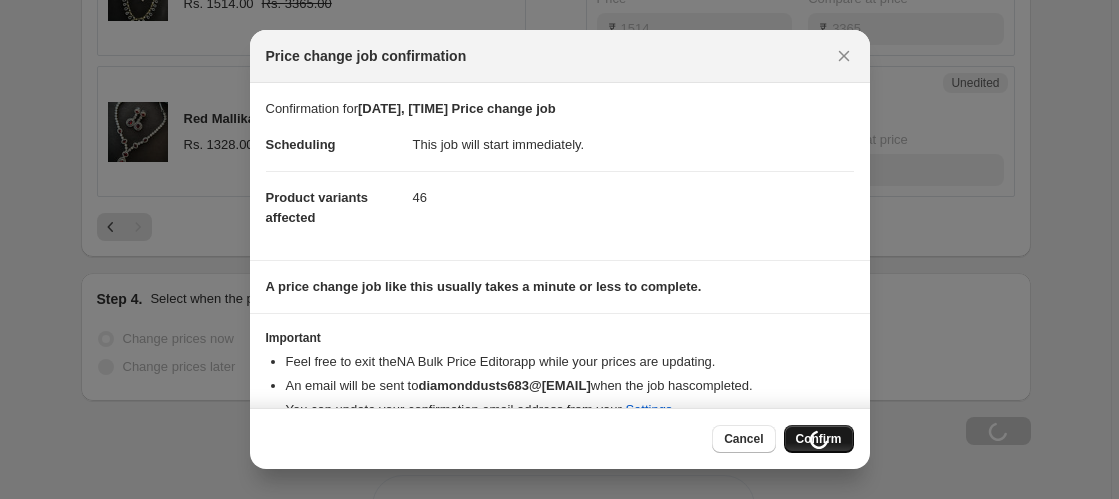 scroll, scrollTop: 2235, scrollLeft: 0, axis: vertical 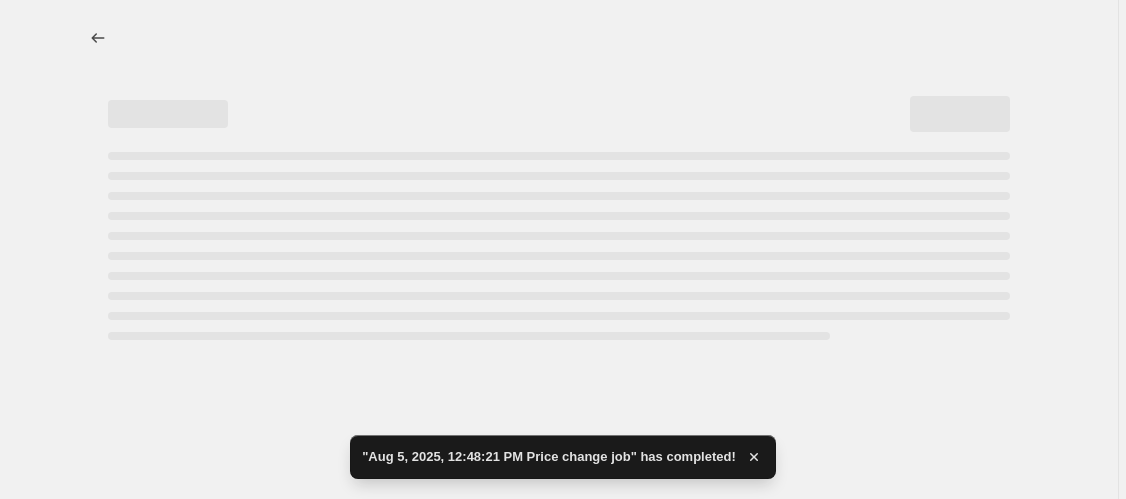 select on "collection" 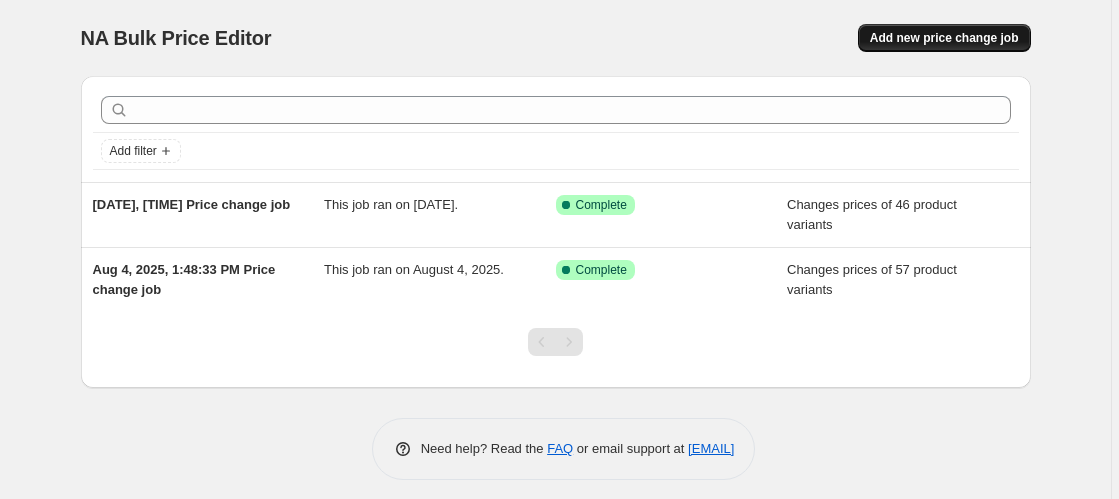click on "Add new price change job" at bounding box center (944, 38) 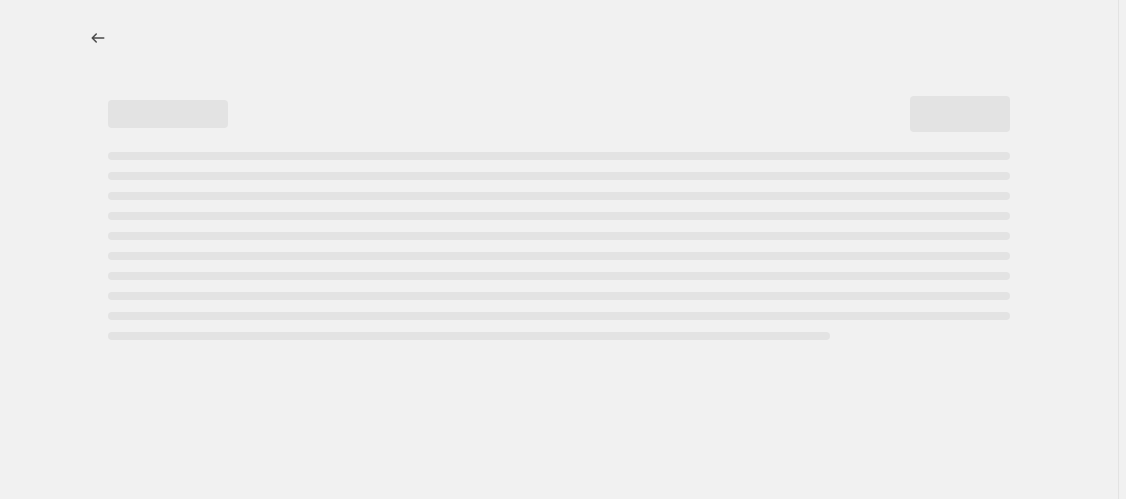 select on "percentage" 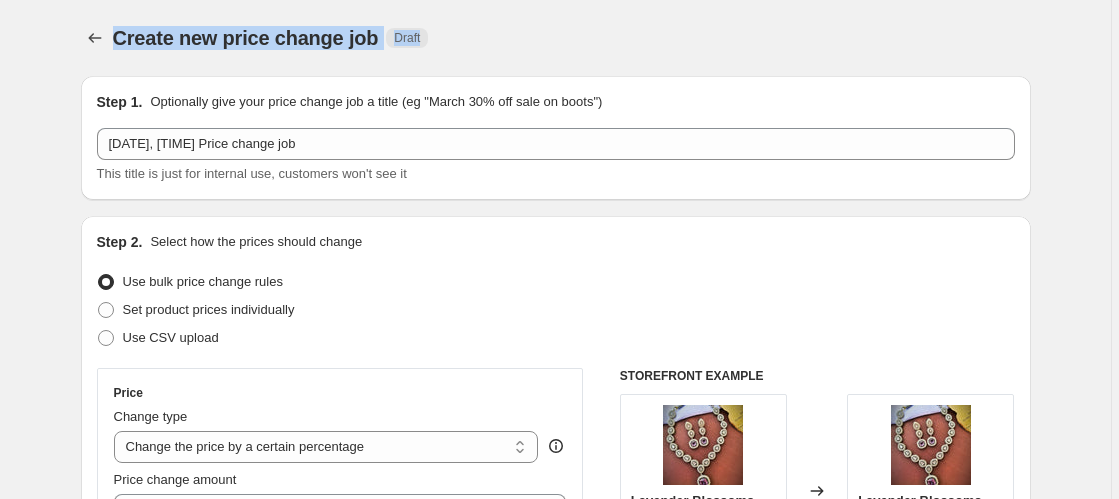 click on "Create new price change job Draft" at bounding box center (556, 38) 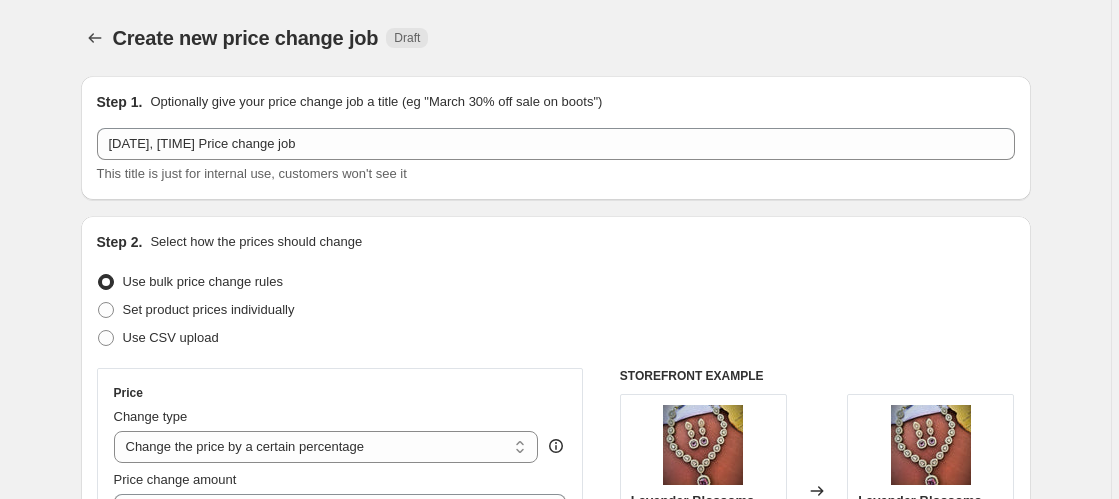 click on "Create new price change job Draft" at bounding box center [556, 38] 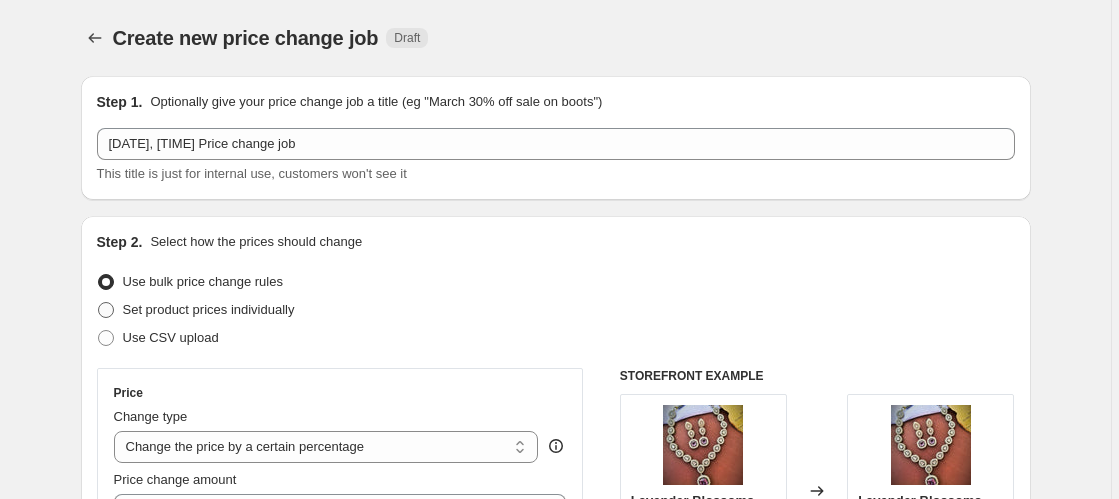 click at bounding box center (106, 310) 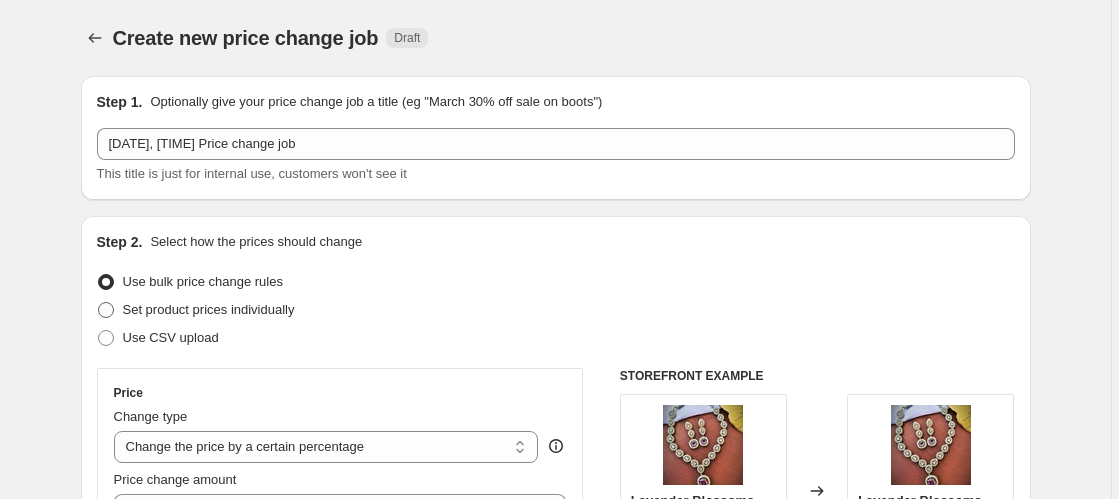 radio on "true" 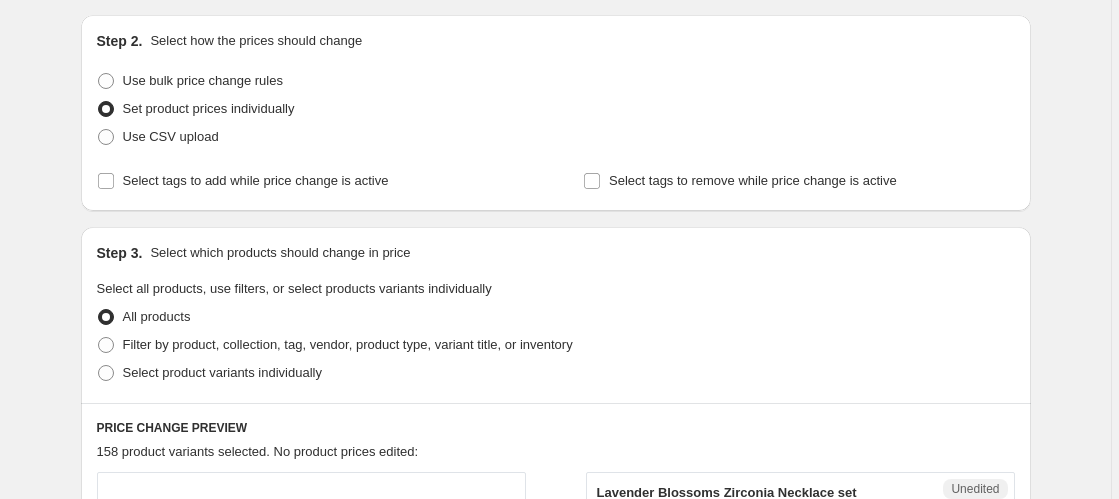 scroll, scrollTop: 232, scrollLeft: 0, axis: vertical 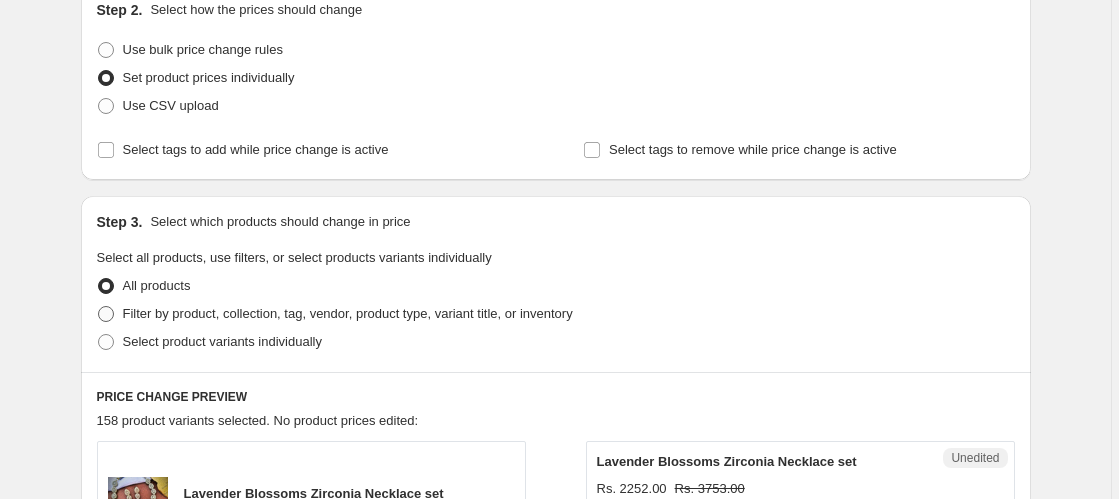 click at bounding box center (106, 314) 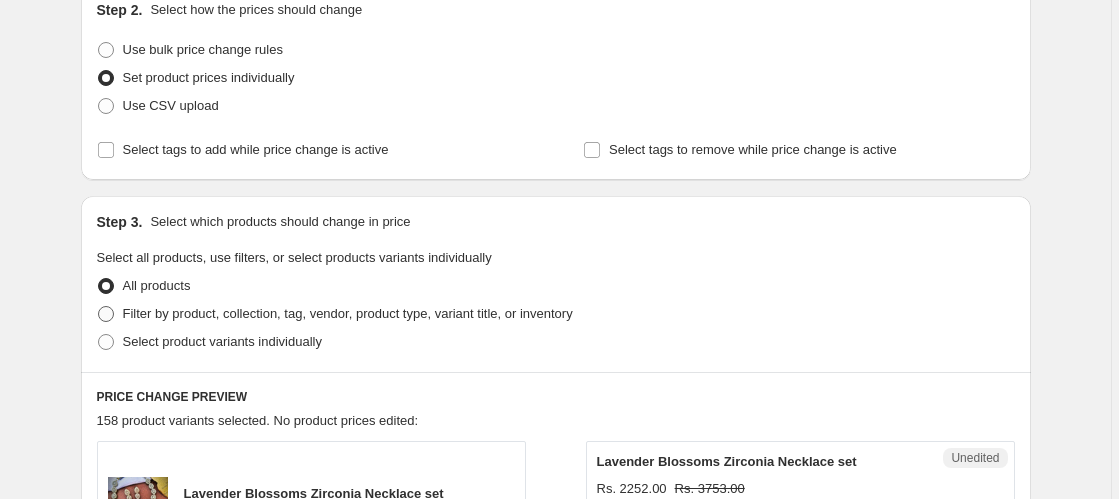 radio on "true" 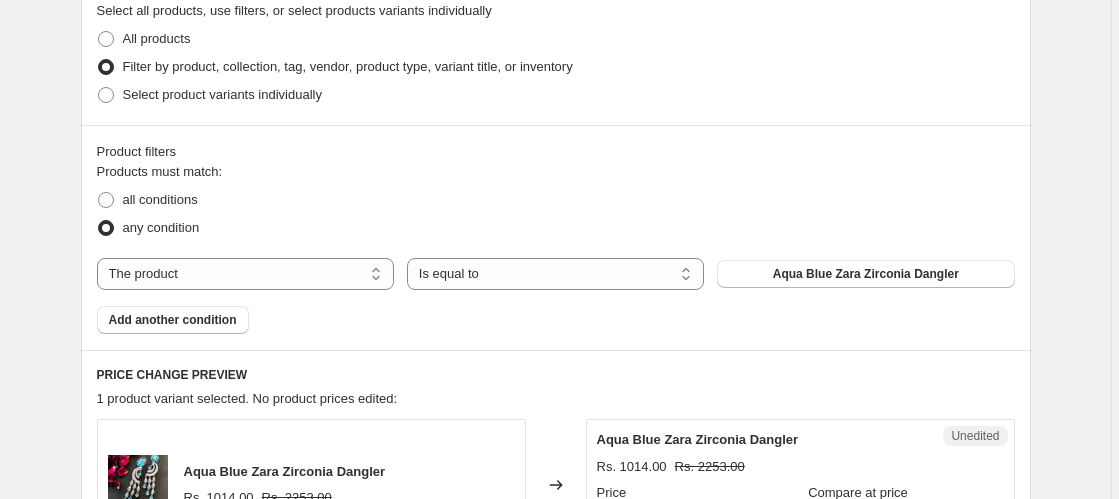 scroll, scrollTop: 508, scrollLeft: 0, axis: vertical 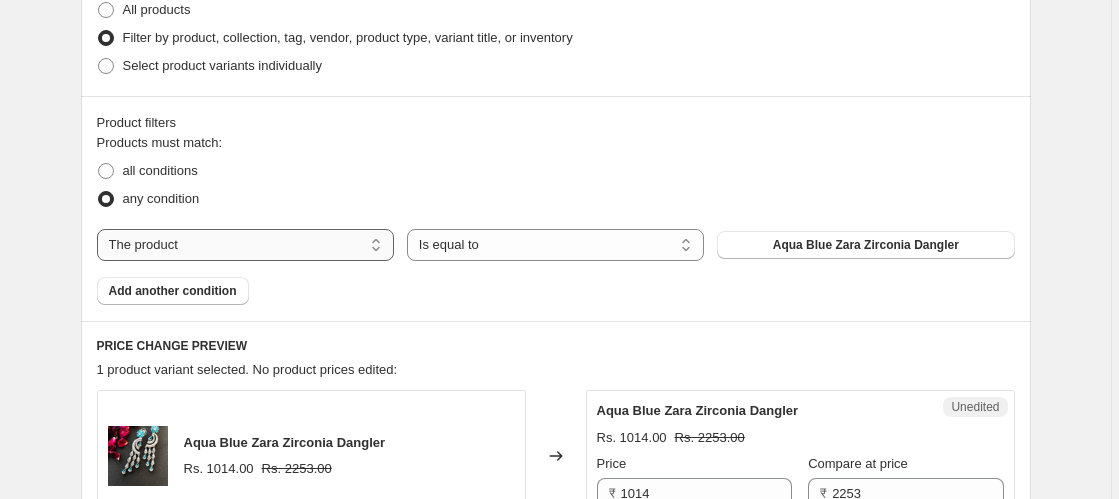 click on "The product The product's collection The product's tag The product's vendor The product's type The product's status The variant's title Inventory quantity" at bounding box center [245, 245] 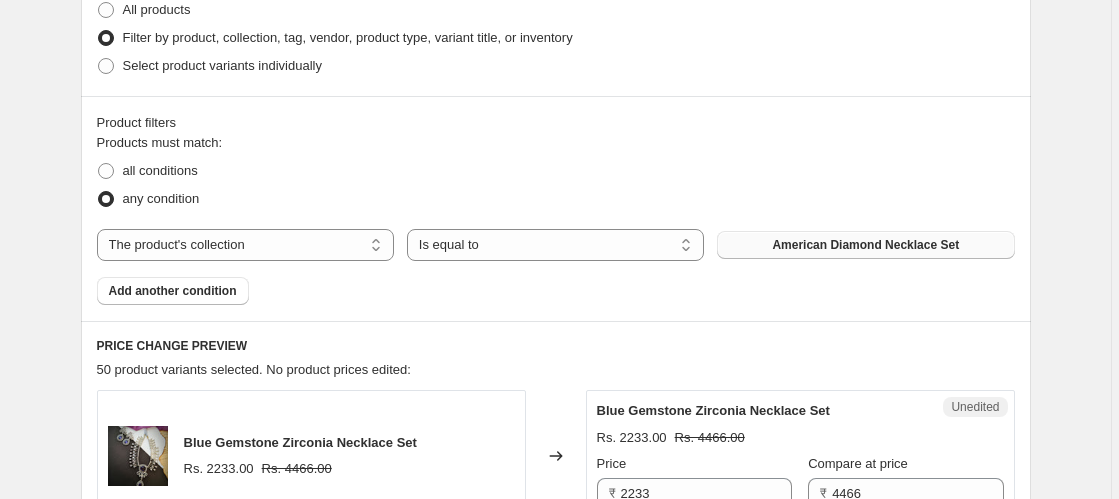 click on "American Diamond Necklace Set" at bounding box center [865, 245] 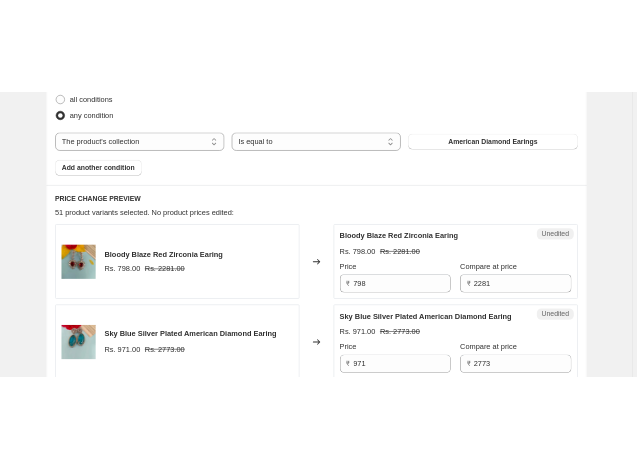 scroll, scrollTop: 895, scrollLeft: 0, axis: vertical 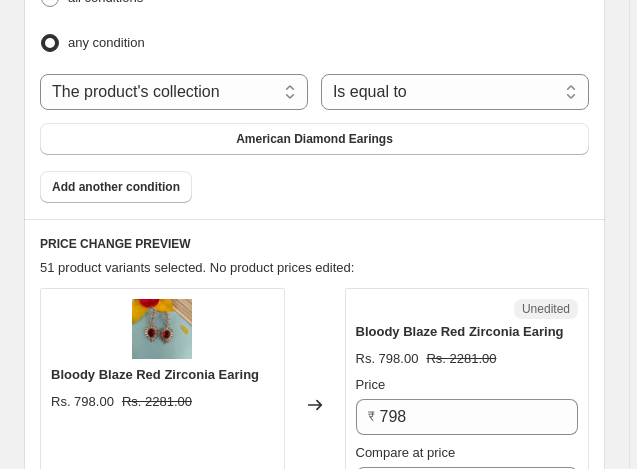 click on "Create new price change job. This page is ready Create new price change job Draft Step 1. Optionally give your price change job a title (eg "March 30% off sale on boots") Aug 5, 2025, 12:48:21 PM Price change job This title is just for internal use, customers won't see it Step 2. Select how the prices should change Use bulk price change rules Set product prices individually Use CSV upload Select tags to add while price change is active Select tags to remove while price change is active Step 3. Select which products should change in price Select all products, use filters, or select products variants individually All products Filter by product, collection, tag, vendor, product type, variant title, or inventory Select product variants individually Product filters Products must match: all conditions any condition The product The product's collection The product's tag The product's vendor The product's type The product's status The variant's title Inventory quantity The product's collection Is equal to Is equal to" at bounding box center [314, 2392] 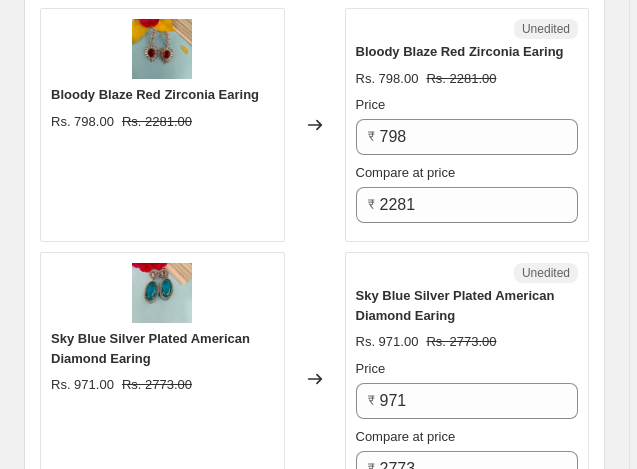 scroll, scrollTop: 1215, scrollLeft: 0, axis: vertical 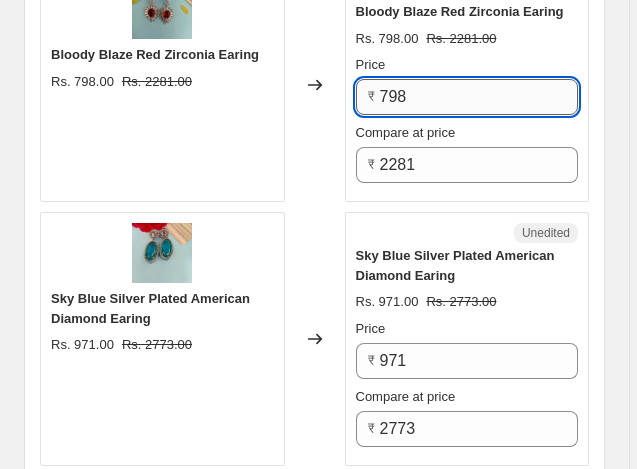 click on "798" at bounding box center (479, 97) 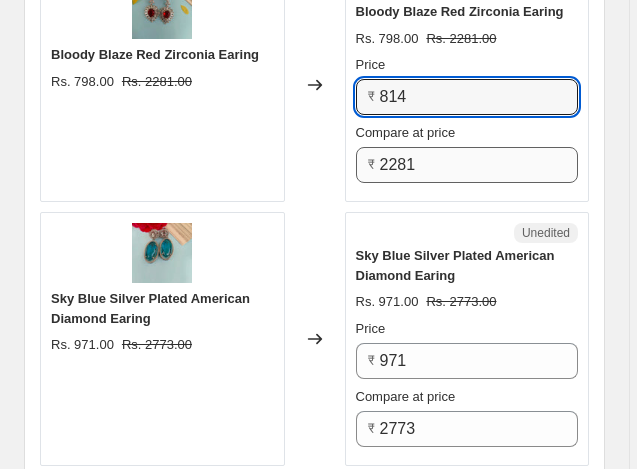 type on "814" 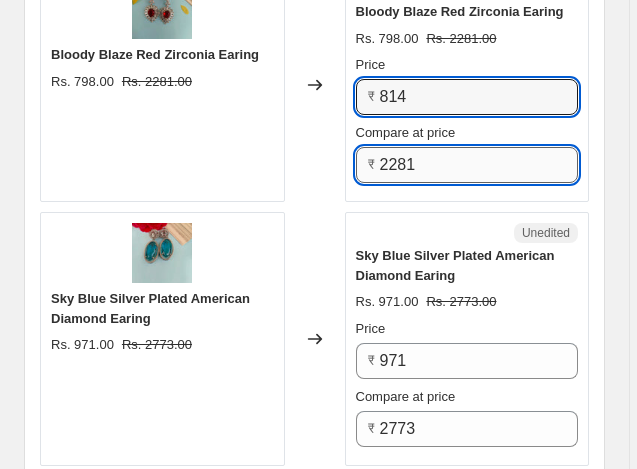 click on "2281" at bounding box center [479, 165] 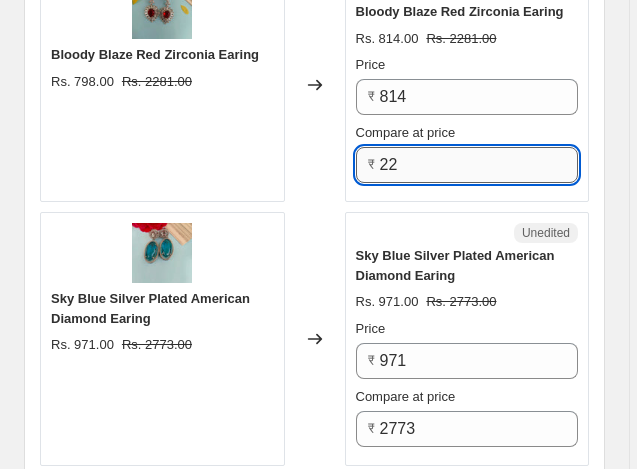type on "2" 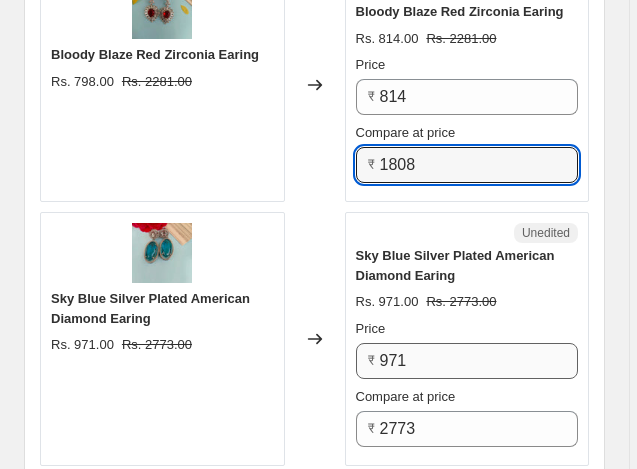 type on "1808" 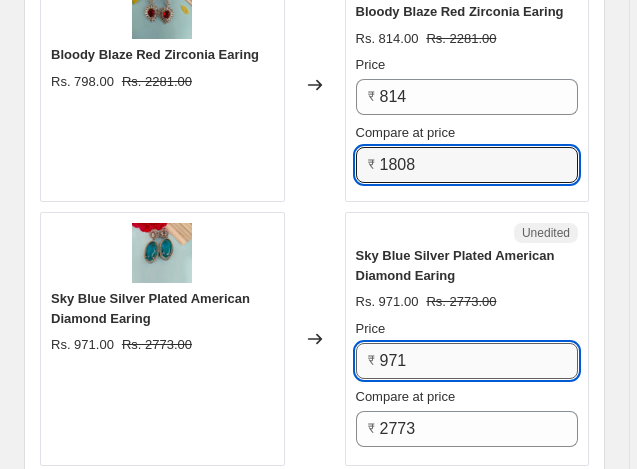 click on "971" at bounding box center (479, 361) 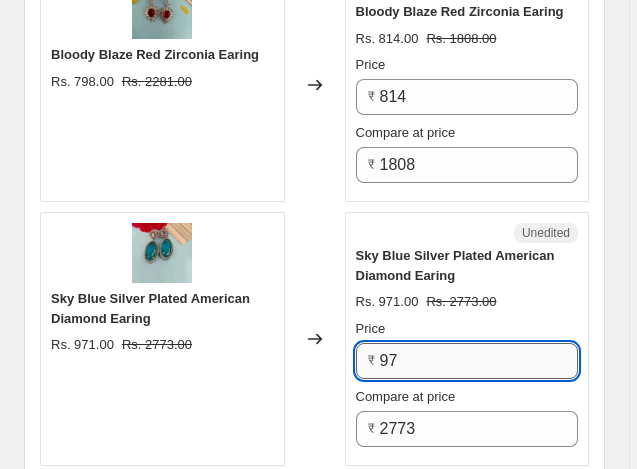 type on "9" 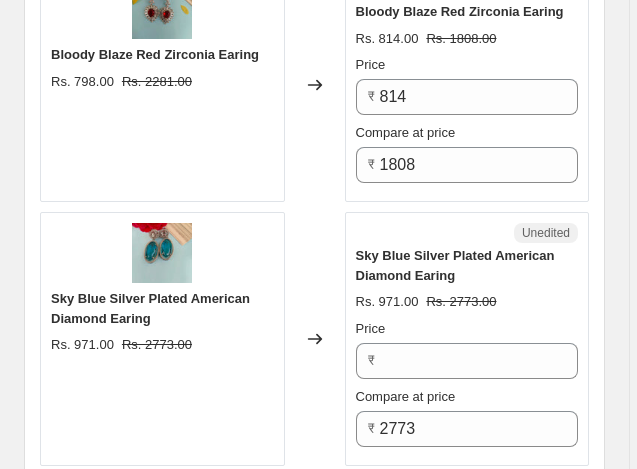 type on "971" 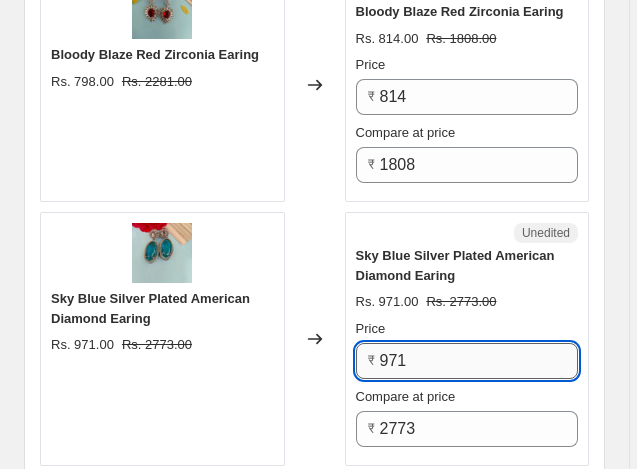 click on "971" at bounding box center [479, 361] 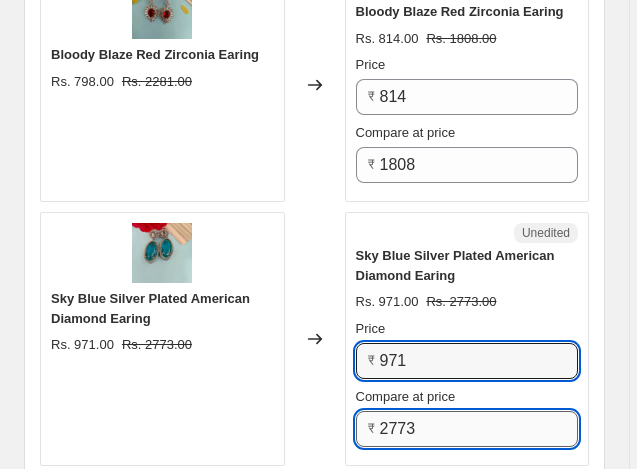 click on "2773" at bounding box center [479, 429] 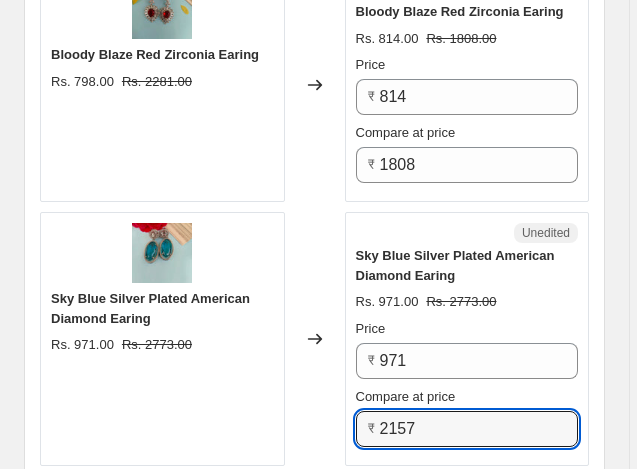 type on "2157" 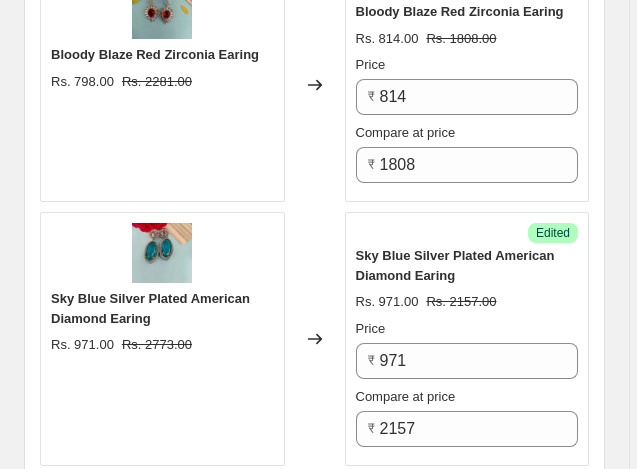 click on "PRICE CHANGE PREVIEW 51 product variants selected. 2 product prices edited: Bloody Blaze Red Zirconia  Earing Rs. 798.00 Rs. 2281.00 Changed to Success Edited Bloody Blaze Red Zirconia  Earing Rs. 814.00 Rs. 1808.00 Price ₹ 814 Compare at price ₹ 1808 Sky Blue Silver Plated American Diamond Earing Rs. 971.00 Rs. 2773.00 Changed to Success Edited Sky Blue Silver Plated American Diamond Earing Rs. 971.00 Rs. 2157.00 Price ₹ 971 Compare at price ₹ 2157 Merlot Magic pink Zirconia Earing Rs. 901.00 Rs. 2576.00 Changed to Unedited Merlot Magic pink Zirconia Earing Rs. 901.00 Rs. 2576.00 Price ₹ 901 Compare at price ₹ 2576 Blue Sparkling Zirconia Studs Rs. 812.00 Rs. 2321.00 Changed to Unedited Blue Sparkling Zirconia Studs Rs. 812.00 Rs. 2321.00 Price ₹ 812 Compare at price ₹ 2321 Orange Almond Zirconia Earing Rs. 1099.00 Rs. 3141.00 Changed to Unedited Orange Almond Zirconia Earing Rs. 1099.00 Rs. 3141.00 Price ₹ 1099 Compare at price ₹ 3141 Rosy Black Zirconia Earing Rs. 1119.00 Rs. 3197.00" at bounding box center [314, 2428] 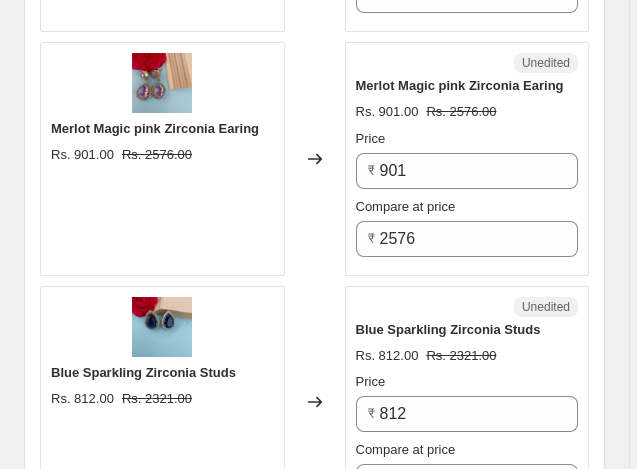 scroll, scrollTop: 1655, scrollLeft: 0, axis: vertical 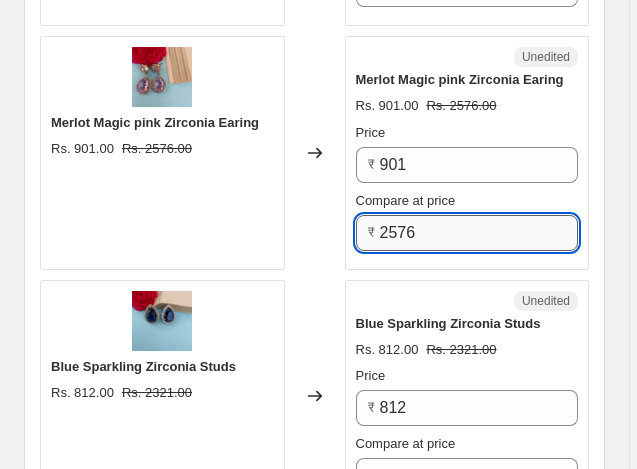 click on "2576" at bounding box center (479, 233) 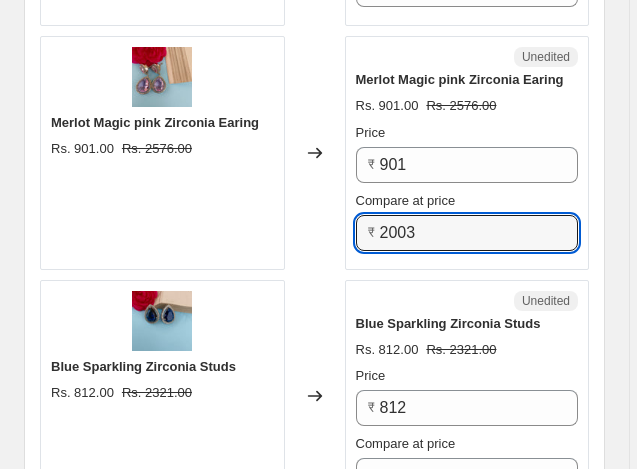 type on "2003" 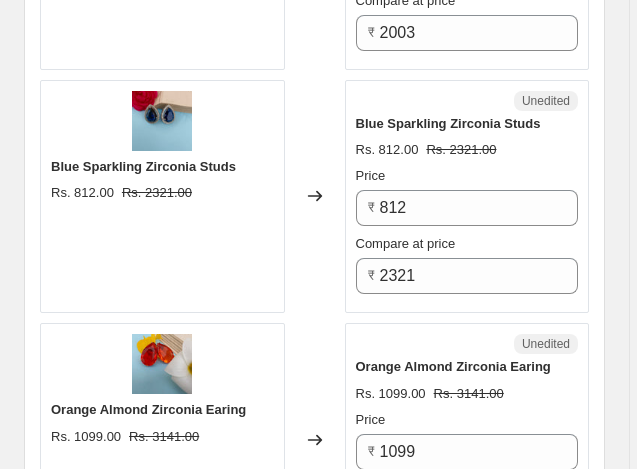 scroll, scrollTop: 1895, scrollLeft: 0, axis: vertical 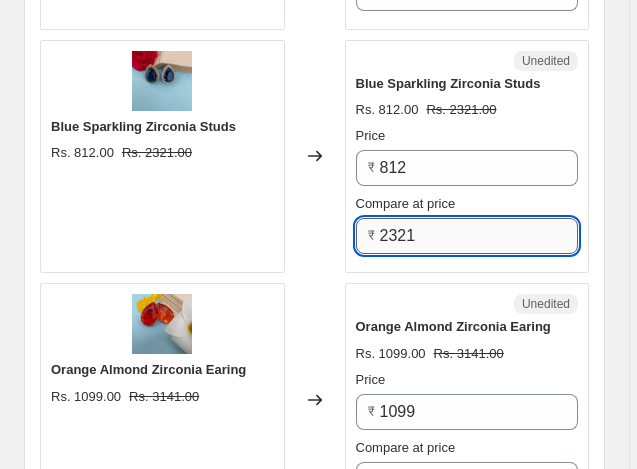 click on "2321" at bounding box center (479, 236) 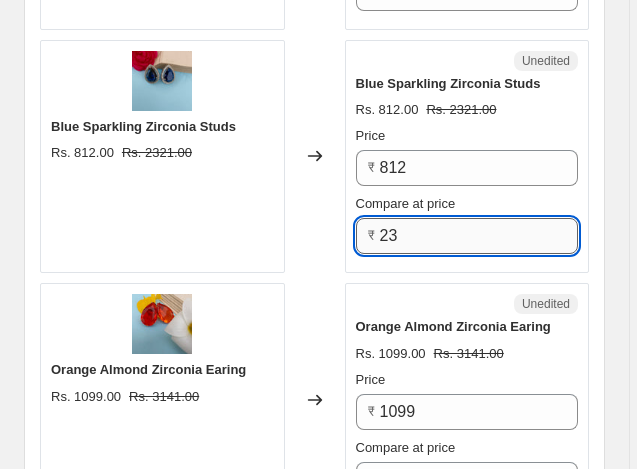 type on "2" 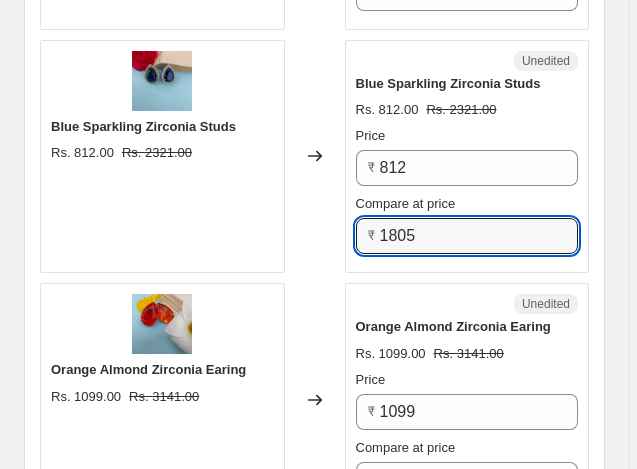 type on "1805" 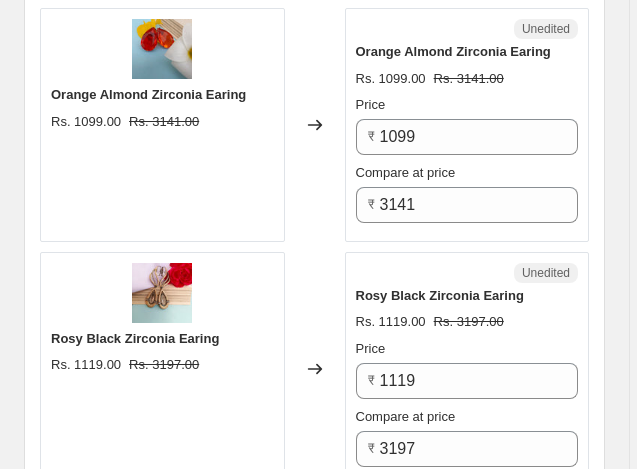scroll, scrollTop: 2175, scrollLeft: 0, axis: vertical 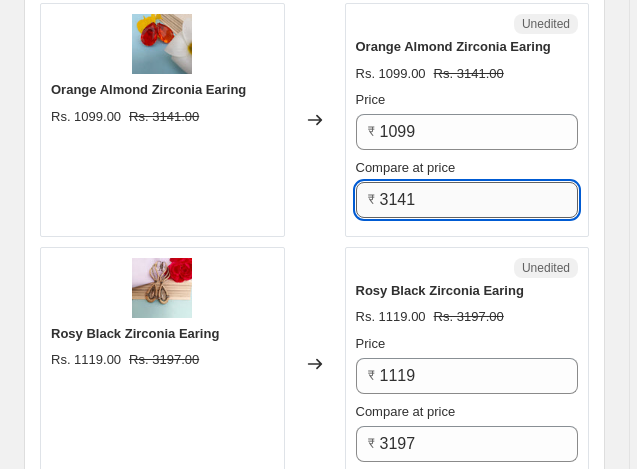 click on "3141" at bounding box center [479, 200] 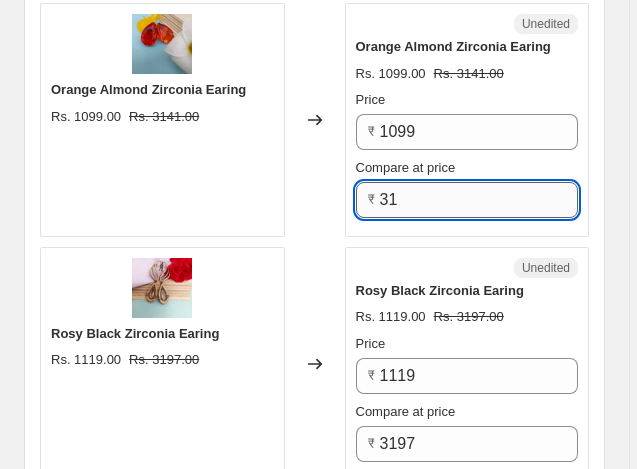 type on "3" 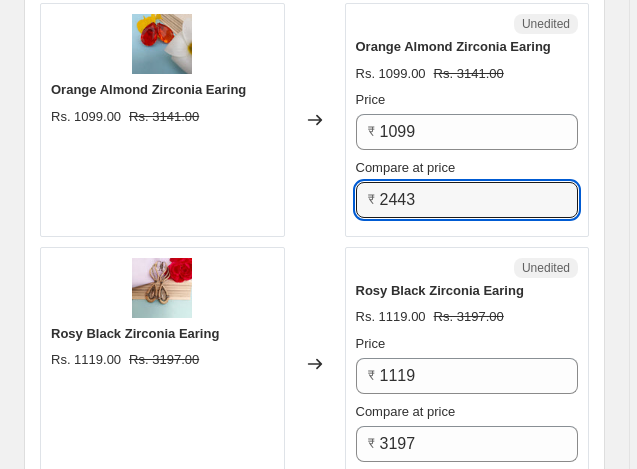 type on "2443" 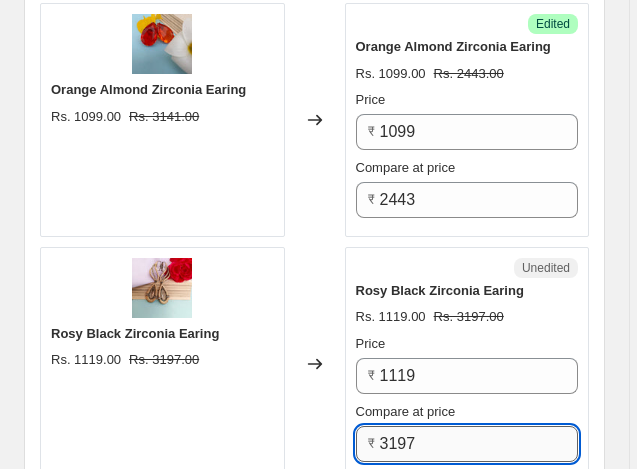 click on "3197" 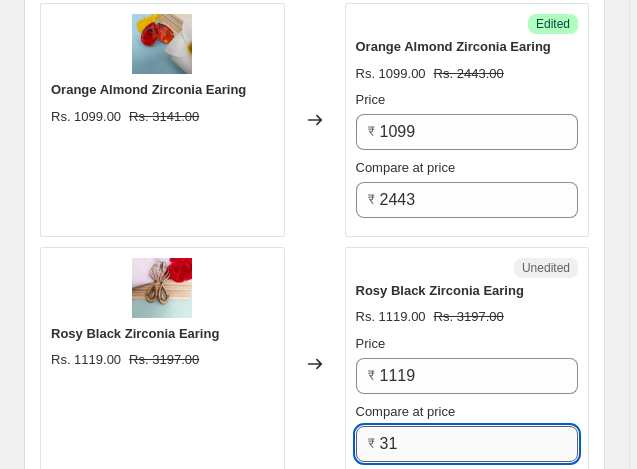 type on "3" 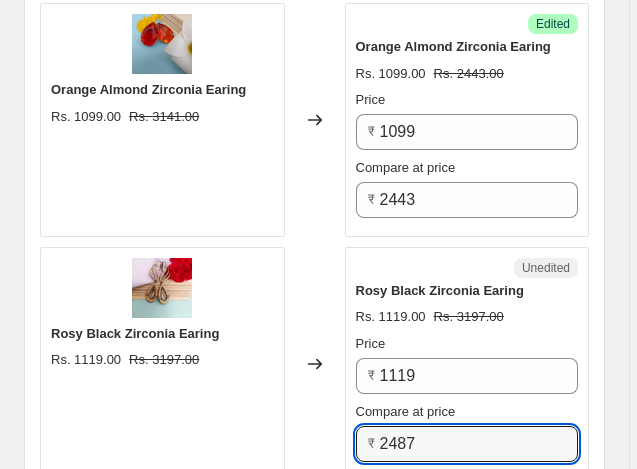 type on "2487" 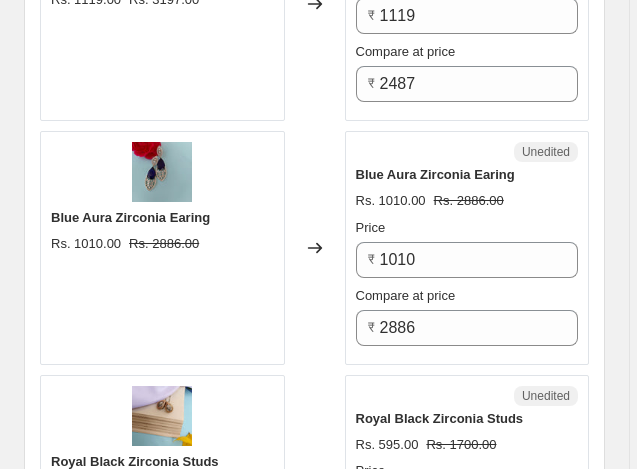 scroll, scrollTop: 2575, scrollLeft: 0, axis: vertical 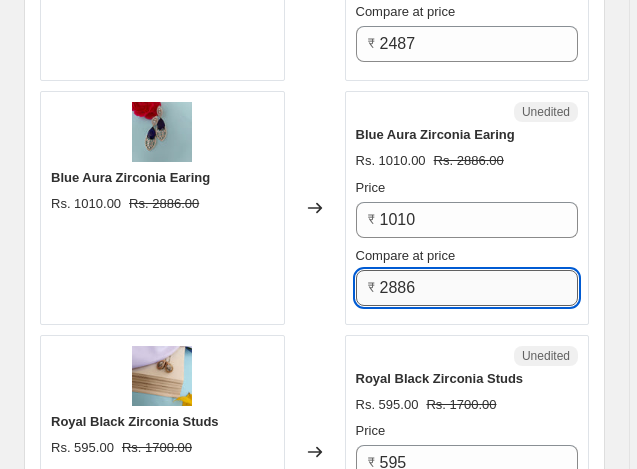 click on "2886" at bounding box center [479, 288] 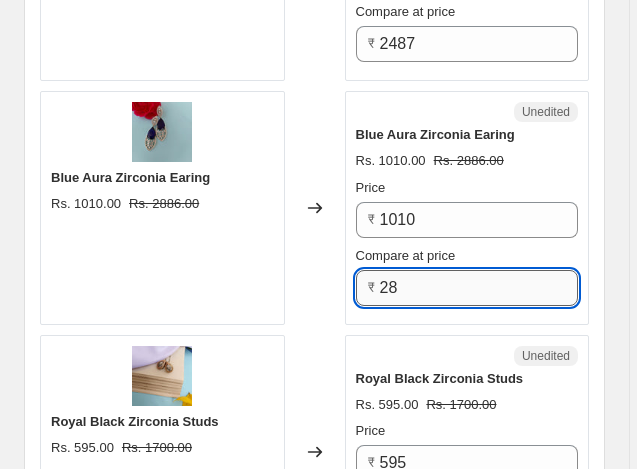 type on "2" 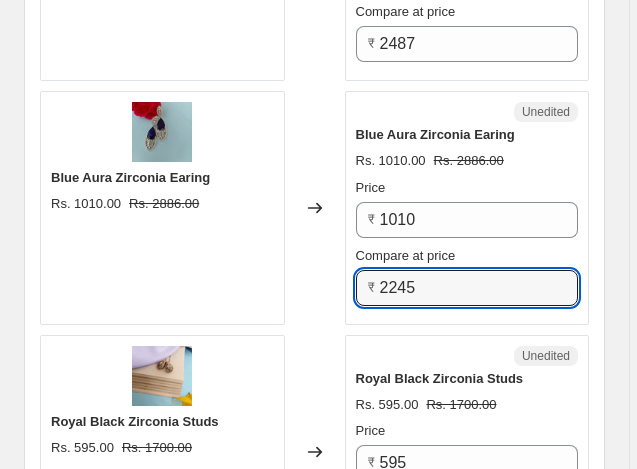 type on "2245" 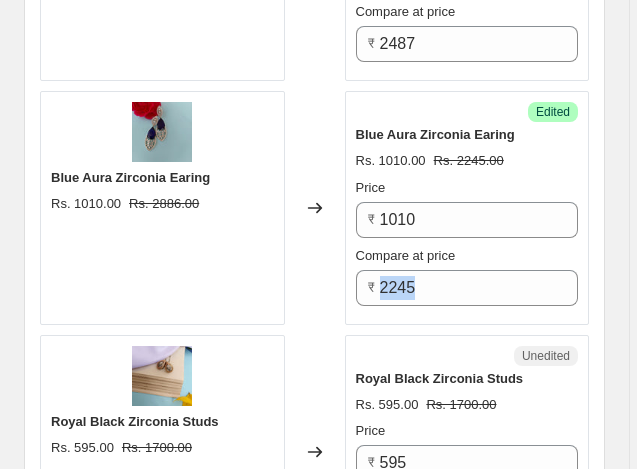 click on "PRICE CHANGE PREVIEW 51 product variants selected. 7 product prices edited: Bloody Blaze Red Zirconia  Earing Rs. 798.00 Rs. 2281.00 Changed to Success Edited Bloody Blaze Red Zirconia  Earing Rs. 814.00 Rs. 1808.00 Price ₹ 814 Compare at price ₹ 1808 Sky Blue Silver Plated American Diamond Earing Rs. 971.00 Rs. 2773.00 Changed to Success Edited Sky Blue Silver Plated American Diamond Earing Rs. 971.00 Rs. 2157.00 Price ₹ 971 Compare at price ₹ 2157 Merlot Magic pink Zirconia Earing Rs. 901.00 Rs. 2576.00 Changed to Success Edited Merlot Magic pink Zirconia Earing Rs. 901.00 Rs. 2003.00 Price ₹ 901 Compare at price ₹ 2003 Blue Sparkling Zirconia Studs Rs. 812.00 Rs. 2321.00 Changed to Success Edited Blue Sparkling Zirconia Studs Rs. 812.00 Rs. 1805.00 Price ₹ 812 Compare at price ₹ 1805 Orange Almond Zirconia Earing Rs. 1099.00 Rs. 3141.00 Changed to Success Edited Orange Almond Zirconia Earing Rs. 1099.00 Rs. 2443.00 Price ₹ 1099 Compare at price ₹ 2443 Rosy Black Zirconia Earing Success" at bounding box center [314, 1068] 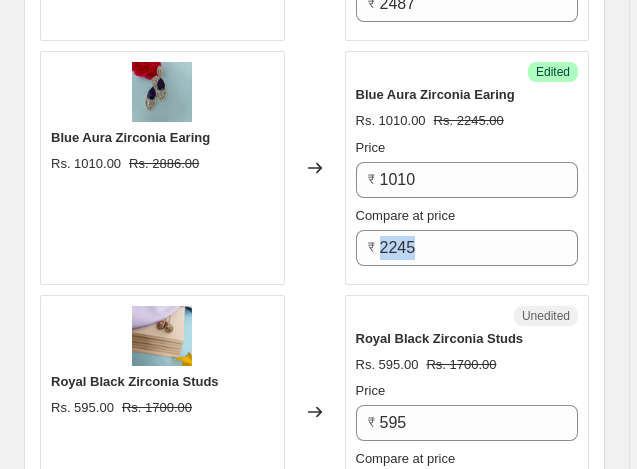 click on "PRICE CHANGE PREVIEW 51 product variants selected. 7 product prices edited: Bloody Blaze Red Zirconia  Earing Rs. 798.00 Rs. 2281.00 Changed to Success Edited Bloody Blaze Red Zirconia  Earing Rs. 814.00 Rs. 1808.00 Price ₹ 814 Compare at price ₹ 1808 Sky Blue Silver Plated American Diamond Earing Rs. 971.00 Rs. 2773.00 Changed to Success Edited Sky Blue Silver Plated American Diamond Earing Rs. 971.00 Rs. 2157.00 Price ₹ 971 Compare at price ₹ 2157 Merlot Magic pink Zirconia Earing Rs. 901.00 Rs. 2576.00 Changed to Success Edited Merlot Magic pink Zirconia Earing Rs. 901.00 Rs. 2003.00 Price ₹ 901 Compare at price ₹ 2003 Blue Sparkling Zirconia Studs Rs. 812.00 Rs. 2321.00 Changed to Success Edited Blue Sparkling Zirconia Studs Rs. 812.00 Rs. 1805.00 Price ₹ 812 Compare at price ₹ 1805 Orange Almond Zirconia Earing Rs. 1099.00 Rs. 3141.00 Changed to Success Edited Orange Almond Zirconia Earing Rs. 1099.00 Rs. 2443.00 Price ₹ 1099 Compare at price ₹ 2443 Rosy Black Zirconia Earing Success" at bounding box center (314, 1028) 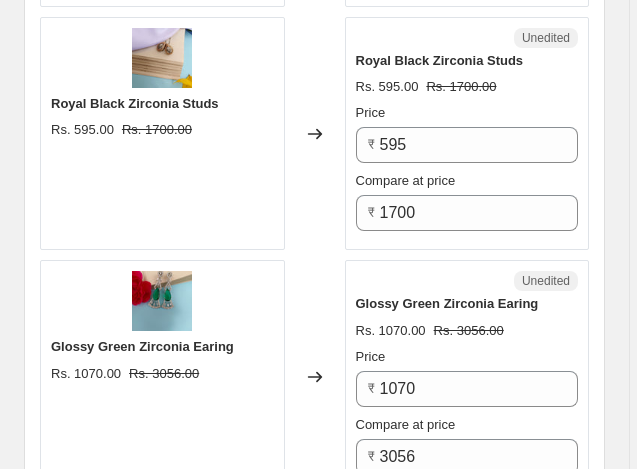 scroll, scrollTop: 2895, scrollLeft: 0, axis: vertical 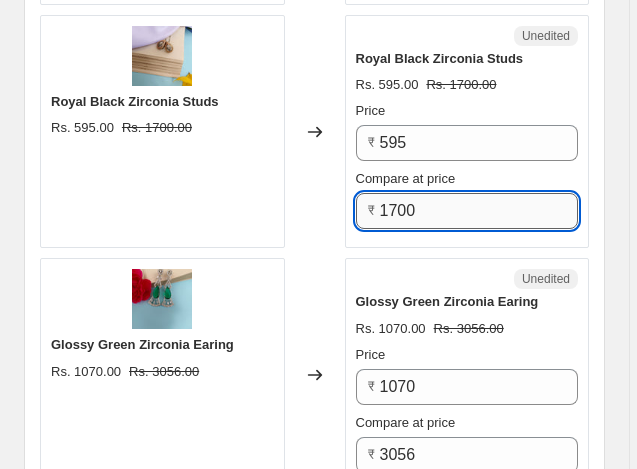 click on "1700" at bounding box center (479, 211) 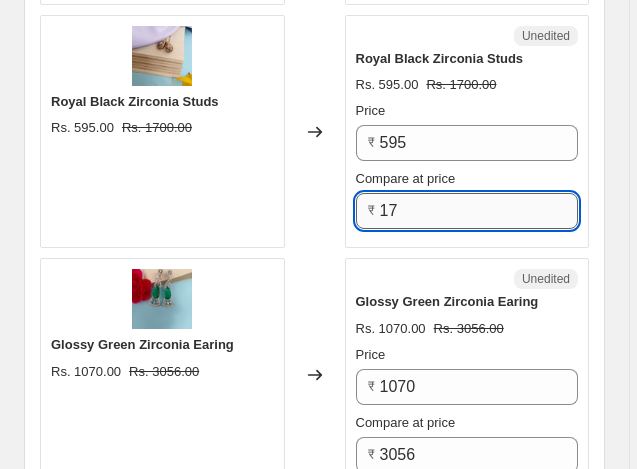 type on "1" 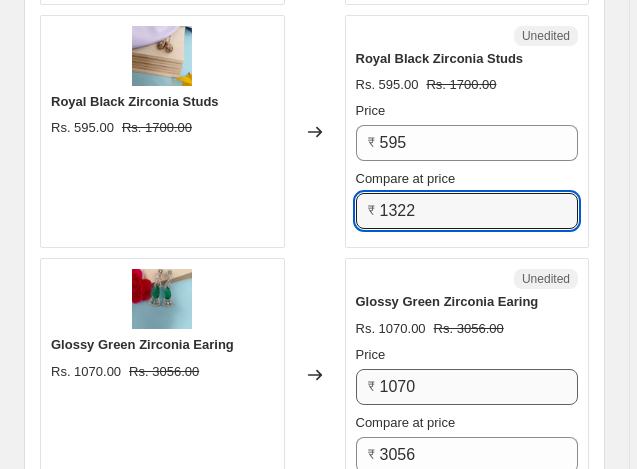 type on "1322" 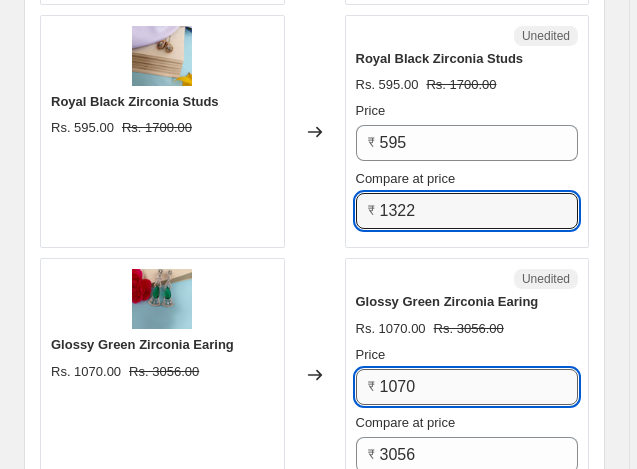 click on "1070" at bounding box center (479, 387) 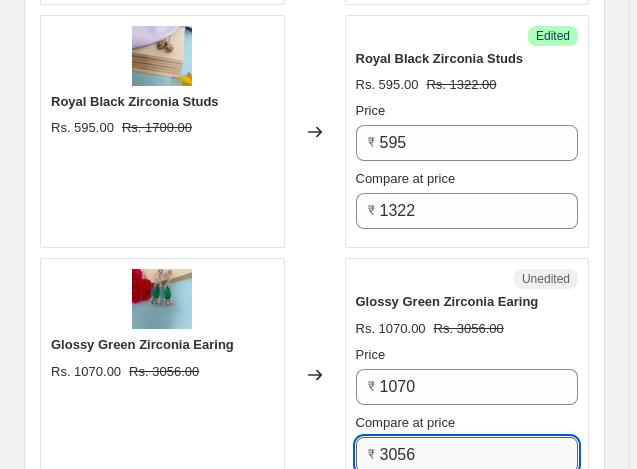 click on "3056" at bounding box center (479, 455) 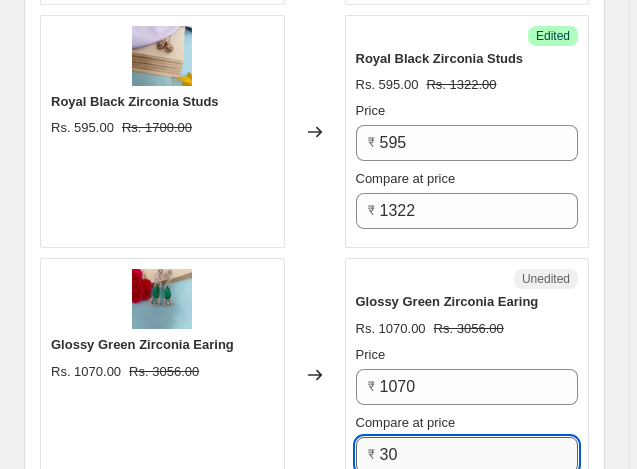 type on "3" 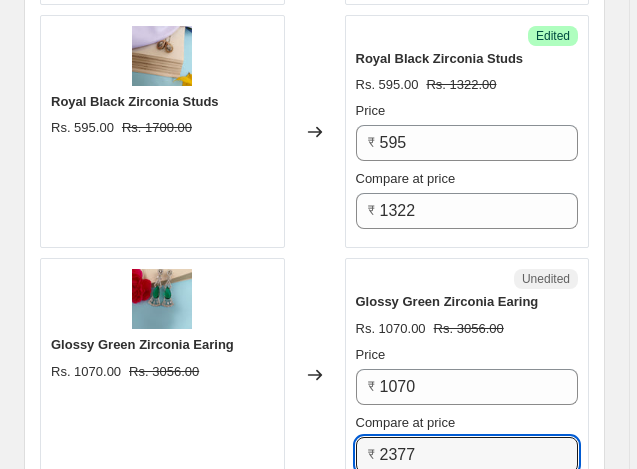 type on "2377" 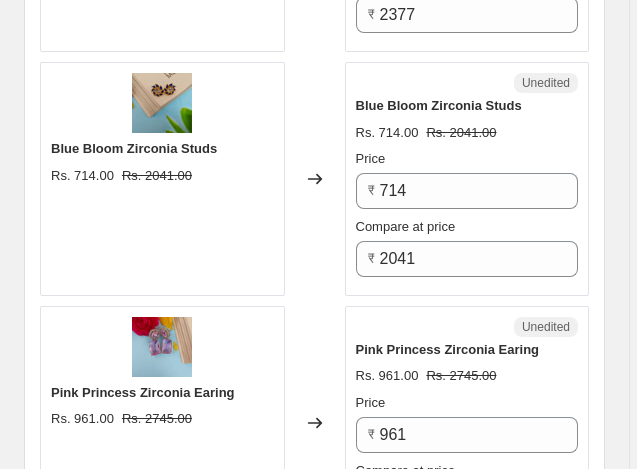 scroll, scrollTop: 3375, scrollLeft: 0, axis: vertical 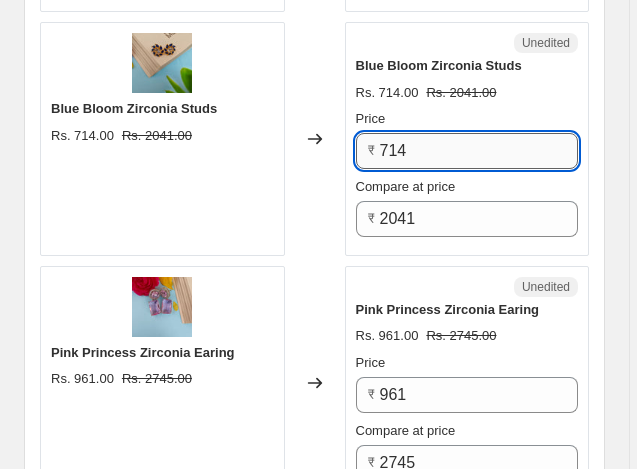 click on "714" at bounding box center (479, 151) 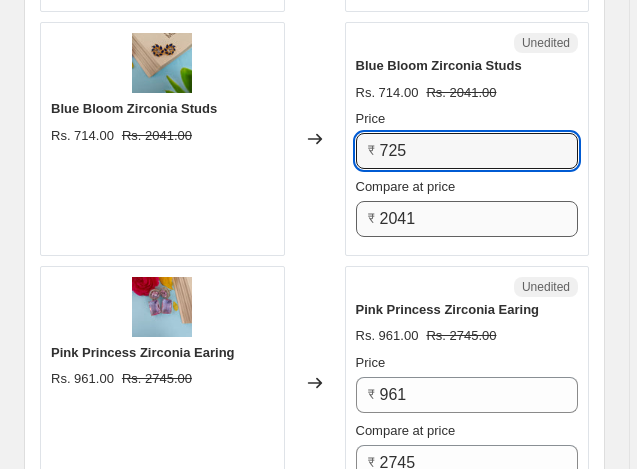 type on "725" 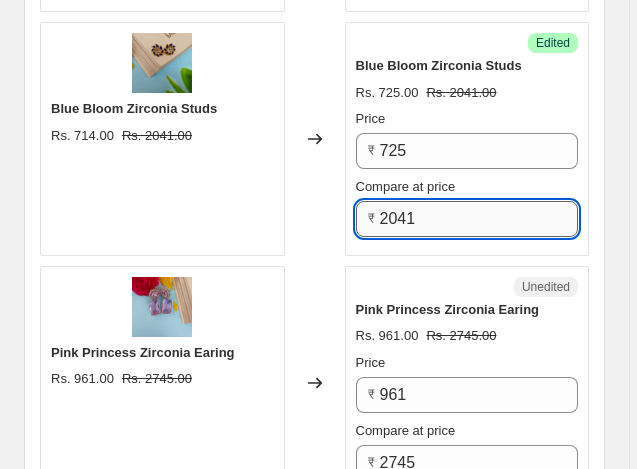 click on "2041" at bounding box center (479, 219) 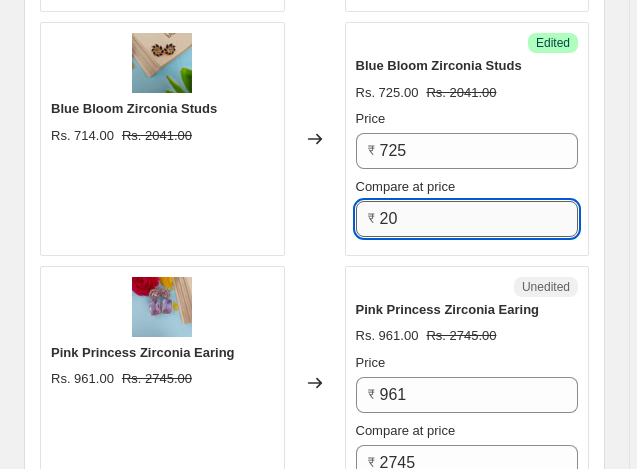 type on "2" 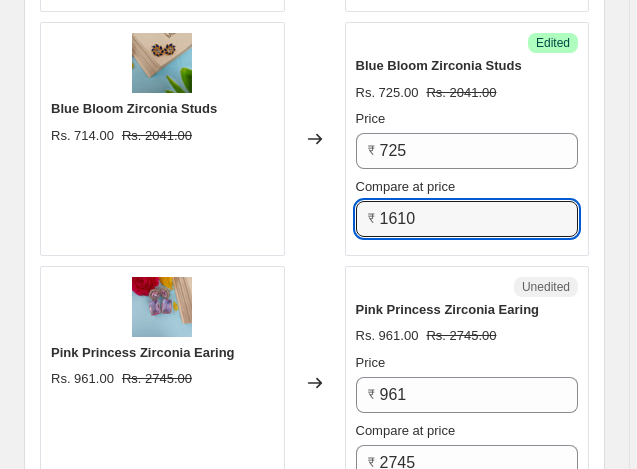 type on "1610" 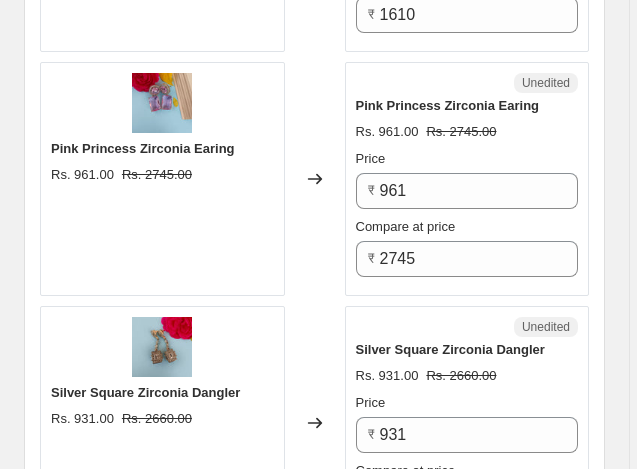 scroll, scrollTop: 3615, scrollLeft: 0, axis: vertical 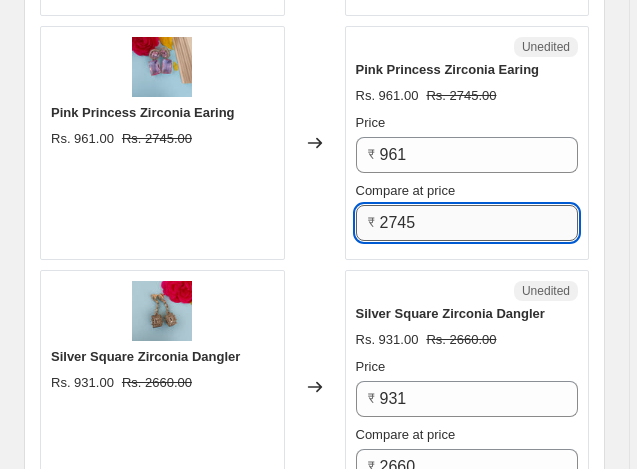 click on "2745" at bounding box center [479, 223] 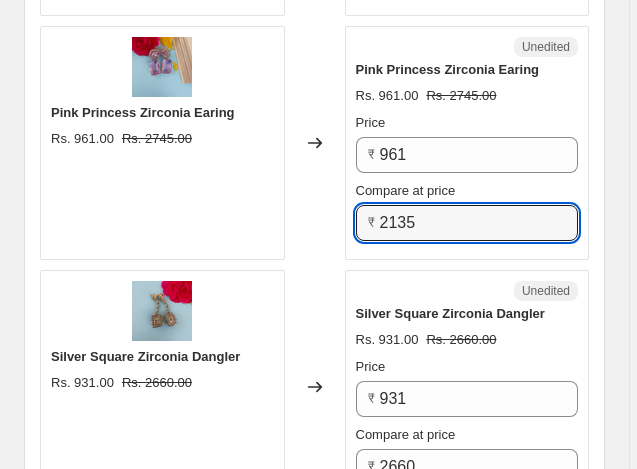 type on "2135" 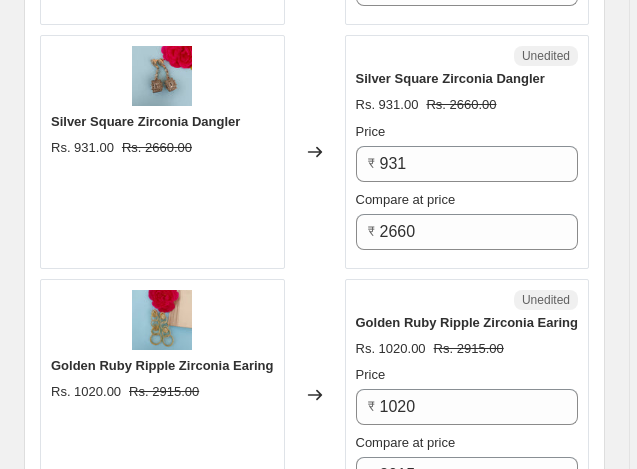 scroll, scrollTop: 3855, scrollLeft: 0, axis: vertical 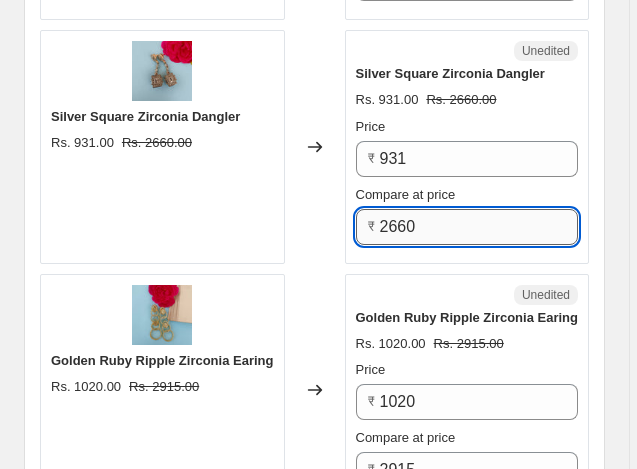 click on "2660" at bounding box center [479, 227] 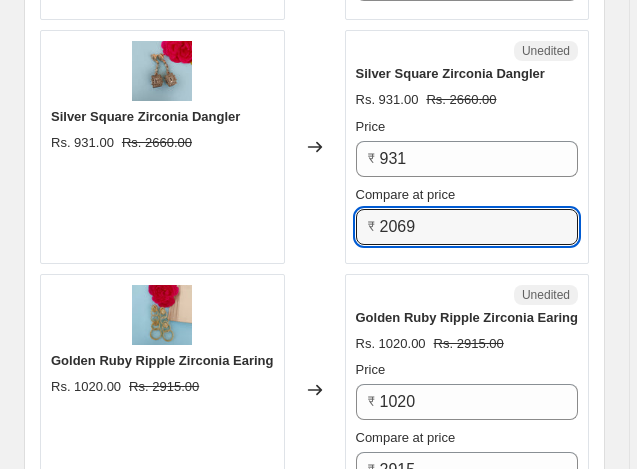 type on "2069" 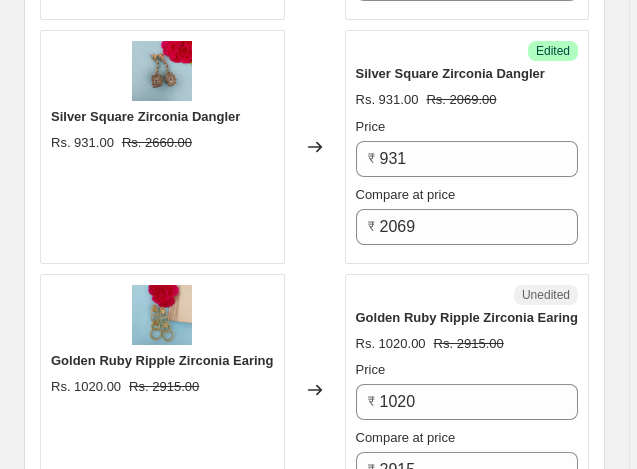 click on "Create new price change job. This page is ready Create new price change job Draft Step 1. Optionally give your price change job a title (eg "March 30% off sale on boots") Aug 5, 2025, 12:48:21 PM Price change job This title is just for internal use, customers won't see it Step 2. Select how the prices should change Use bulk price change rules Set product prices individually Use CSV upload Select tags to add while price change is active Select tags to remove while price change is active Step 3. Select which products should change in price Select all products, use filters, or select products variants individually All products Filter by product, collection, tag, vendor, product type, variant title, or inventory Select product variants individually Product filters Products must match: all conditions any condition The product The product's collection The product's tag The product's vendor The product's type The product's status The variant's title Inventory quantity The product's collection Is equal to Is equal to" at bounding box center (314, -568) 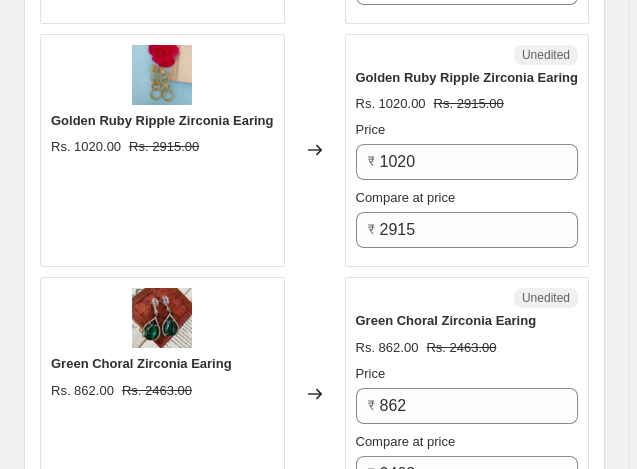 scroll, scrollTop: 4135, scrollLeft: 0, axis: vertical 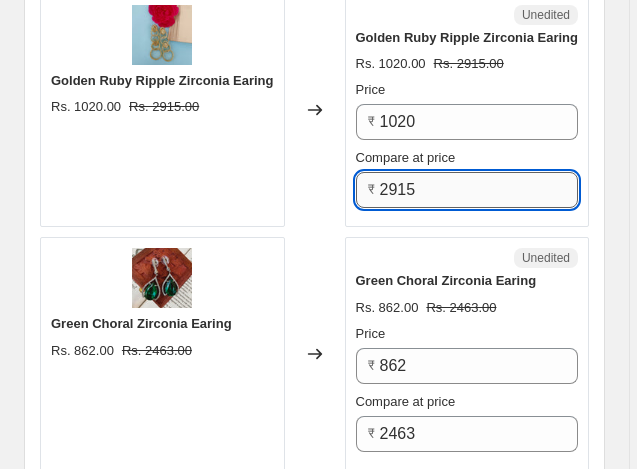 click on "2915" at bounding box center (479, 190) 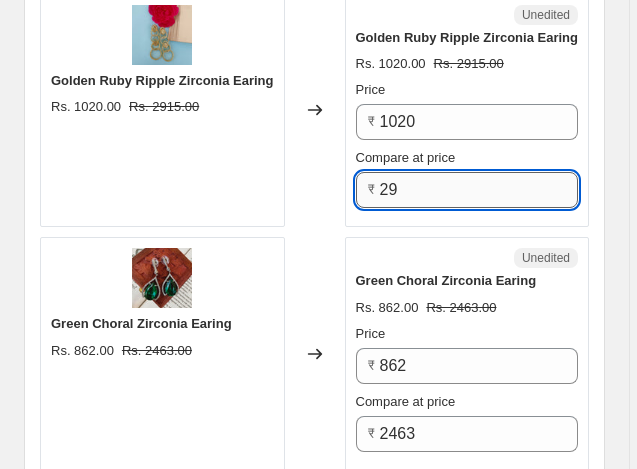 type on "2" 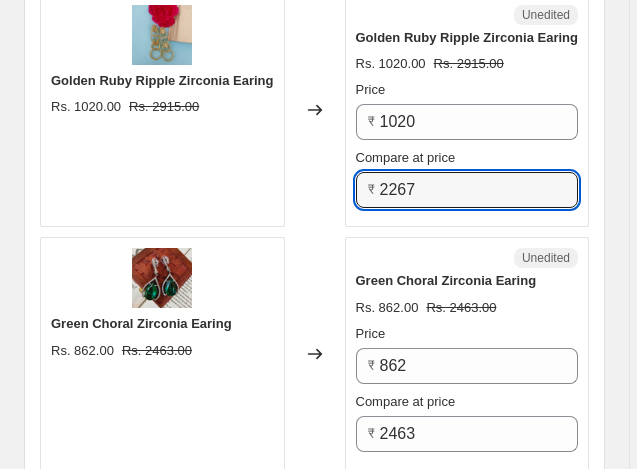 type on "2267" 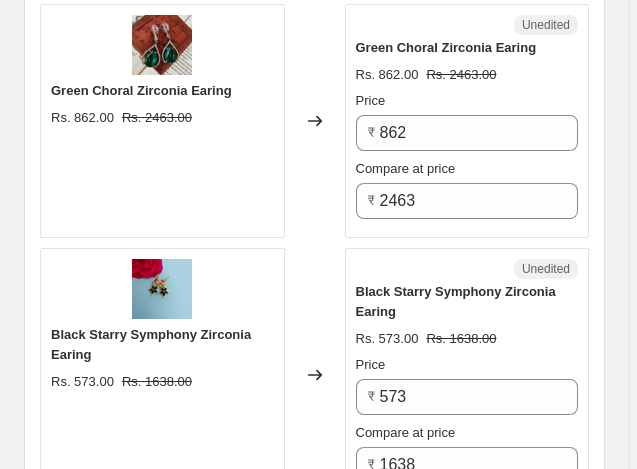 scroll, scrollTop: 4375, scrollLeft: 0, axis: vertical 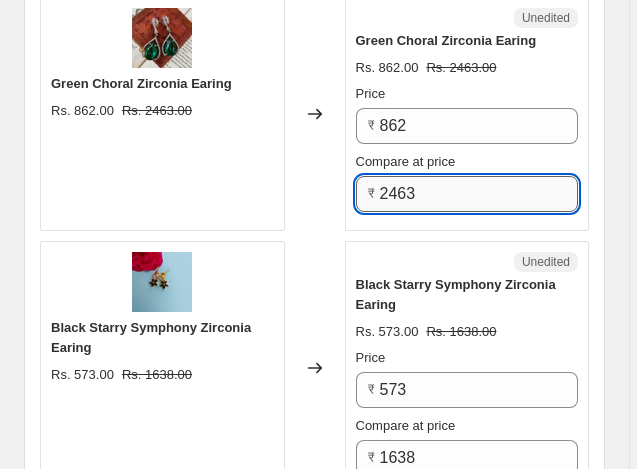 click on "2463" at bounding box center (479, 194) 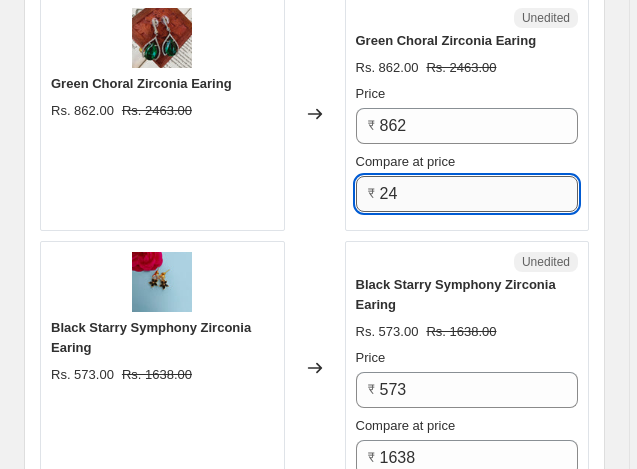 type on "2" 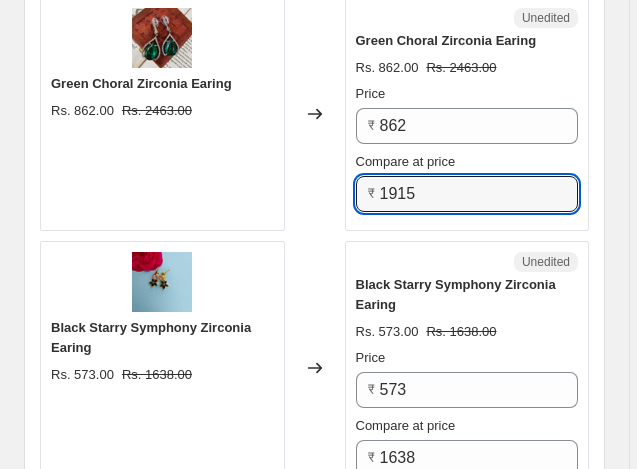 type on "1915" 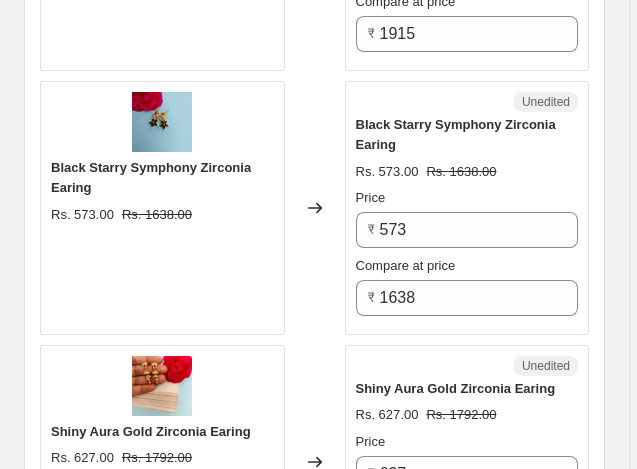 scroll, scrollTop: 4575, scrollLeft: 0, axis: vertical 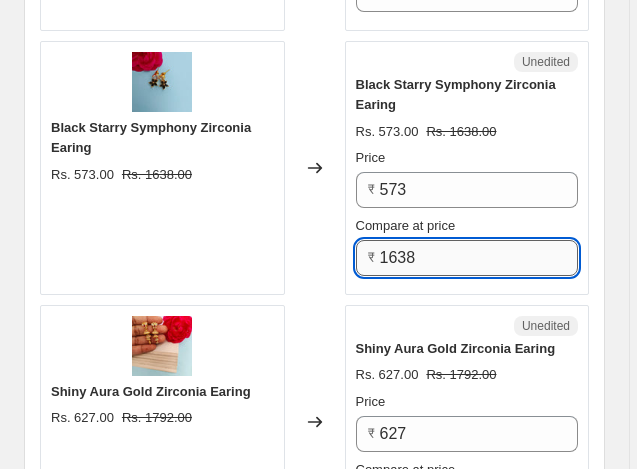 click on "1638" at bounding box center [479, 258] 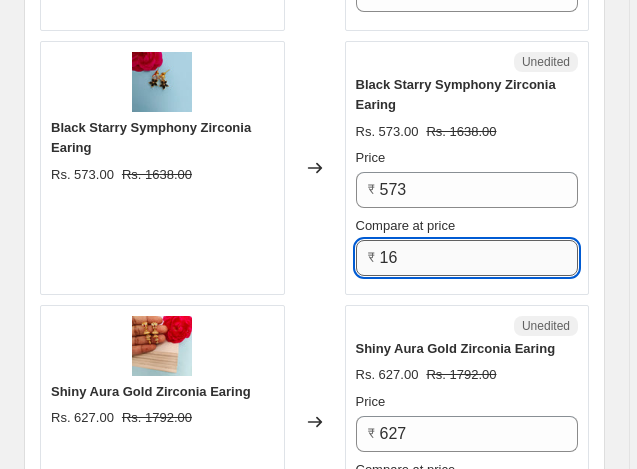 type on "1" 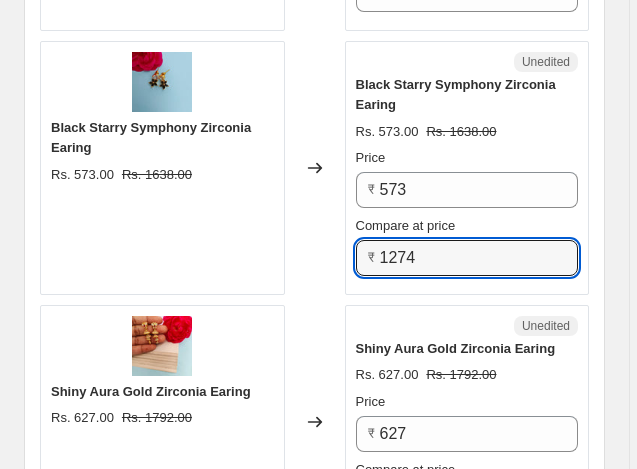 type on "1274" 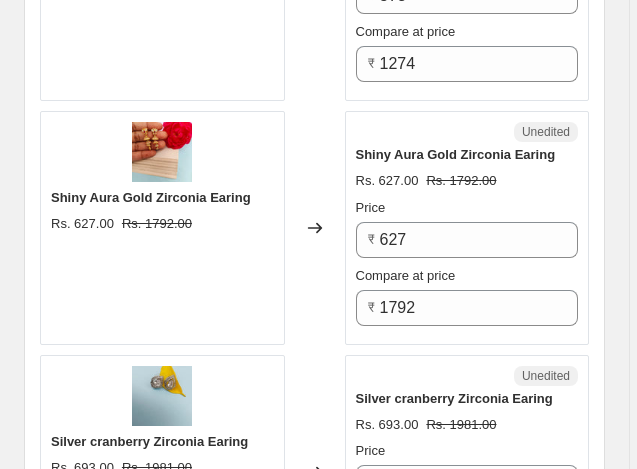 scroll, scrollTop: 4775, scrollLeft: 0, axis: vertical 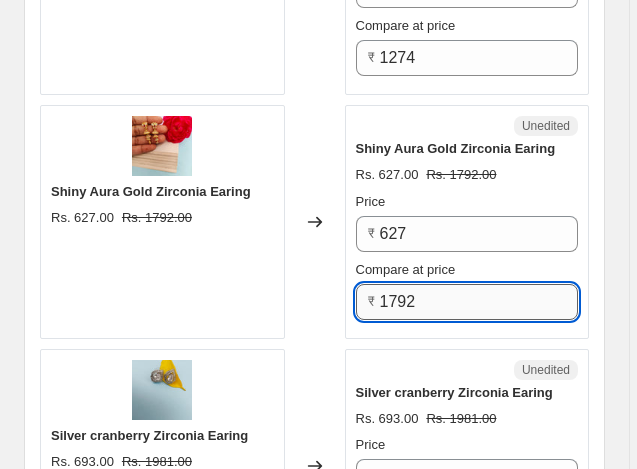 click on "1792" at bounding box center (479, 302) 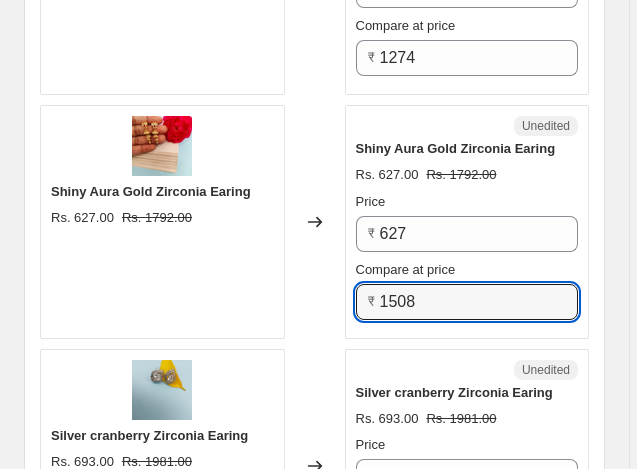 type on "1508" 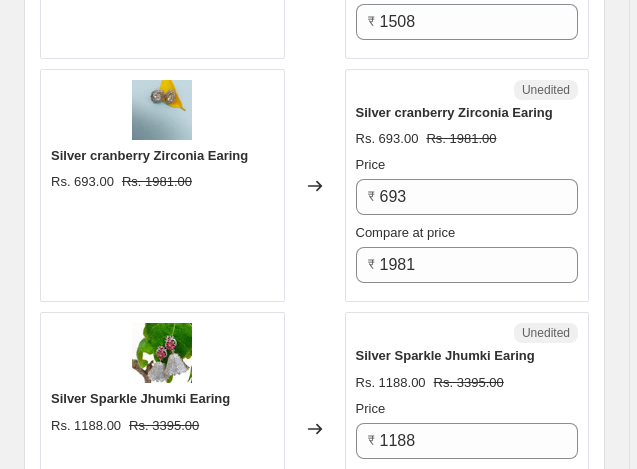 scroll, scrollTop: 5095, scrollLeft: 0, axis: vertical 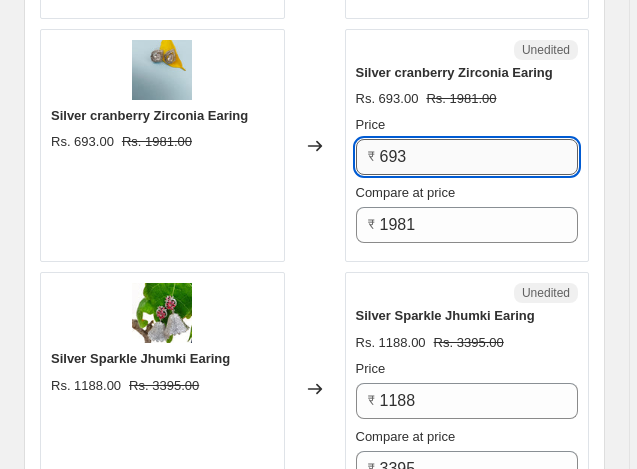 click on "693" at bounding box center (479, 157) 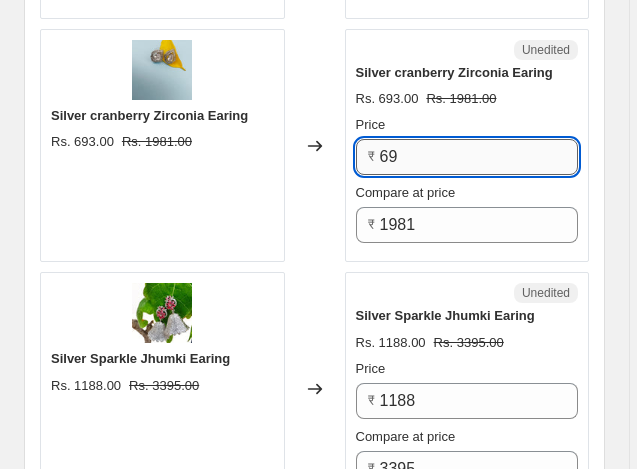 type on "6" 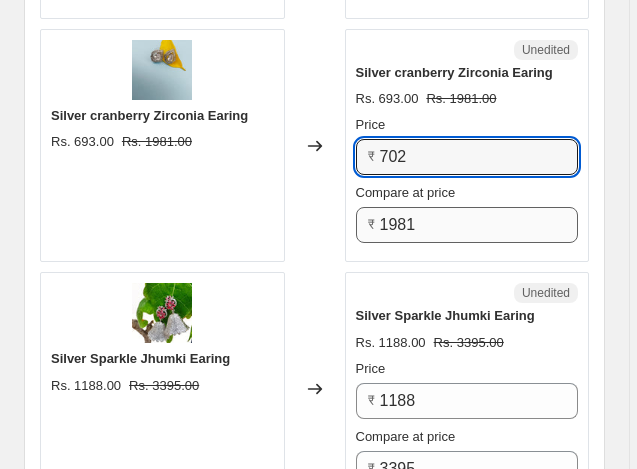 type on "702" 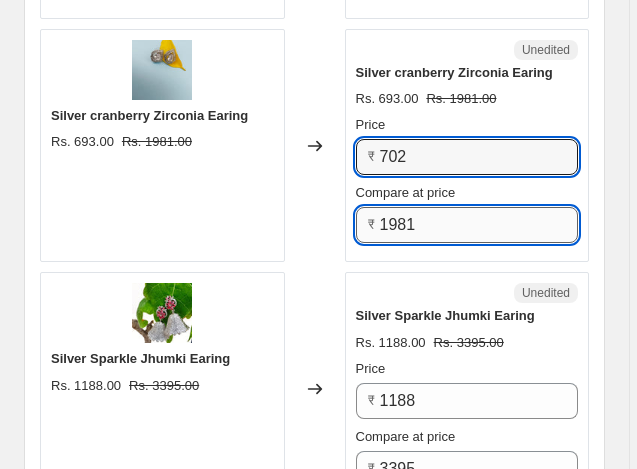 click on "1981" at bounding box center [479, 225] 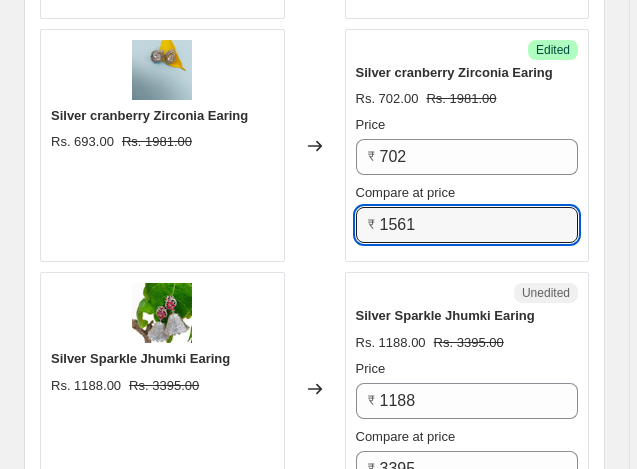 type 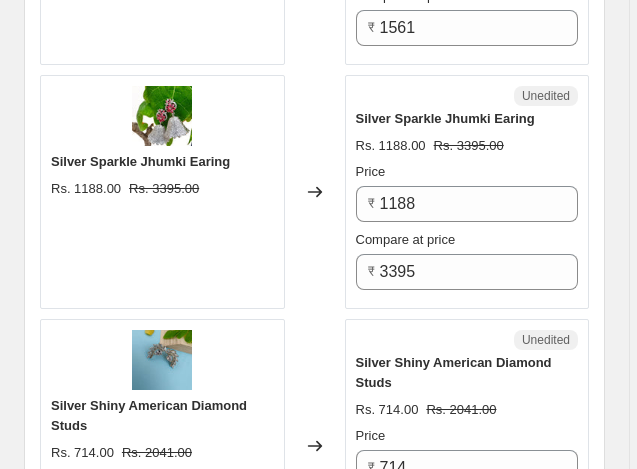 scroll, scrollTop: 5295, scrollLeft: 0, axis: vertical 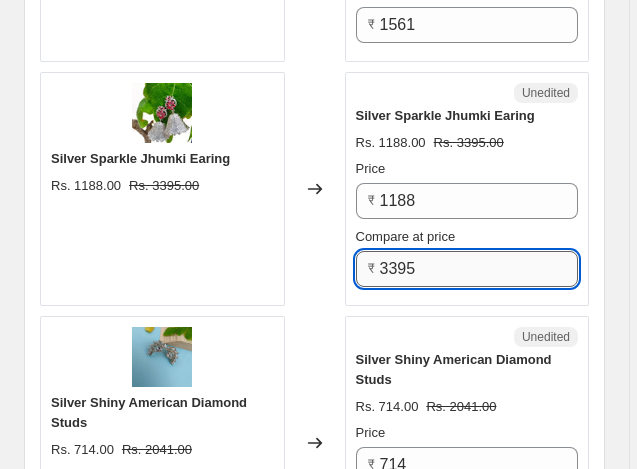 click on "3395" at bounding box center (479, 269) 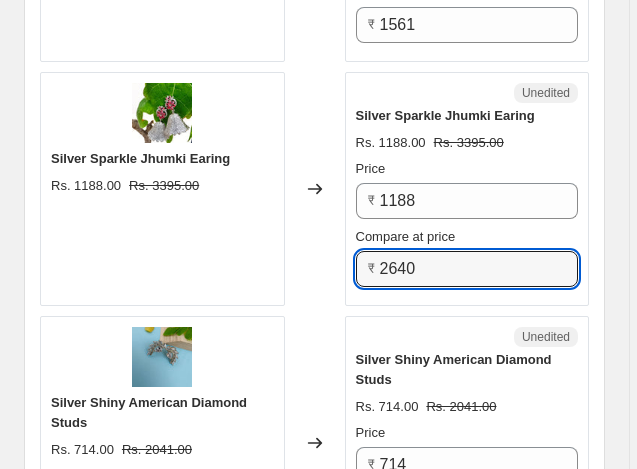 click on "PRICE CHANGE PREVIEW 51 product variants selected. 17 product prices edited: Bloody Blaze Red Zirconia  Earing Rs. 798.00 Rs. 2281.00 Changed to Success Edited Bloody Blaze Red Zirconia  Earing Rs. 814.00 Rs. 1808.00 Price ₹ 814 Compare at price ₹ 1808 Sky Blue Silver Plated American Diamond Earing Rs. 971.00 Rs. 2773.00 Changed to Success Edited Sky Blue Silver Plated American Diamond Earing Rs. 971.00 Rs. 2157.00 Price ₹ 971 Compare at price ₹ 2157 Merlot Magic pink Zirconia Earing Rs. 901.00 Rs. 2576.00 Changed to Success Edited Merlot Magic pink Zirconia Earing Rs. 901.00 Rs. 2003.00 Price ₹ 901 Compare at price ₹ 2003 Blue Sparkling Zirconia Studs Rs. 812.00 Rs. 2321.00 Changed to Success Edited Blue Sparkling Zirconia Studs Rs. 812.00 Rs. 1805.00 Price ₹ 812 Compare at price ₹ 1805 Orange Almond Zirconia Earing Rs. 1099.00 Rs. 3141.00 Changed to Success Edited Orange Almond Zirconia Earing Rs. 1099.00 Rs. 2443.00 Price ₹ 1099 Compare at price ₹ 2443 Rosy Black Zirconia Earing Success" at bounding box center (314, -1652) 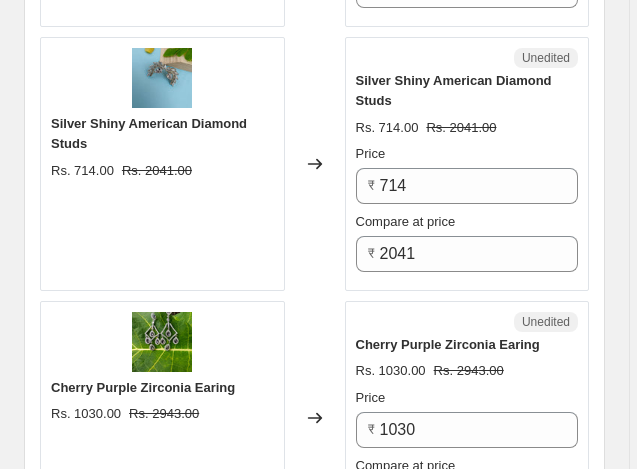 scroll, scrollTop: 5575, scrollLeft: 0, axis: vertical 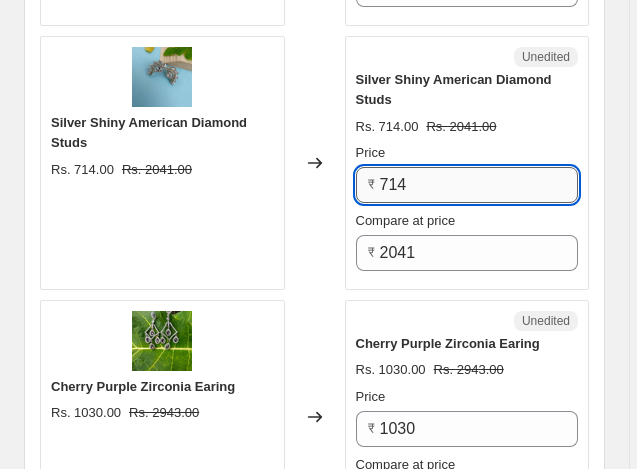click on "714" at bounding box center [479, 185] 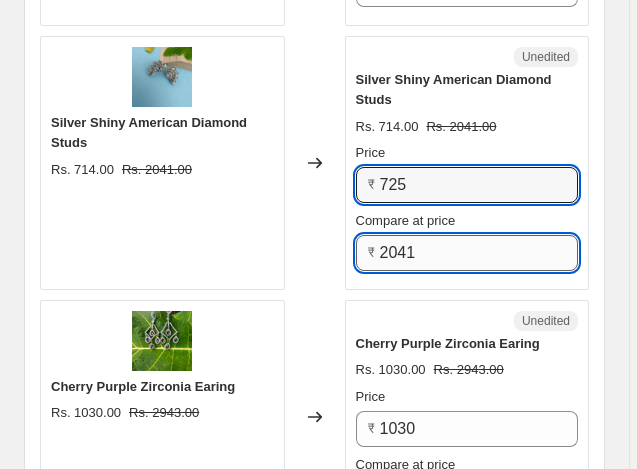 click on "2041" at bounding box center (479, 253) 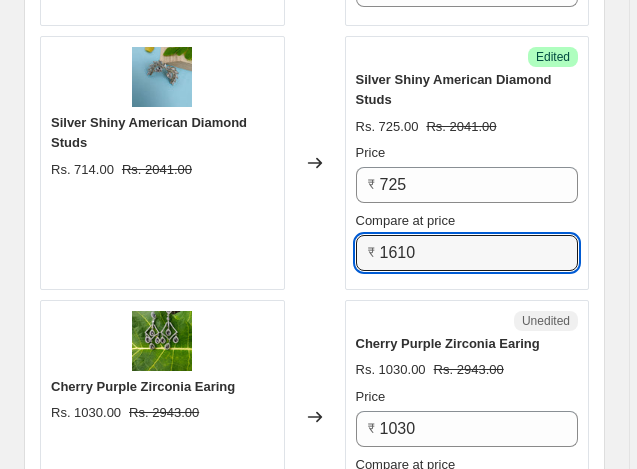 click on "Create new price change job. This page is ready Create new price change job Draft Step 1. Optionally give your price change job a title (eg "March 30% off sale on boots") Aug 5, 2025, 12:48:21 PM Price change job This title is just for internal use, customers won't see it Step 2. Select how the prices should change Use bulk price change rules Set product prices individually Use CSV upload Select tags to add while price change is active Select tags to remove while price change is active Step 3. Select which products should change in price Select all products, use filters, or select products variants individually All products Filter by product, collection, tag, vendor, product type, variant title, or inventory Select product variants individually Product filters Products must match: all conditions any condition The product The product's collection The product's tag The product's vendor The product's type The product's status The variant's title Inventory quantity The product's collection Is equal to Is equal to" at bounding box center (314, -2288) 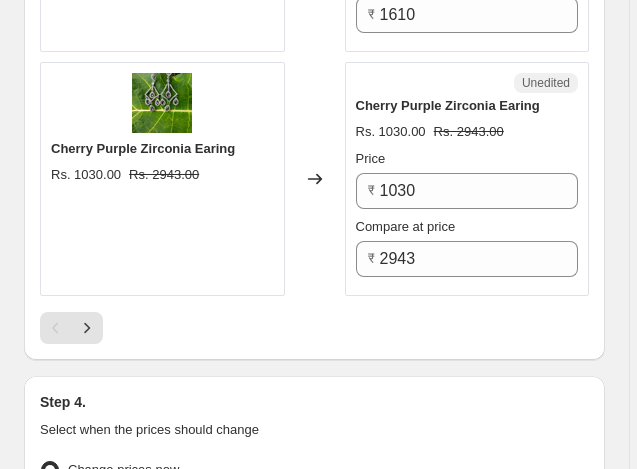 scroll, scrollTop: 5815, scrollLeft: 0, axis: vertical 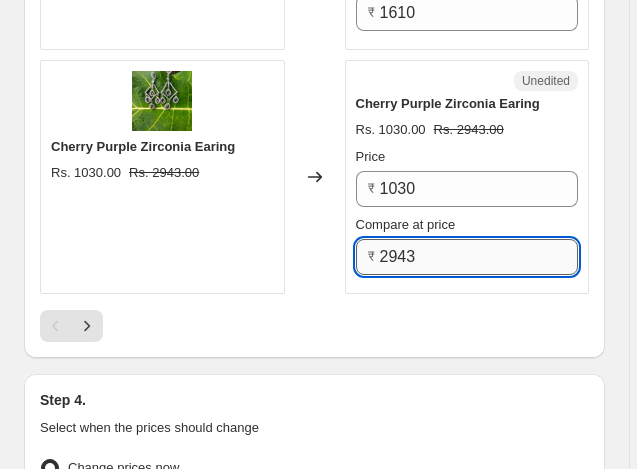 click on "2943" at bounding box center [479, 257] 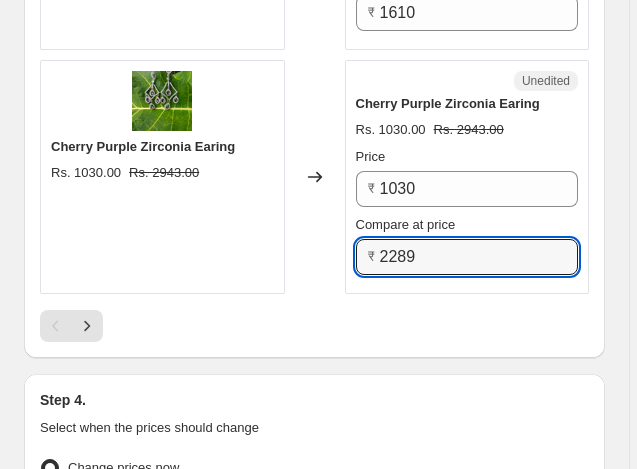 click at bounding box center [314, 326] 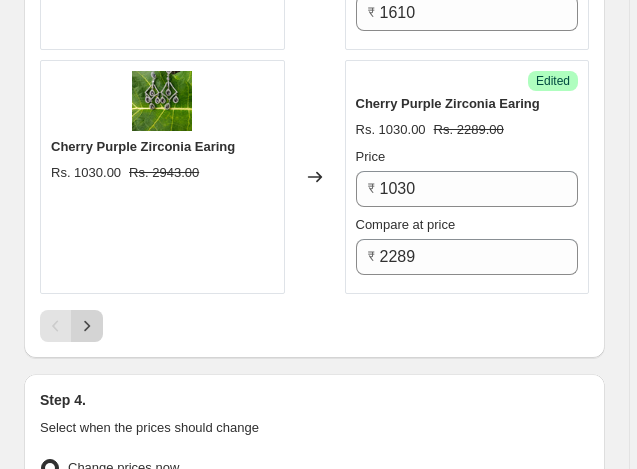 click 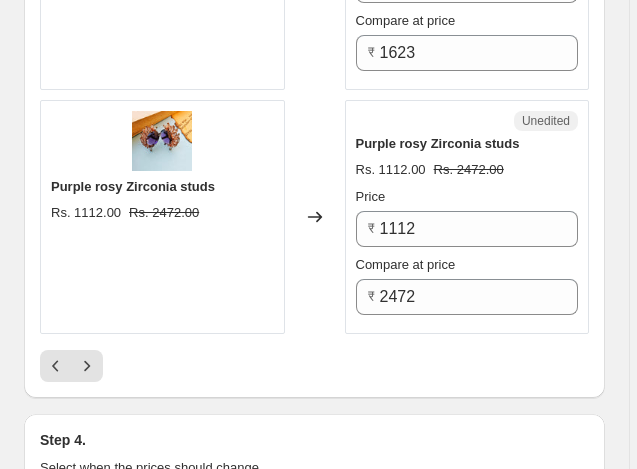 click on "PRICE CHANGE PREVIEW 51 product variants selected. 20 product prices edited: Lavender Luxe Zirconia Studs Rs. [PRICE] Rs. [PRICE] Changed to Unedited Lavender Luxe Zirconia Studs Rs. [PRICE] Rs. [PRICE] Price ₹ [PRICE] Compare at price ₹ [PRICE] Emerald Sizzle Zirconia Earing Rs. [PRICE] Rs. [PRICE] Changed to Unedited Emerald Sizzle Zirconia Earing Rs. [PRICE] Rs. [PRICE] Price ₹ [PRICE] Compare at price ₹ [PRICE] Blue mini Zirconia studs Rs. [PRICE] Rs. [PRICE] Changed to Unedited Blue mini Zirconia studs Rs. [PRICE] Rs. [PRICE] Price ₹ [PRICE] Compare at price ₹ [PRICE] Lavender  mini zirconia Studs Rs. [PRICE] Rs. [PRICE] Changed to Unedited Lavender  mini zirconia Studs Rs. [PRICE] Rs. [PRICE] Price ₹ [PRICE] Compare at price ₹ [PRICE] Ruby Royal zirconia Danglers Rs. [PRICE] Rs. [PRICE] Changed to Unedited Ruby Royal zirconia Danglers Rs. [PRICE] Rs. [PRICE] Price ₹ [PRICE] Compare at price ₹ [PRICE] Sikha sky blue zirconia studs Rs. [PRICE] Rs. [PRICE] Changed to Unedited Sikha sky blue zirconia studs Rs. [PRICE] Price ₹" at bounding box center (314, -2152) 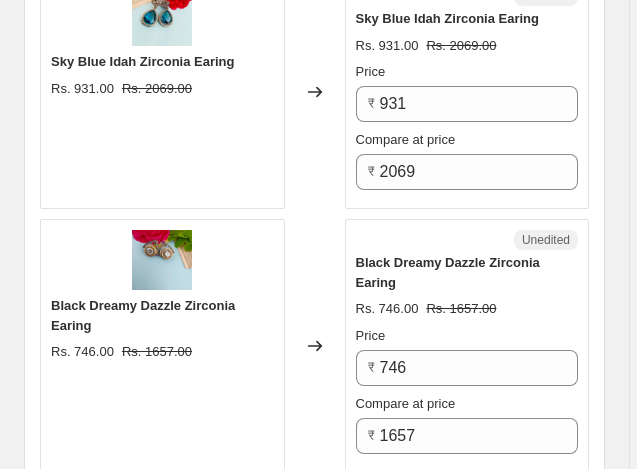 scroll, scrollTop: 4695, scrollLeft: 0, axis: vertical 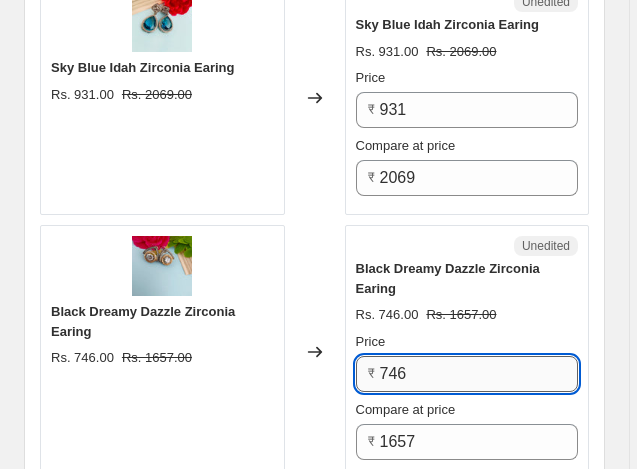 click on "746" at bounding box center [479, 374] 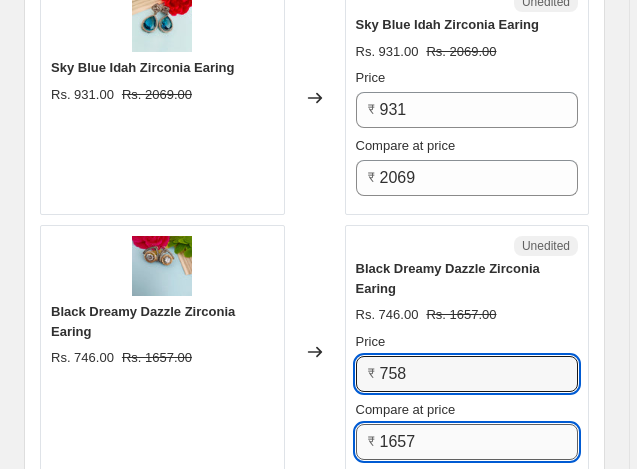 click on "1657" at bounding box center [479, 442] 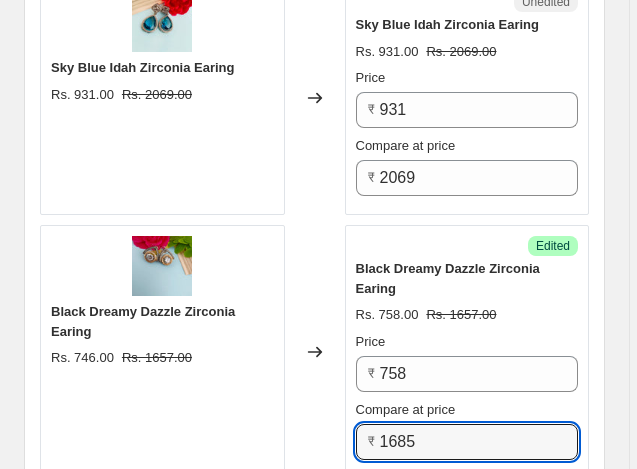 click on "PRICE CHANGE PREVIEW 51 product variants selected. 21 product prices edited: Lavender Luxe Zirconia Studs Rs. [PRICE] Rs. [PRICE] Changed to Unedited Lavender Luxe Zirconia Studs Rs. [PRICE] Rs. [PRICE] Price ₹ [PRICE] Compare at price ₹ [PRICE] Emerald Sizzle Zirconia Earing Rs. [PRICE] Rs. [PRICE] Changed to Unedited Emerald Sizzle Zirconia Earing Rs. [PRICE] Rs. [PRICE] Price ₹ [PRICE] Compare at price ₹ [PRICE] Blue mini Zirconia studs Rs. [PRICE] Rs. [PRICE] Changed to Unedited Blue mini Zirconia studs Rs. [PRICE] Rs. [PRICE] Price ₹ [PRICE] Compare at price ₹ [PRICE] Lavender  mini zirconia Studs Rs. [PRICE] Rs. [PRICE] Changed to Unedited Lavender  mini zirconia Studs Rs. [PRICE] Rs. [PRICE] Price ₹ [PRICE] Compare at price ₹ [PRICE] Ruby Royal zirconia Danglers Rs. [PRICE] Rs. [PRICE] Changed to Unedited Ruby Royal zirconia Danglers Rs. [PRICE] Rs. [PRICE] Price ₹ [PRICE] Compare at price ₹ [PRICE] Sikha sky blue zirconia studs Rs. [PRICE] Rs. [PRICE] Changed to Unedited Sikha sky blue zirconia studs Rs. [PRICE] Price ₹" at bounding box center [314, -1032] 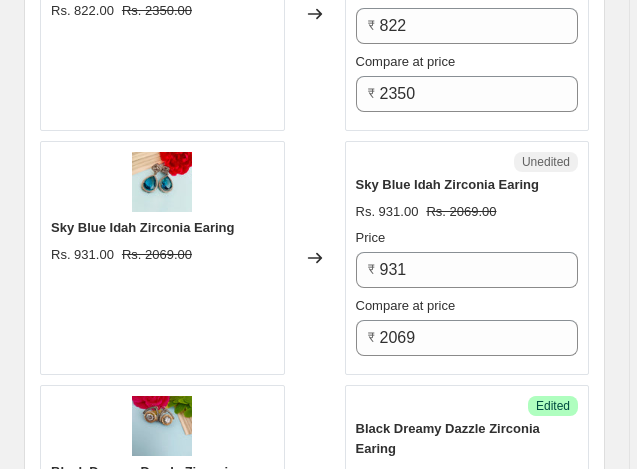scroll, scrollTop: 4495, scrollLeft: 0, axis: vertical 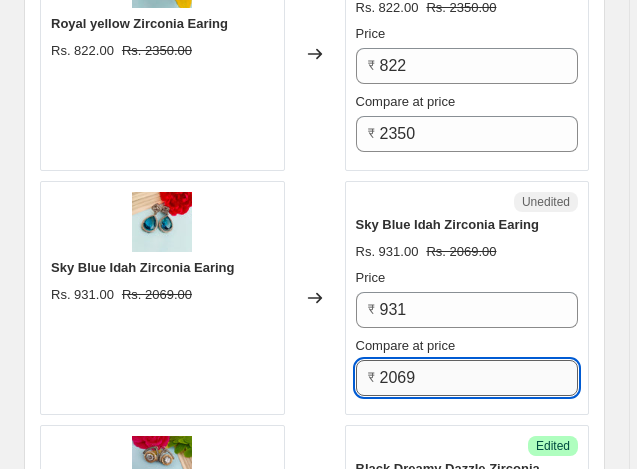 click on "2069" at bounding box center [479, 378] 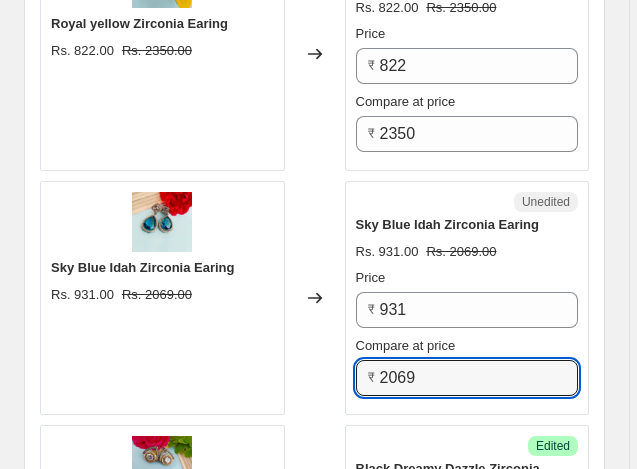 click on "PRICE CHANGE PREVIEW 51 product variants selected. 21 product prices edited: Lavender Luxe Zirconia Studs Rs. [PRICE] Rs. [PRICE] Changed to Unedited Lavender Luxe Zirconia Studs Rs. [PRICE] Rs. [PRICE] Price ₹ [PRICE] Compare at price ₹ [PRICE] Emerald Sizzle Zirconia Earing Rs. [PRICE] Rs. [PRICE] Changed to Unedited Emerald Sizzle Zirconia Earing Rs. [PRICE] Rs. [PRICE] Price ₹ [PRICE] Compare at price ₹ [PRICE] Blue mini Zirconia studs Rs. [PRICE] Rs. [PRICE] Changed to Unedited Blue mini Zirconia studs Rs. [PRICE] Rs. [PRICE] Price ₹ [PRICE] Compare at price ₹ [PRICE] Lavender  mini zirconia Studs Rs. [PRICE] Rs. [PRICE] Changed to Unedited Lavender  mini zirconia Studs Rs. [PRICE] Rs. [PRICE] Price ₹ [PRICE] Compare at price ₹ [PRICE] Ruby Royal zirconia Danglers Rs. [PRICE] Rs. [PRICE] Changed to Unedited Ruby Royal zirconia Danglers Rs. [PRICE] Rs. [PRICE] Price ₹ [PRICE] Compare at price ₹ [PRICE] Sikha sky blue zirconia studs Rs. [PRICE] Rs. [PRICE] Changed to Unedited Sikha sky blue zirconia studs Rs. [PRICE] Price ₹" at bounding box center (314, -832) 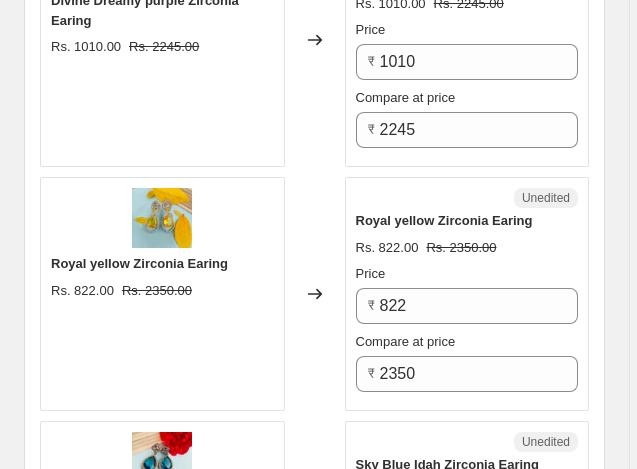 scroll, scrollTop: 4215, scrollLeft: 0, axis: vertical 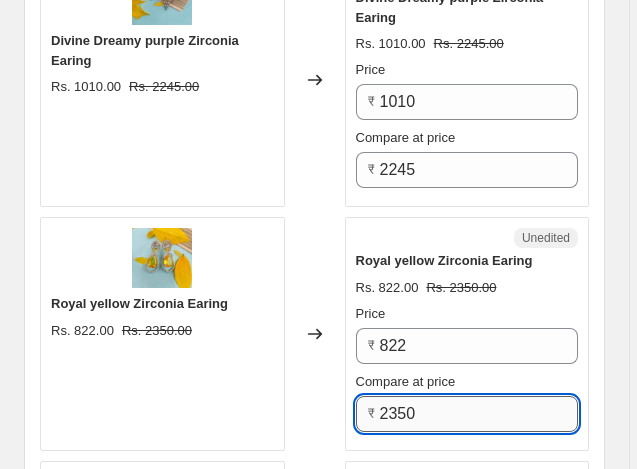 click on "2350" at bounding box center [479, 414] 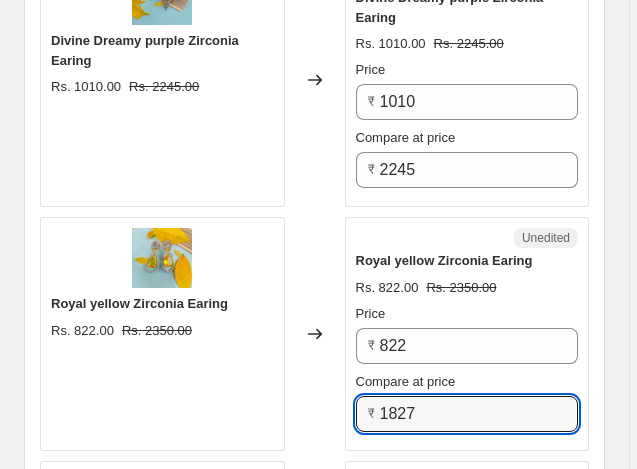 click on "PRICE CHANGE PREVIEW 51 product variants selected. 21 product prices edited: Lavender Luxe Zirconia Studs Rs. [PRICE] Rs. [PRICE] Changed to Unedited Lavender Luxe Zirconia Studs Rs. [PRICE] Rs. [PRICE] Price ₹ [PRICE] Compare at price ₹ [PRICE] Emerald Sizzle Zirconia Earing Rs. [PRICE] Rs. [PRICE] Changed to Unedited Emerald Sizzle Zirconia Earing Rs. [PRICE] Rs. [PRICE] Price ₹ [PRICE] Compare at price ₹ [PRICE] Blue mini Zirconia studs Rs. [PRICE] Rs. [PRICE] Changed to Unedited Blue mini Zirconia studs Rs. [PRICE] Rs. [PRICE] Price ₹ [PRICE] Compare at price ₹ [PRICE] Lavender  mini zirconia Studs Rs. [PRICE] Rs. [PRICE] Changed to Unedited Lavender  mini zirconia Studs Rs. [PRICE] Rs. [PRICE] Price ₹ [PRICE] Compare at price ₹ [PRICE] Ruby Royal zirconia Danglers Rs. [PRICE] Rs. [PRICE] Changed to Unedited Ruby Royal zirconia Danglers Rs. [PRICE] Rs. [PRICE] Price ₹ [PRICE] Compare at price ₹ [PRICE] Sikha sky blue zirconia studs Rs. [PRICE] Rs. [PRICE] Changed to Unedited Sikha sky blue zirconia studs Rs. [PRICE] Price ₹" at bounding box center (314, -552) 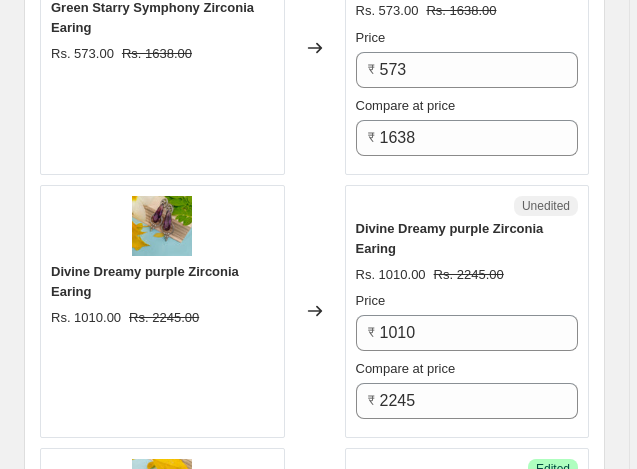 scroll, scrollTop: 3975, scrollLeft: 0, axis: vertical 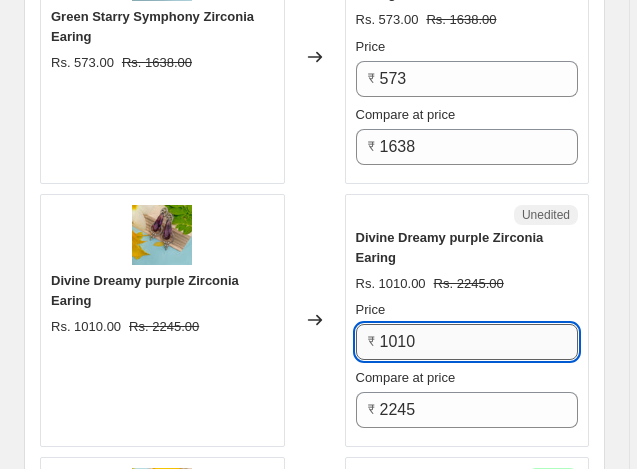 click on "1010" at bounding box center [479, 342] 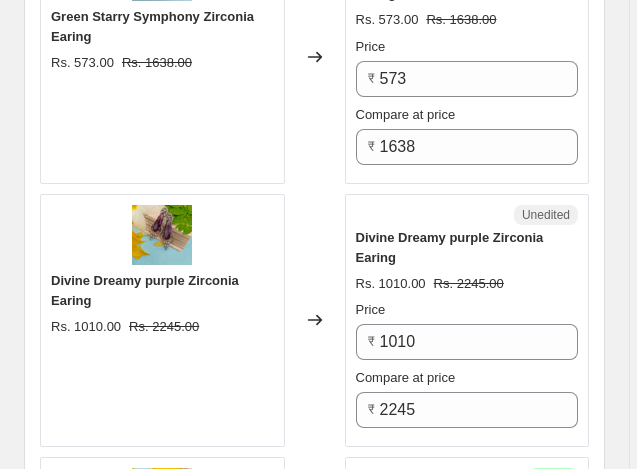 click on "PRICE CHANGE PREVIEW 51 product variants selected. 22 product prices edited: Lavender Luxe Zirconia Studs Rs. 1406.00 Rs. 4016.00 Changed to Unedited Lavender Luxe Zirconia Studs Rs. 1406.00 Rs. 4016.00 Price ₹ 1406 Compare at price ₹ 4016 Emerald Sizzle Zirconia Earing Rs. 725.00 Rs. 2071.00 Changed to Unedited Emerald Sizzle Zirconia Earing Rs. 725.00 Rs. 2071.00 Price ₹ 725 Compare at price ₹ 2071 Blue mini Zirconia studs Rs. 793.00 Rs. 2265.00 Changed to Unedited Blue mini Zirconia studs Rs. 793.00 Rs. 2265.00 Price ₹ 793 Compare at price ₹ 2265 Lavender  mini zirconia Studs Rs. 793.00 Rs. 2265.00 Changed to Unedited Lavender  mini zirconia Studs Rs. 793.00 Rs. 2265.00 Price ₹ 793 Compare at price ₹ 2265 Ruby Royal zirconia Danglers Rs. 1613.00 Rs. 3585.00 Changed to Unedited Ruby Royal zirconia Danglers Rs. 1613.00 Rs. 3585.00 Price ₹ 1613 Compare at price ₹ 3585 Sikha sky blue zirconia studs Rs. 981.00 Rs. 2179.00 Changed to Unedited Sikha sky blue zirconia studs Rs. 981.00 Price ₹" at bounding box center (314, -312) 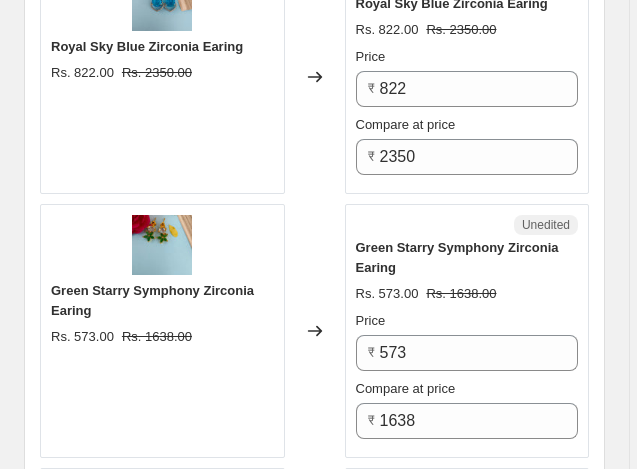 scroll, scrollTop: 3695, scrollLeft: 0, axis: vertical 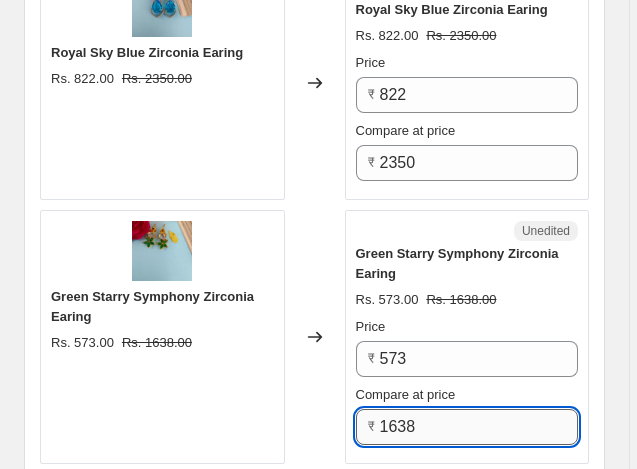 click on "1638" at bounding box center [479, 427] 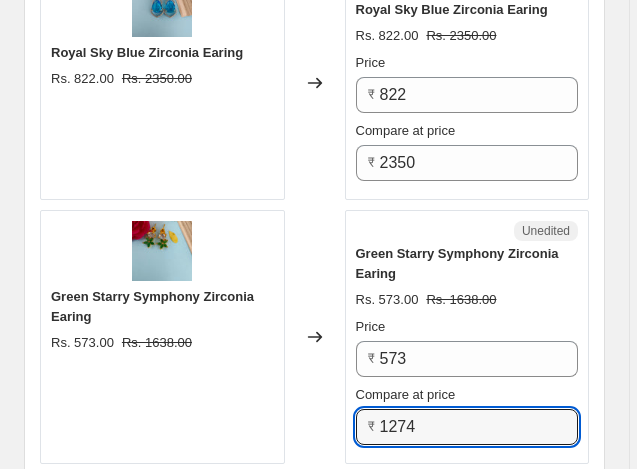 click on "PRICE CHANGE PREVIEW 51 product variants selected. 22 product prices edited: Lavender Luxe Zirconia Studs Rs. 1406.00 Rs. 4016.00 Changed to Unedited Lavender Luxe Zirconia Studs Rs. 1406.00 Rs. 4016.00 Price ₹ 1406 Compare at price ₹ 4016 Emerald Sizzle Zirconia Earing Rs. 725.00 Rs. 2071.00 Changed to Unedited Emerald Sizzle Zirconia Earing Rs. 725.00 Rs. 2071.00 Price ₹ 725 Compare at price ₹ 2071 Blue mini Zirconia studs Rs. 793.00 Rs. 2265.00 Changed to Unedited Blue mini Zirconia studs Rs. 793.00 Rs. 2265.00 Price ₹ 793 Compare at price ₹ 2265 Lavender  mini zirconia Studs Rs. 793.00 Rs. 2265.00 Changed to Unedited Lavender  mini zirconia Studs Rs. 793.00 Rs. 2265.00 Price ₹ 793 Compare at price ₹ 2265 Ruby Royal zirconia Danglers Rs. 1613.00 Rs. 3585.00 Changed to Unedited Ruby Royal zirconia Danglers Rs. 1613.00 Rs. 3585.00 Price ₹ 1613 Compare at price ₹ 3585 Sikha sky blue zirconia studs Rs. 981.00 Rs. 2179.00 Changed to Unedited Sikha sky blue zirconia studs Rs. 981.00 Price ₹" at bounding box center [314, -32] 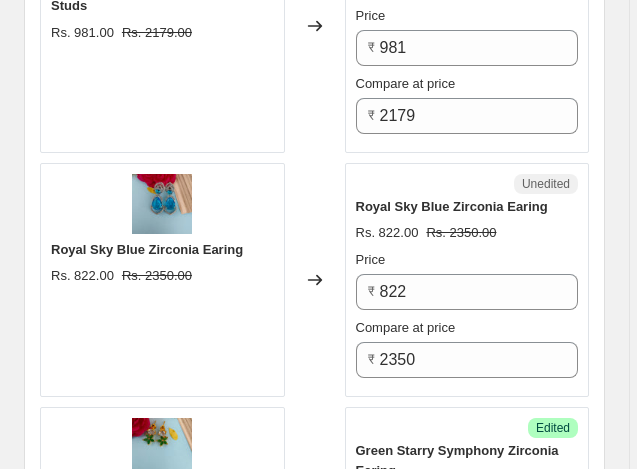 scroll, scrollTop: 3495, scrollLeft: 0, axis: vertical 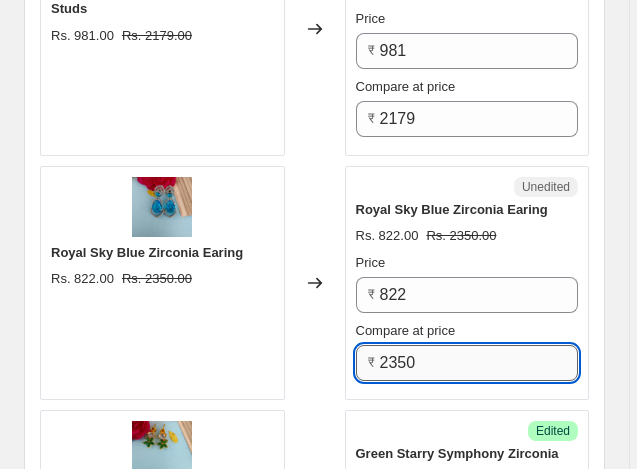 click on "2350" at bounding box center [479, 363] 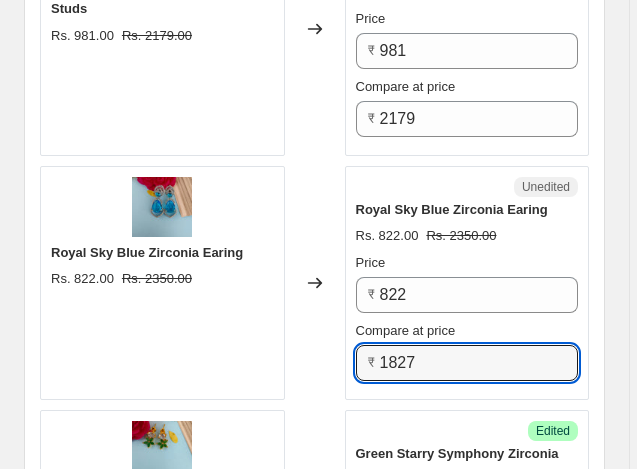 click on "PRICE CHANGE PREVIEW 51 product variants selected. 23 product prices edited: Lavender Luxe Zirconia Studs Rs. 1406.00 Rs. 4016.00 Changed to Unedited Lavender Luxe Zirconia Studs Rs. 1406.00 Rs. 4016.00 Price ₹ 1406 Compare at price ₹ 4016 Emerald Sizzle Zirconia Earing Rs. 725.00 Rs. 2071.00 Changed to Unedited Emerald Sizzle Zirconia Earing Rs. 725.00 Rs. 2071.00 Price ₹ 725 Compare at price ₹ 2071 Blue mini Zirconia studs Rs. 793.00 Rs. 2265.00 Changed to Unedited Blue mini Zirconia studs Rs. 793.00 Rs. 2265.00 Price ₹ 793 Compare at price ₹ 2265 Lavender  mini zirconia Studs Rs. 793.00 Rs. 2265.00 Changed to Unedited Lavender  mini zirconia Studs Rs. 793.00 Rs. 2265.00 Price ₹ 793 Compare at price ₹ 2265 Ruby Royal zirconia Danglers Rs. 1613.00 Rs. 3585.00 Changed to Unedited Ruby Royal zirconia Danglers Rs. 1613.00 Rs. 3585.00 Price ₹ 1613 Compare at price ₹ 3585 Sikha sky blue zirconia studs Rs. 981.00 Rs. 2179.00 Changed to Unedited Sikha sky blue zirconia studs Rs. 981.00 Price ₹" at bounding box center (314, 168) 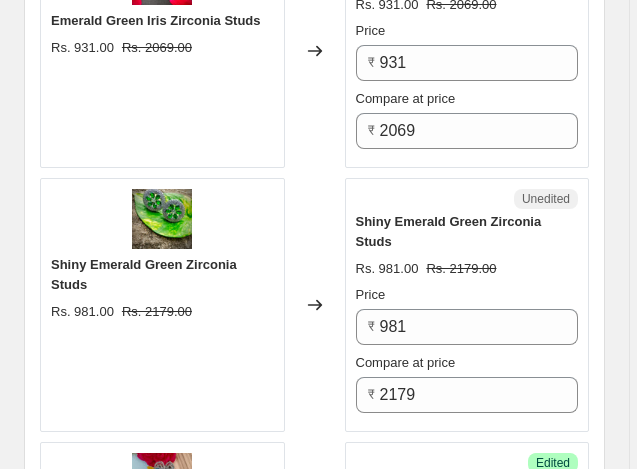scroll, scrollTop: 3215, scrollLeft: 0, axis: vertical 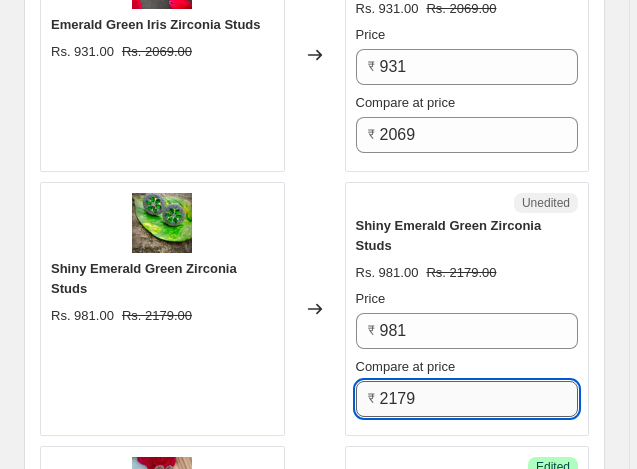 click on "2179" at bounding box center (479, 399) 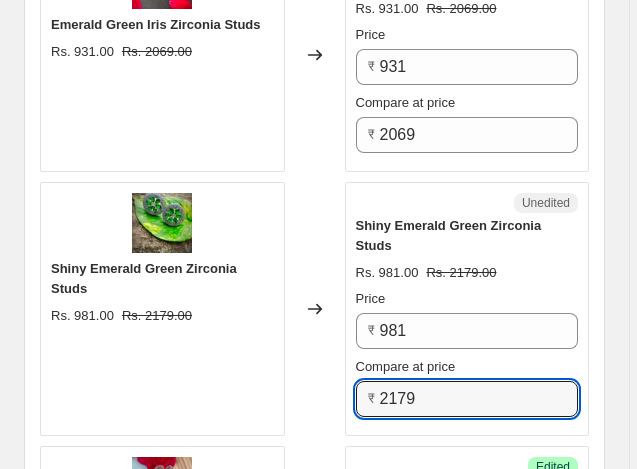 click on "Create new price change job. This page is ready Create new price change job Draft Step 1. Optionally give your price change job a title (eg "March 30% off sale on boots") Aug 5, 2025, 12:48:21 PM Price change job This title is just for internal use, customers won't see it Step 2. Select how the prices should change Use bulk price change rules Set product prices individually Use CSV upload Select tags to add while price change is active Select tags to remove while price change is active Step 3. Select which products should change in price Select all products, use filters, or select products variants individually All products Filter by product, collection, tag, vendor, product type, variant title, or inventory Select product variants individually Product filters Products must match: all conditions any condition The product The product's collection The product's tag The product's vendor The product's type The product's status The variant's title Inventory quantity The product's collection Is equal to Is equal to" at bounding box center [314, 92] 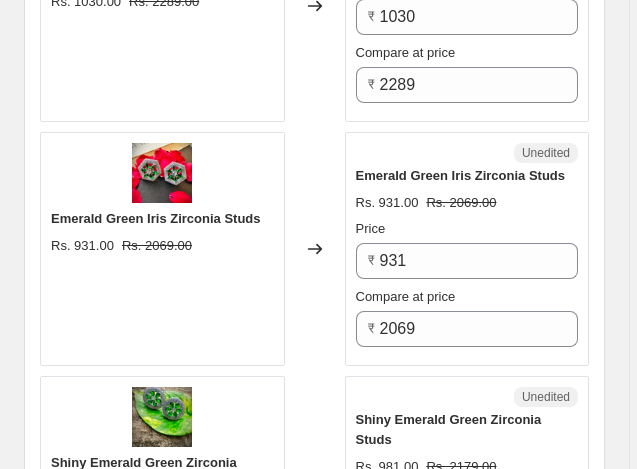 scroll, scrollTop: 3015, scrollLeft: 0, axis: vertical 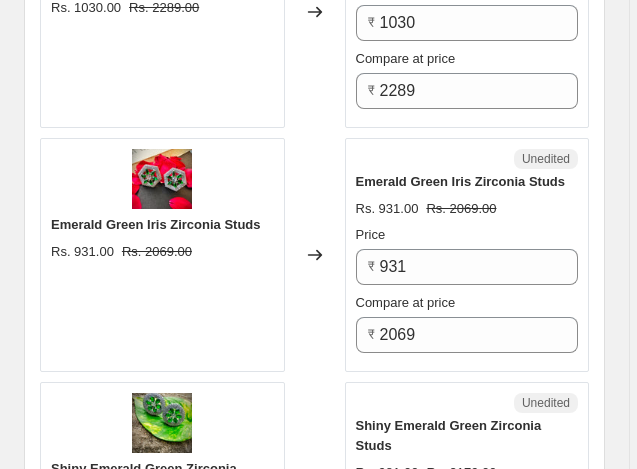 click on "Create new price change job. This page is ready Create new price change job Draft Step 1. Optionally give your price change job a title (eg "March 30% off sale on boots") Aug 5, 2025, 12:48:21 PM Price change job This title is just for internal use, customers won't see it Step 2. Select how the prices should change Use bulk price change rules Set product prices individually Use CSV upload Select tags to add while price change is active Select tags to remove while price change is active Step 3. Select which products should change in price Select all products, use filters, or select products variants individually All products Filter by product, collection, tag, vendor, product type, variant title, or inventory Select product variants individually Product filters Products must match: all conditions any condition The product The product's collection The product's tag The product's vendor The product's type The product's status The variant's title Inventory quantity The product's collection Is equal to Is equal to" at bounding box center (314, 292) 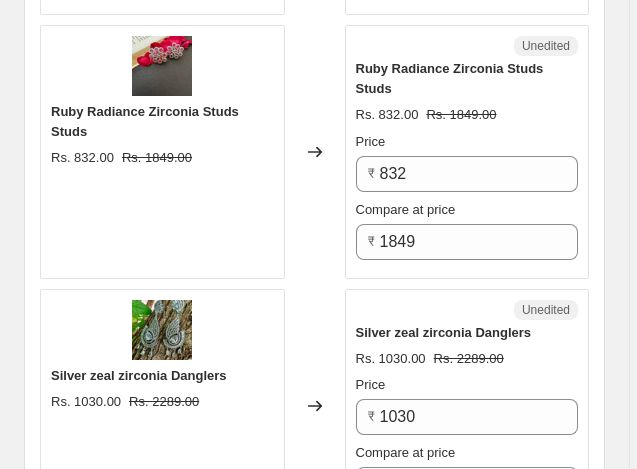 scroll, scrollTop: 2615, scrollLeft: 0, axis: vertical 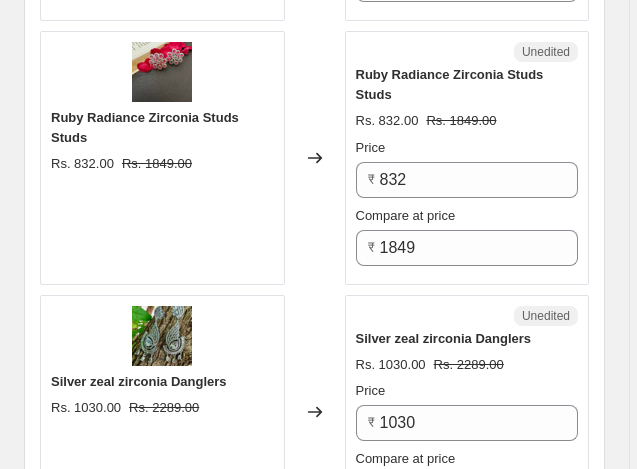 click on "Create new price change job. This page is ready Create new price change job Draft Step 1. Optionally give your price change job a title (eg "March 30% off sale on boots") Aug 5, 2025, 12:48:21 PM Price change job This title is just for internal use, customers won't see it Step 2. Select how the prices should change Use bulk price change rules Set product prices individually Use CSV upload Select tags to add while price change is active Select tags to remove while price change is active Step 3. Select which products should change in price Select all products, use filters, or select products variants individually All products Filter by product, collection, tag, vendor, product type, variant title, or inventory Select product variants individually Product filters Products must match: all conditions any condition The product The product's collection The product's tag The product's vendor The product's type The product's status The variant's title Inventory quantity The product's collection Is equal to Is equal to" at bounding box center [314, 692] 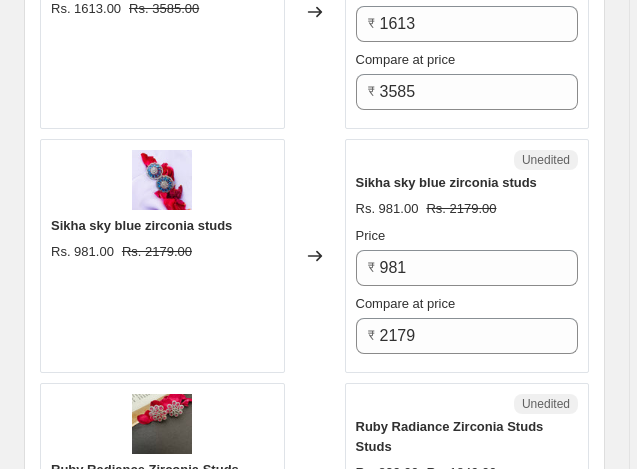 scroll, scrollTop: 2255, scrollLeft: 0, axis: vertical 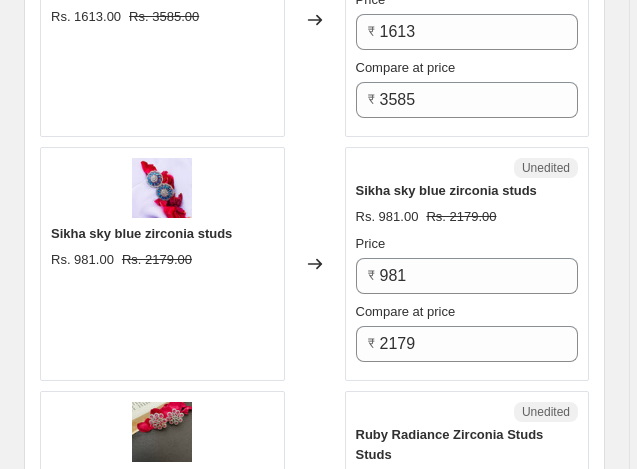 click on "PRICE CHANGE PREVIEW 51 product variants selected. 24 product prices edited: Lavender Luxe Zirconia Studs Rs. 1406.00 Rs. 4016.00 Changed to Unedited Lavender Luxe Zirconia Studs Rs. 1406.00 Rs. 4016.00 Price ₹ 1406 Compare at price ₹ 4016 Emerald Sizzle Zirconia Earing Rs. 725.00 Rs. 2071.00 Changed to Unedited Emerald Sizzle Zirconia Earing Rs. 725.00 Rs. 2071.00 Price ₹ 725 Compare at price ₹ 2071 Blue mini Zirconia studs Rs. 793.00 Rs. 2265.00 Changed to Unedited Blue mini Zirconia studs Rs. 793.00 Rs. 2265.00 Price ₹ 793 Compare at price ₹ 2265 Lavender  mini zirconia Studs Rs. 793.00 Rs. 2265.00 Changed to Unedited Lavender  mini zirconia Studs Rs. 793.00 Rs. 2265.00 Price ₹ 793 Compare at price ₹ 2265 Ruby Royal zirconia Danglers Rs. 1613.00 Rs. 3585.00 Changed to Unedited Ruby Royal zirconia Danglers Rs. 1613.00 Rs. 3585.00 Price ₹ 1613 Compare at price ₹ 3585 Sikha sky blue zirconia studs Rs. 981.00 Rs. 2179.00 Changed to Unedited Sikha sky blue zirconia studs Rs. 981.00 Price ₹" at bounding box center [314, 1408] 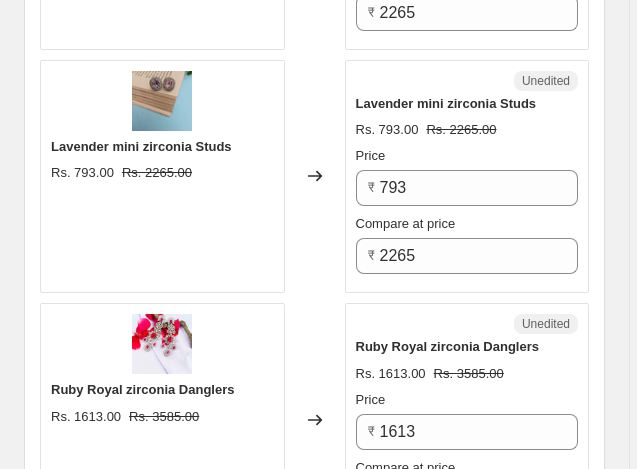 scroll, scrollTop: 1815, scrollLeft: 0, axis: vertical 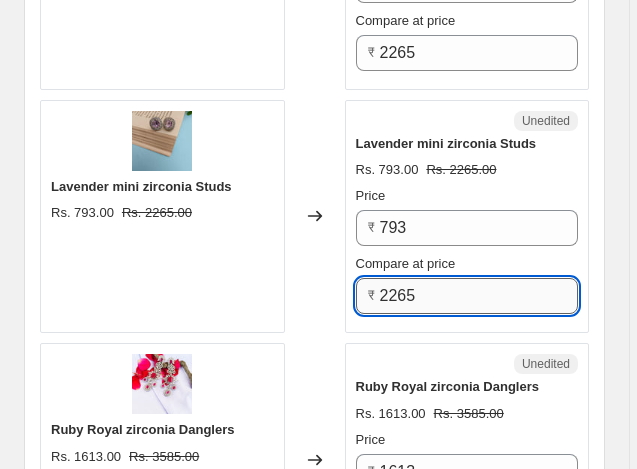 click on "2265" at bounding box center [479, 296] 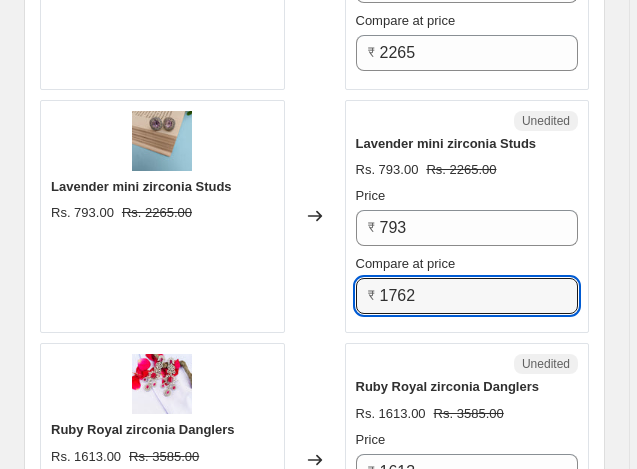 click on "PRICE CHANGE PREVIEW 51 product variants selected. 24 product prices edited: Lavender Luxe Zirconia Studs Rs. 1406.00 Rs. 4016.00 Changed to Unedited Lavender Luxe Zirconia Studs Rs. 1406.00 Rs. 4016.00 Price ₹ 1406 Compare at price ₹ 4016 Emerald Sizzle Zirconia Earing Rs. 725.00 Rs. 2071.00 Changed to Unedited Emerald Sizzle Zirconia Earing Rs. 725.00 Rs. 2071.00 Price ₹ 725 Compare at price ₹ 2071 Blue mini Zirconia studs Rs. 793.00 Rs. 2265.00 Changed to Unedited Blue mini Zirconia studs Rs. 793.00 Rs. 2265.00 Price ₹ 793 Compare at price ₹ 2265 Lavender  mini zirconia Studs Rs. 793.00 Rs. 2265.00 Changed to Unedited Lavender  mini zirconia Studs Rs. 793.00 Rs. 2265.00 Price ₹ 793 Compare at price ₹ 1762 Ruby Royal zirconia Danglers Rs. 1613.00 Rs. 3585.00 Changed to Unedited Ruby Royal zirconia Danglers Rs. 1613.00 Rs. 3585.00 Price ₹ 1613 Compare at price ₹ 3585 Sikha sky blue zirconia studs Rs. 981.00 Rs. 2179.00 Changed to Unedited Sikha sky blue zirconia studs Rs. 981.00 Price ₹" at bounding box center (314, 1848) 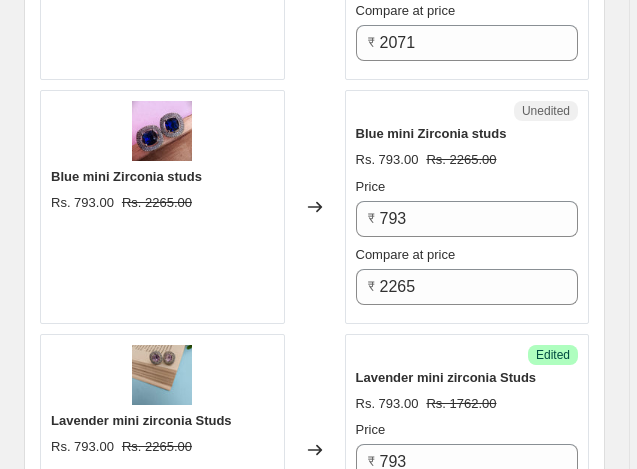 scroll, scrollTop: 1575, scrollLeft: 0, axis: vertical 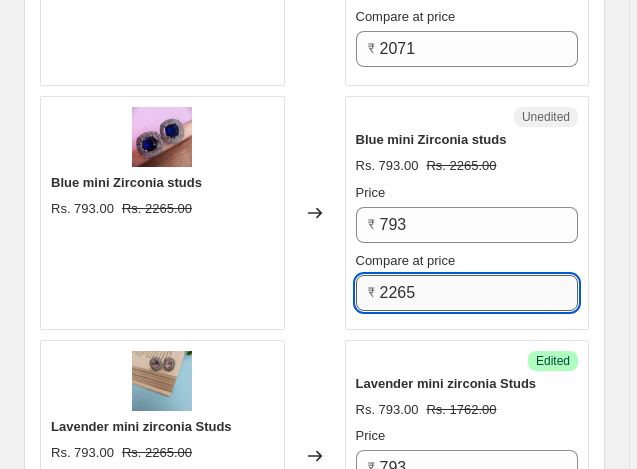 click on "2265" at bounding box center [479, 293] 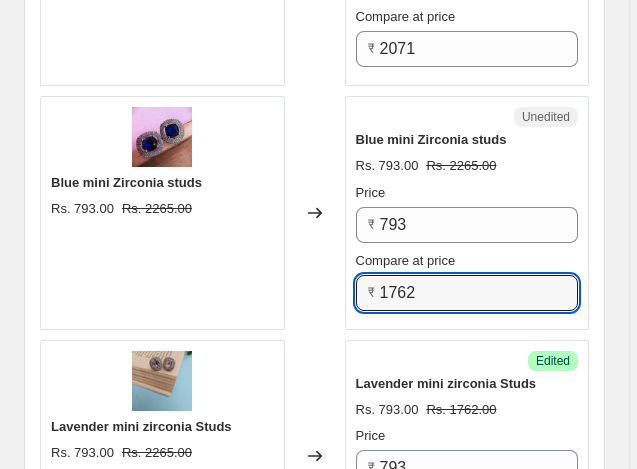 click on "PRICE CHANGE PREVIEW 51 product variants selected. 25 product prices edited: Lavender Luxe Zirconia Studs Rs. 1406.00 Rs. 4016.00 Changed to Unedited Lavender Luxe Zirconia Studs Rs. 1406.00 Rs. 4016.00 Price ₹ 1406 Compare at price ₹ 4016 Emerald Sizzle Zirconia Earing Rs. 725.00 Rs. 2071.00 Changed to Unedited Emerald Sizzle Zirconia Earing Rs. 725.00 Rs. 2071.00 Price ₹ 725 Compare at price ₹ 2071 Blue mini Zirconia studs Rs. 793.00 Rs. 2265.00 Changed to Unedited Blue mini Zirconia studs Rs. 793.00 Rs. 2265.00 Price ₹ 793 Compare at price ₹ 1762 Lavender  mini zirconia Studs Rs. 793.00 Rs. 2265.00 Changed to Success Edited Lavender  mini zirconia Studs Rs. 793.00 Rs. 1762.00 Price ₹ 793 Compare at price ₹ 1762 Ruby Royal zirconia Danglers Rs. 1613.00 Rs. 3585.00 Changed to Unedited Ruby Royal zirconia Danglers Rs. 1613.00 Rs. 3585.00 Price ₹ 1613 Compare at price ₹ 3585 Sikha sky blue zirconia studs Rs. 981.00 Rs. 2179.00 Changed to Unedited Sikha sky blue zirconia studs Rs. 981.00 ₹" at bounding box center (314, 2088) 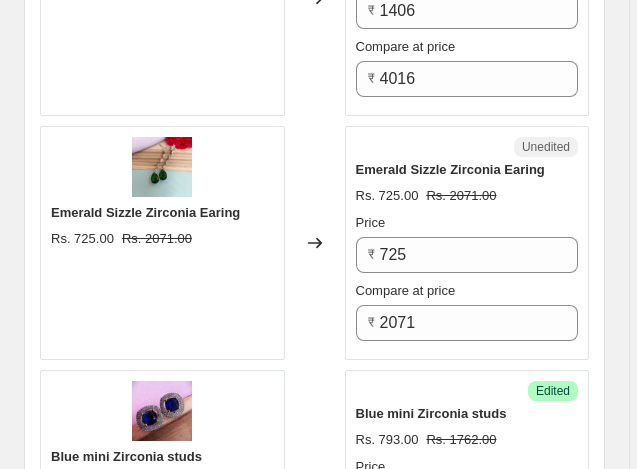 scroll, scrollTop: 1295, scrollLeft: 0, axis: vertical 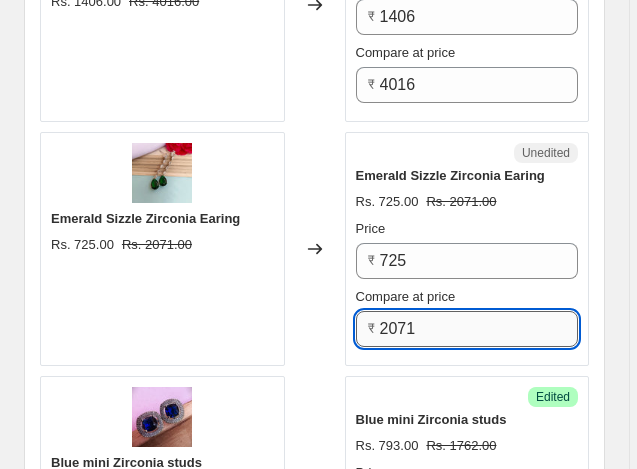 click on "2071" at bounding box center (479, 329) 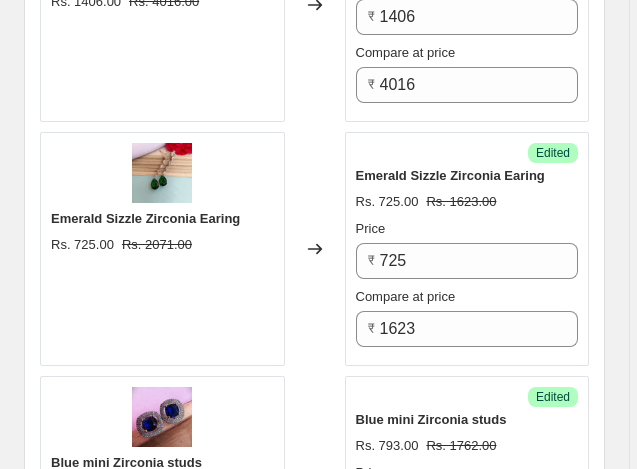 click on "PRICE CHANGE PREVIEW 50 product variants selected. 27 product prices edited: Lavender Luxe Zirconia Studs Rs. [PRICE] Rs. [PRICE] Changed to Unedited Lavender Luxe Zirconia Studs Rs. [PRICE] Rs. [PRICE] Price ₹ [PRICE] Compare at price ₹ [PRICE] Emerald Sizzle Zirconia Earing Rs. [PRICE] Rs. [PRICE] Changed to Success Edited Emerald Sizzle Zirconia Earing Rs. [PRICE] Rs. [PRICE] Price ₹ [PRICE] Compare at price ₹ [PRICE] Blue mini Zirconia studs Rs. [PRICE] Rs. [PRICE] Changed to Success Edited Blue mini Zirconia studs Rs. [PRICE] Rs. [PRICE] Price ₹ [PRICE] Compare at price ₹ [PRICE] Lavender  mini zirconia Studs Rs. [PRICE] Rs. [PRICE] Changed to Success Edited Lavender  mini zirconia Studs Rs. [PRICE] Rs. [PRICE] Price ₹ [PRICE] Compare at price ₹ [PRICE] Ruby Royal zirconia Danglers Rs. [PRICE] Rs. [PRICE] Changed to Unedited Ruby Royal zirconia Danglers Rs. [PRICE] Rs. [PRICE] Price ₹ [PRICE] Compare at price ₹ [PRICE] Sikha sky blue zirconia studs Rs. [PRICE] Rs. [PRICE] Changed to Unedited Sikha sky blue zirconia studs" at bounding box center [314, 2368] 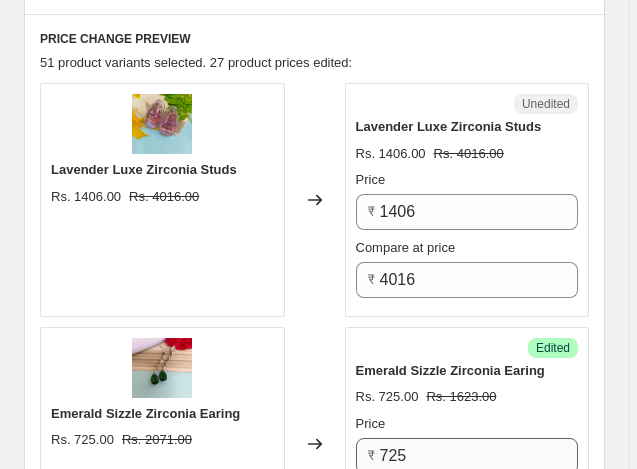 scroll, scrollTop: 1095, scrollLeft: 0, axis: vertical 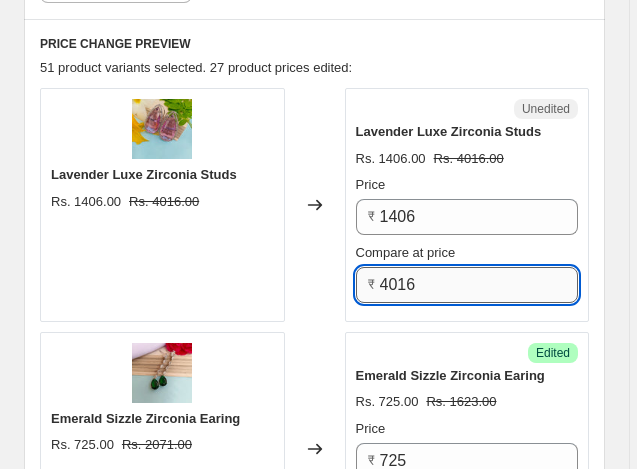 click on "4016" at bounding box center (479, 285) 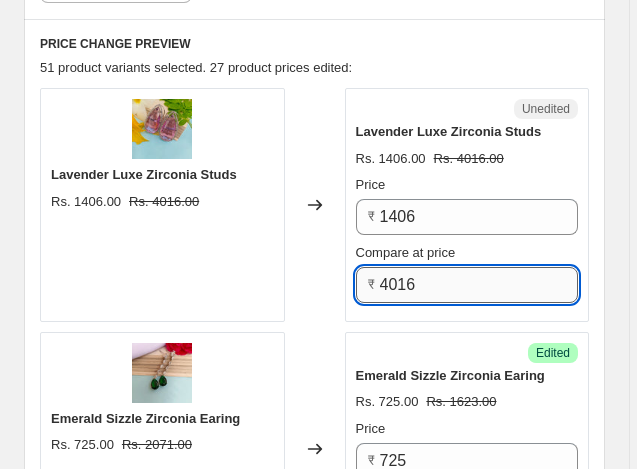click on "4016" at bounding box center (479, 285) 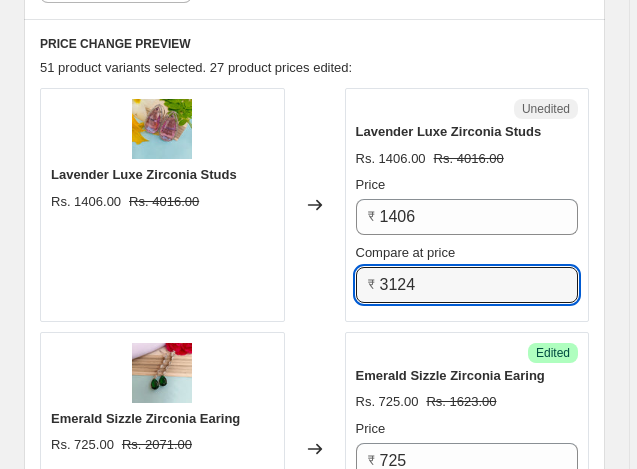 click on "PRICE CHANGE PREVIEW 51 product variants selected. 27 product prices edited: Lavender Luxe Zirconia Studs Rs. 1406.00 Rs. 4016.00 Changed to Unedited Lavender Luxe Zirconia Studs Rs. 1406.00 Rs. 4016.00 Price ₹ 1406 Compare at price ₹ 3124 Emerald Sizzle Zirconia Earing Rs. 725.00 Rs. 2071.00 Changed to Success Edited Emerald Sizzle Zirconia Earing Rs. 725.00 Rs. 1623.00 Price ₹ 725 Compare at price ₹ 1623 Blue mini Zirconia studs Rs. 793.00 Rs. 2265.00 Changed to Success Edited Blue mini Zirconia studs Rs. 793.00 Rs. 1762.00 Price ₹ 793 Compare at price ₹ 1762 Lavender  mini zirconia Studs Rs. 793.00 Rs. 2265.00 Changed to Success Edited Lavender  mini zirconia Studs Rs. 793.00 Rs. 1762.00 Price ₹ 793 Compare at price ₹ 1762 Ruby Royal zirconia Danglers Rs. 1613.00 Rs. 3585.00 Changed to Unedited Ruby Royal zirconia Danglers Rs. 1613.00 Rs. 3585.00 Price ₹ 1613 Compare at price ₹ 3585 Sikha sky blue zirconia studs Rs. 981.00 Rs. 2179.00 Changed to Unedited Sikha sky blue zirconia studs" at bounding box center (314, 2568) 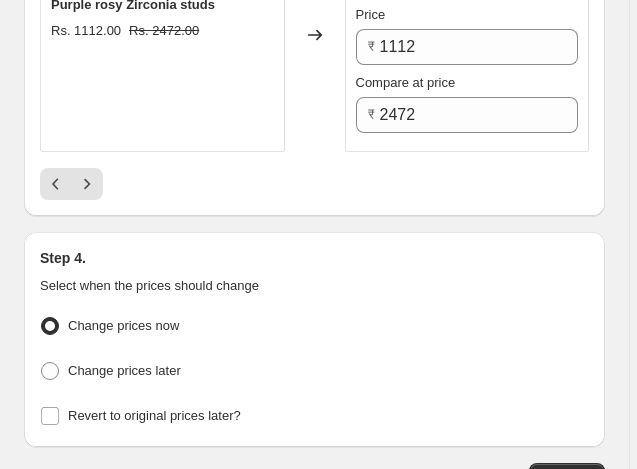 scroll, scrollTop: 5992, scrollLeft: 0, axis: vertical 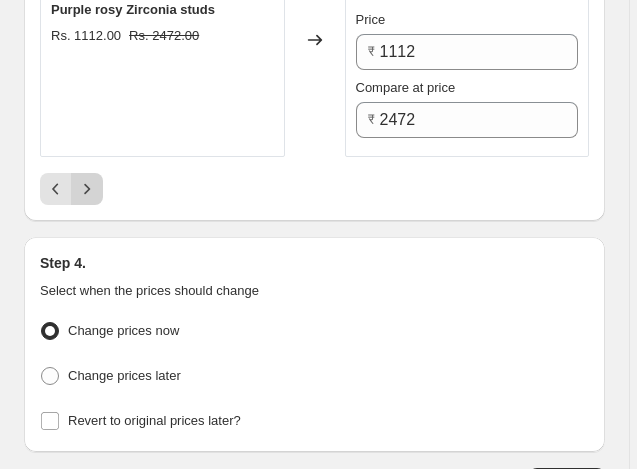 click 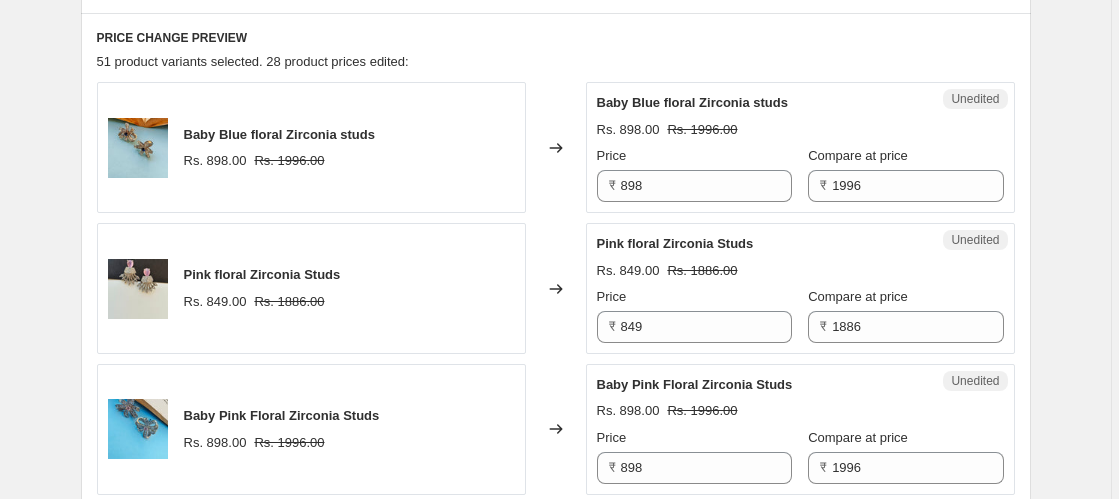 scroll, scrollTop: 758, scrollLeft: 0, axis: vertical 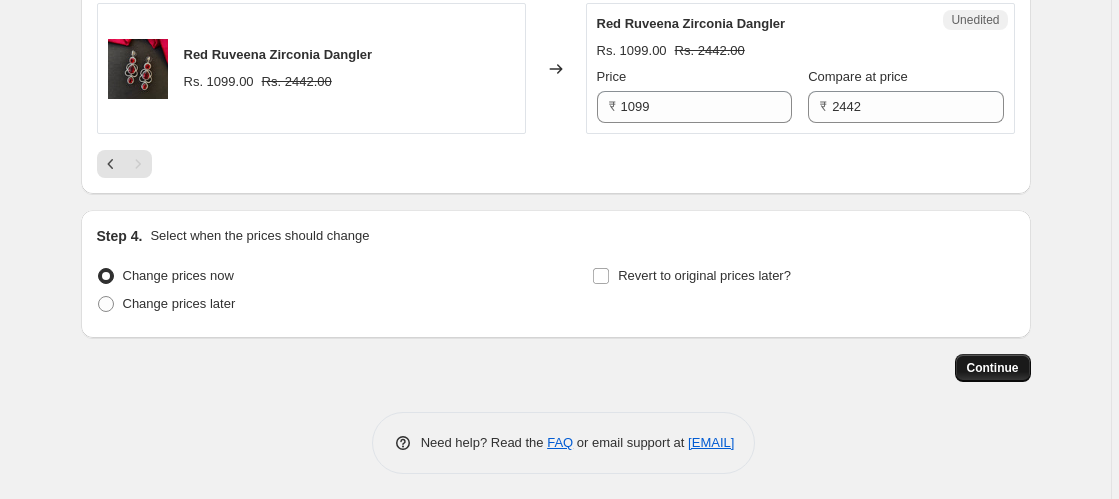 click on "Continue" at bounding box center [993, 368] 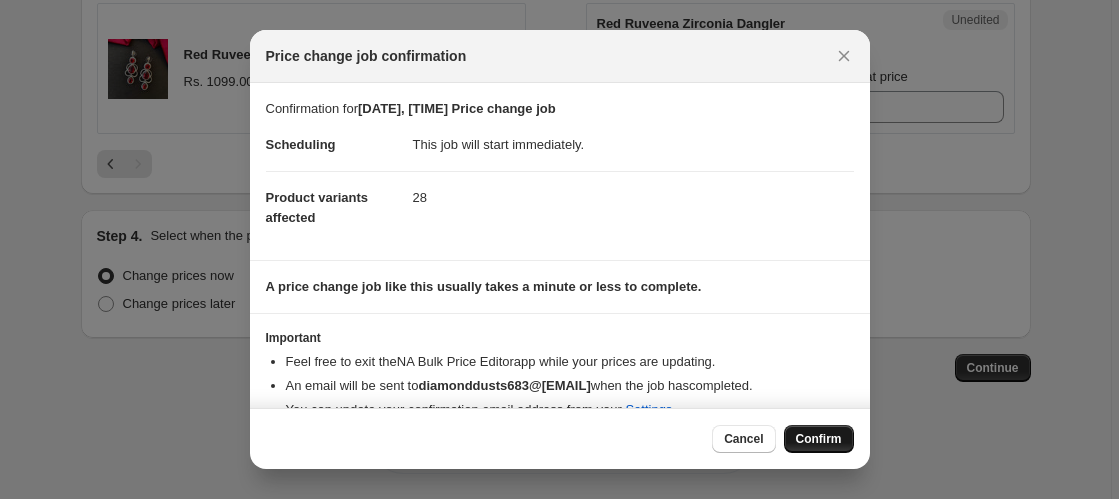 click on "Confirm" at bounding box center [819, 439] 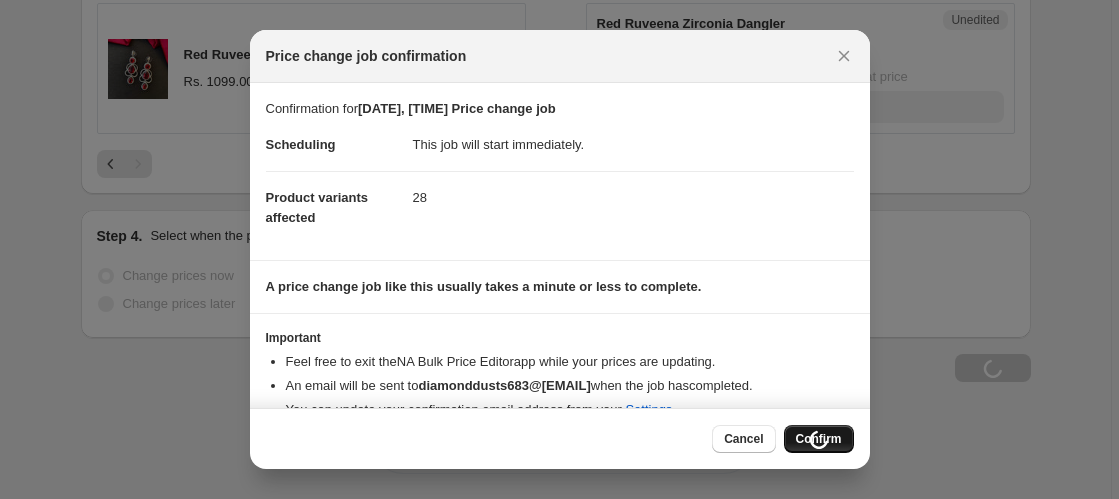 scroll, scrollTop: 2371, scrollLeft: 0, axis: vertical 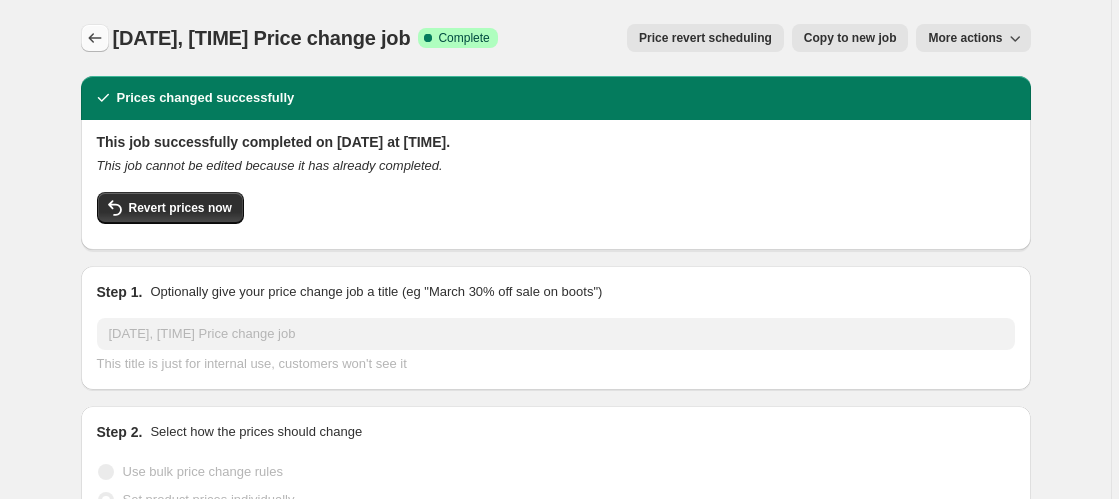 click 